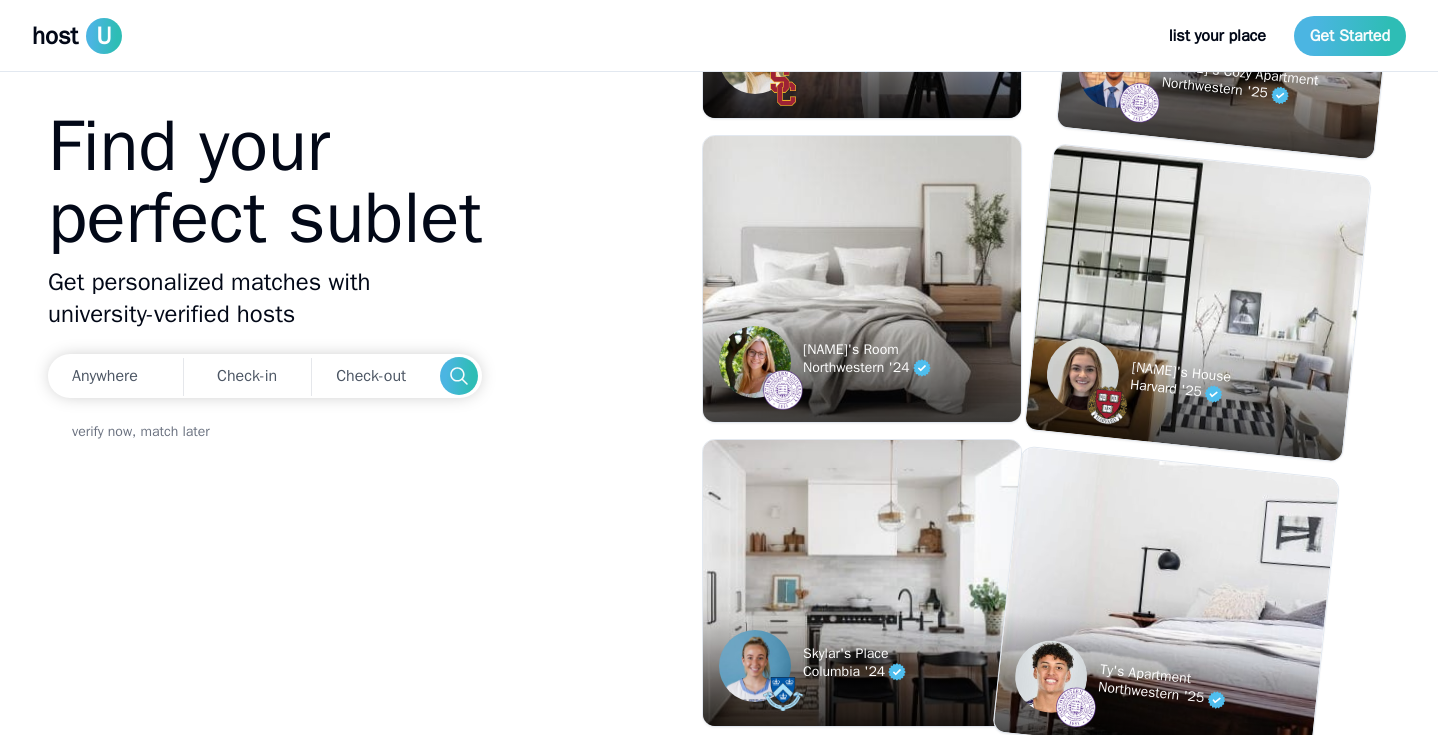 scroll, scrollTop: 50, scrollLeft: 0, axis: vertical 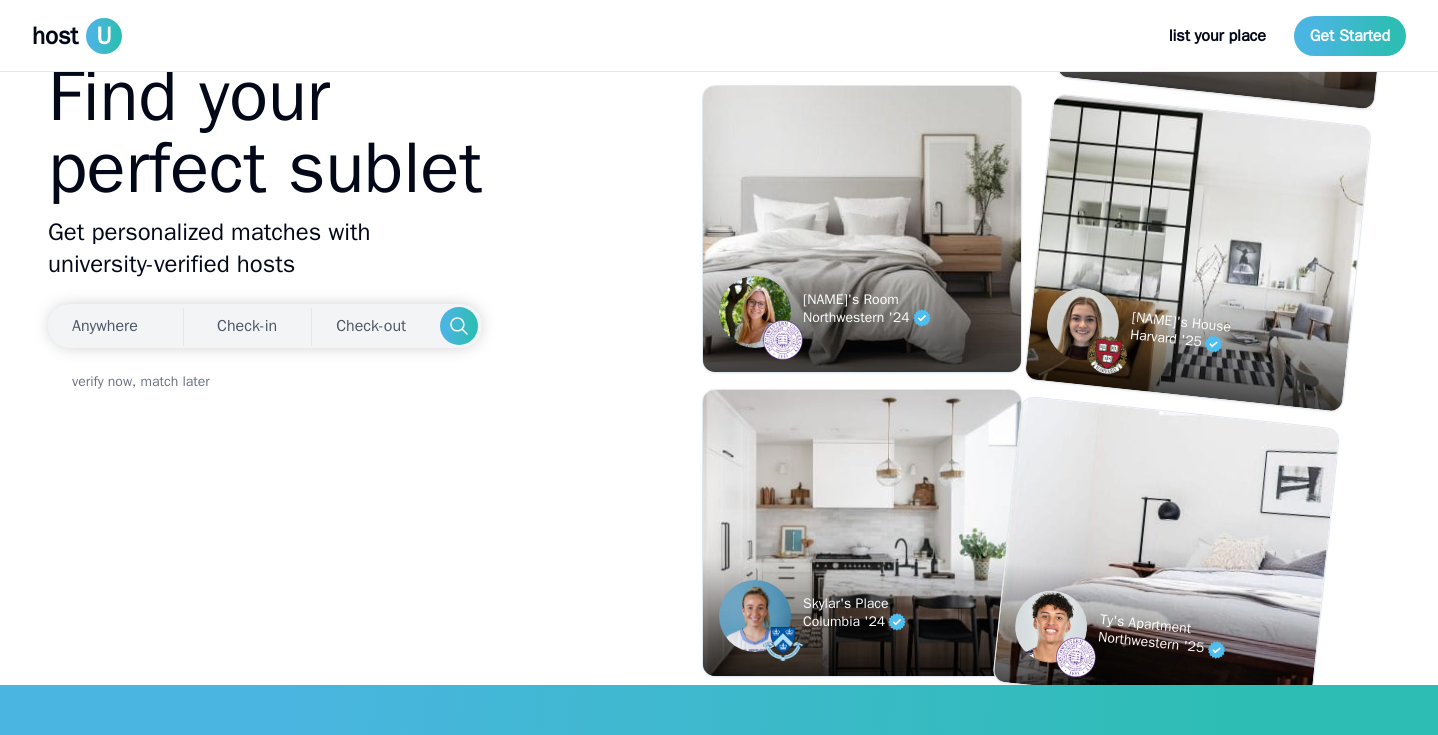 click on "Anywhere" at bounding box center (105, 326) 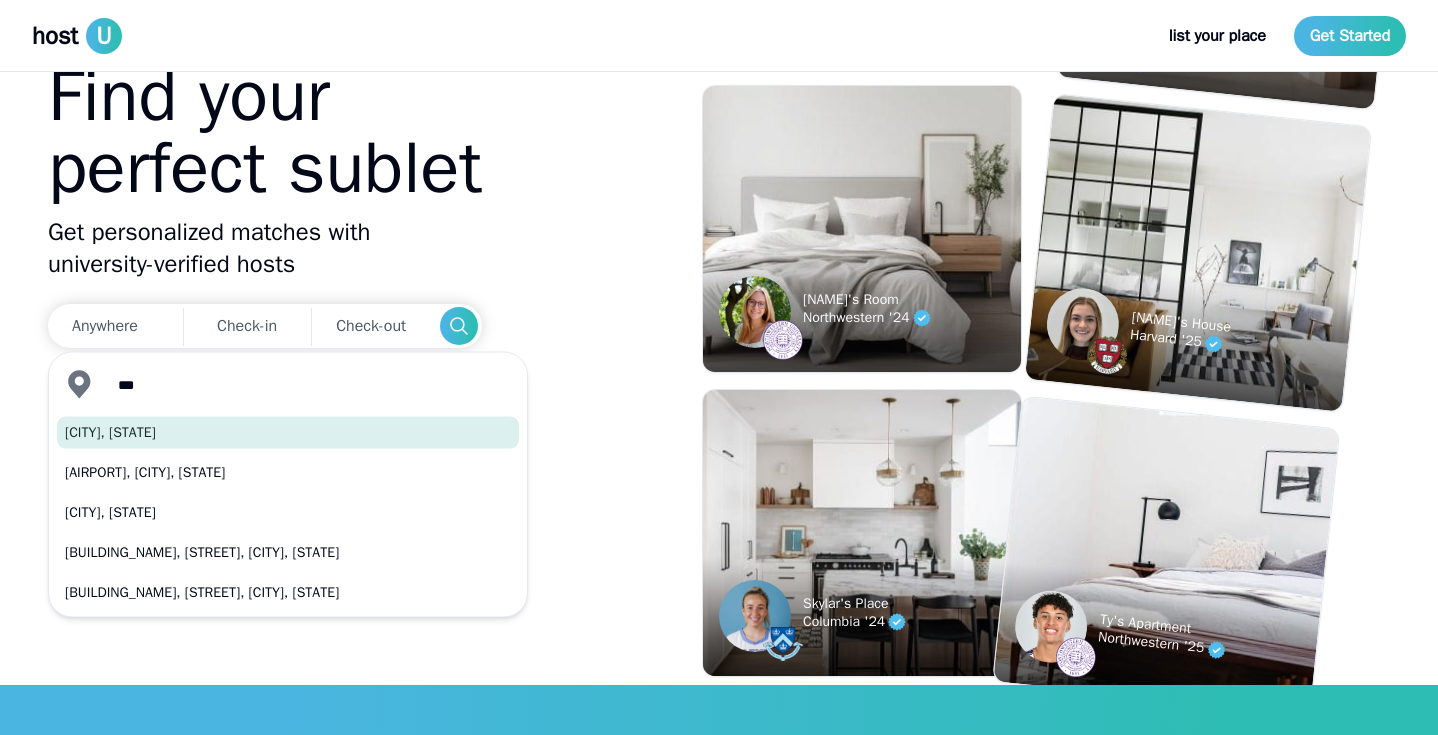click on "[CITY], [STATE]" at bounding box center (288, 433) 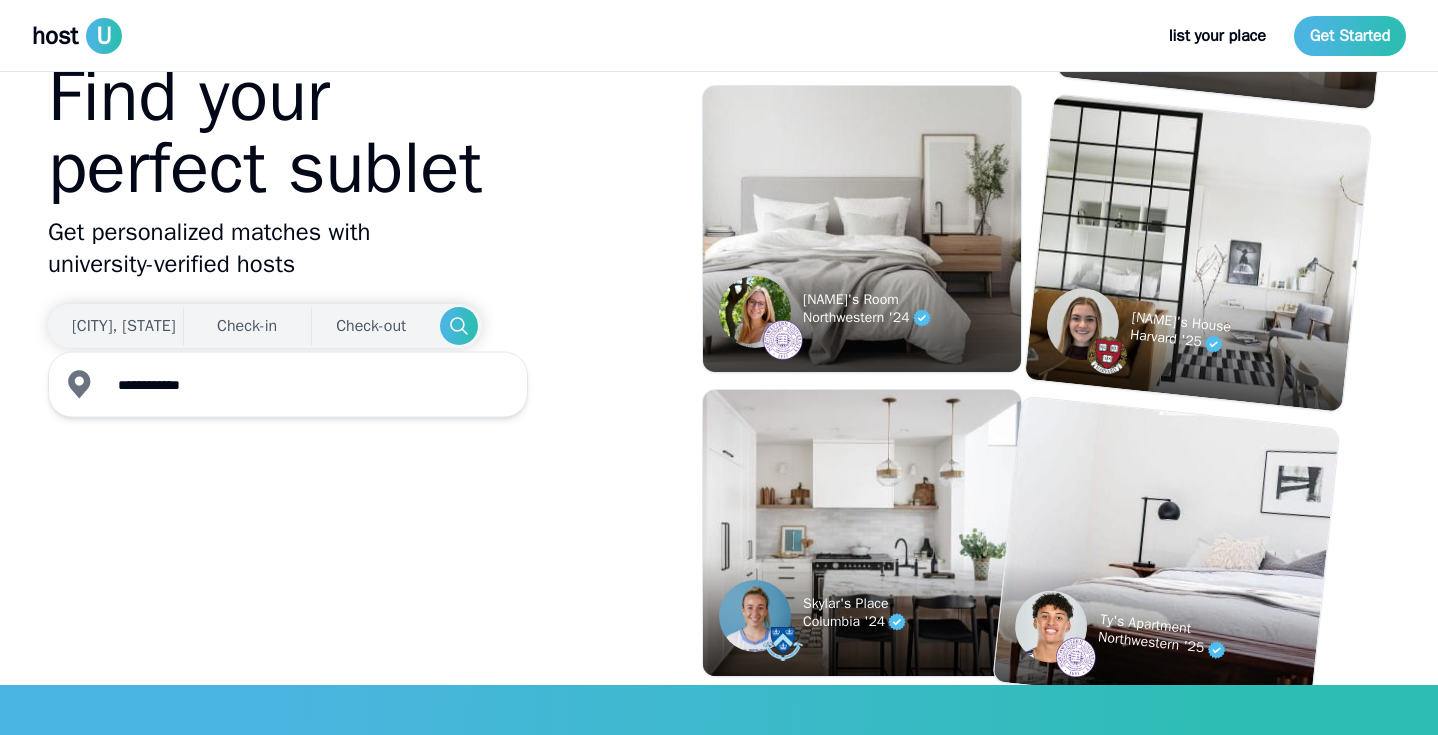 type on "**********" 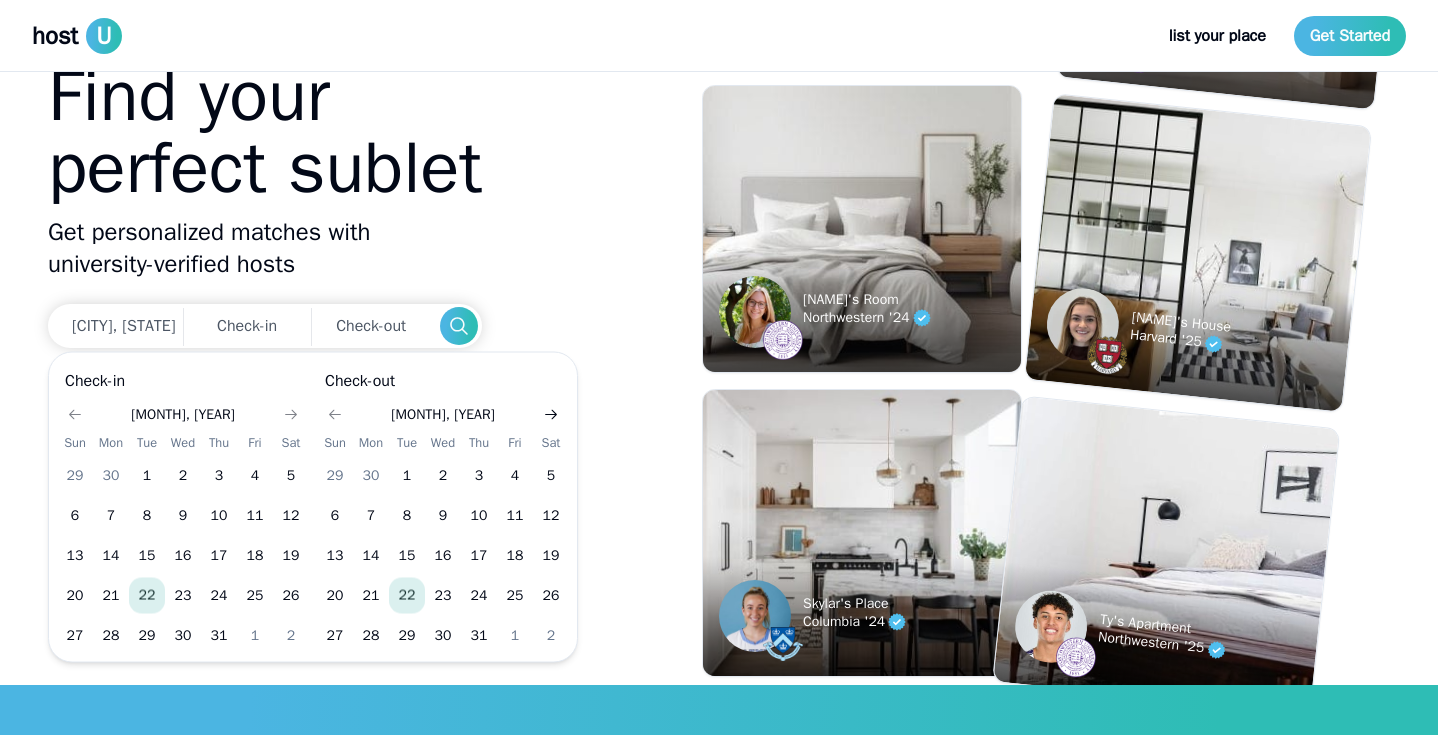 click 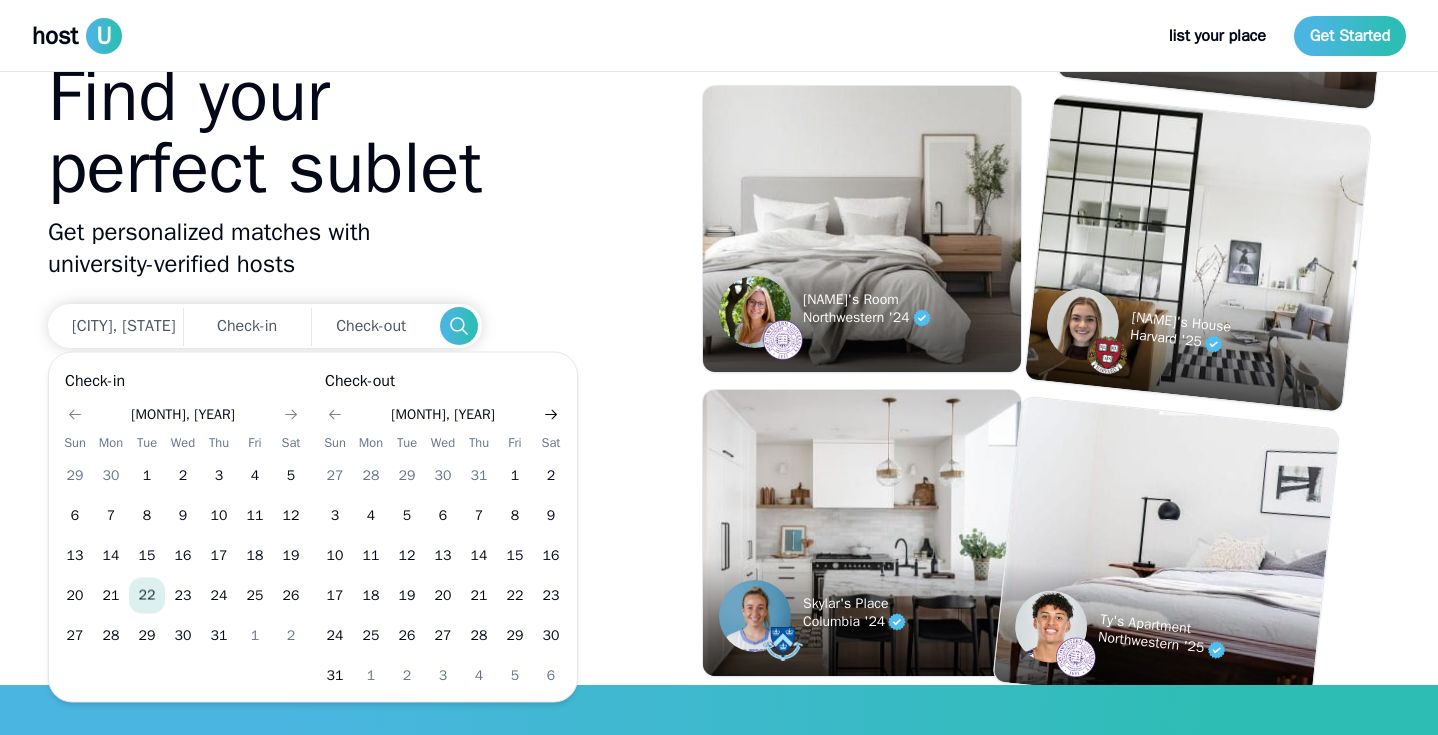 click 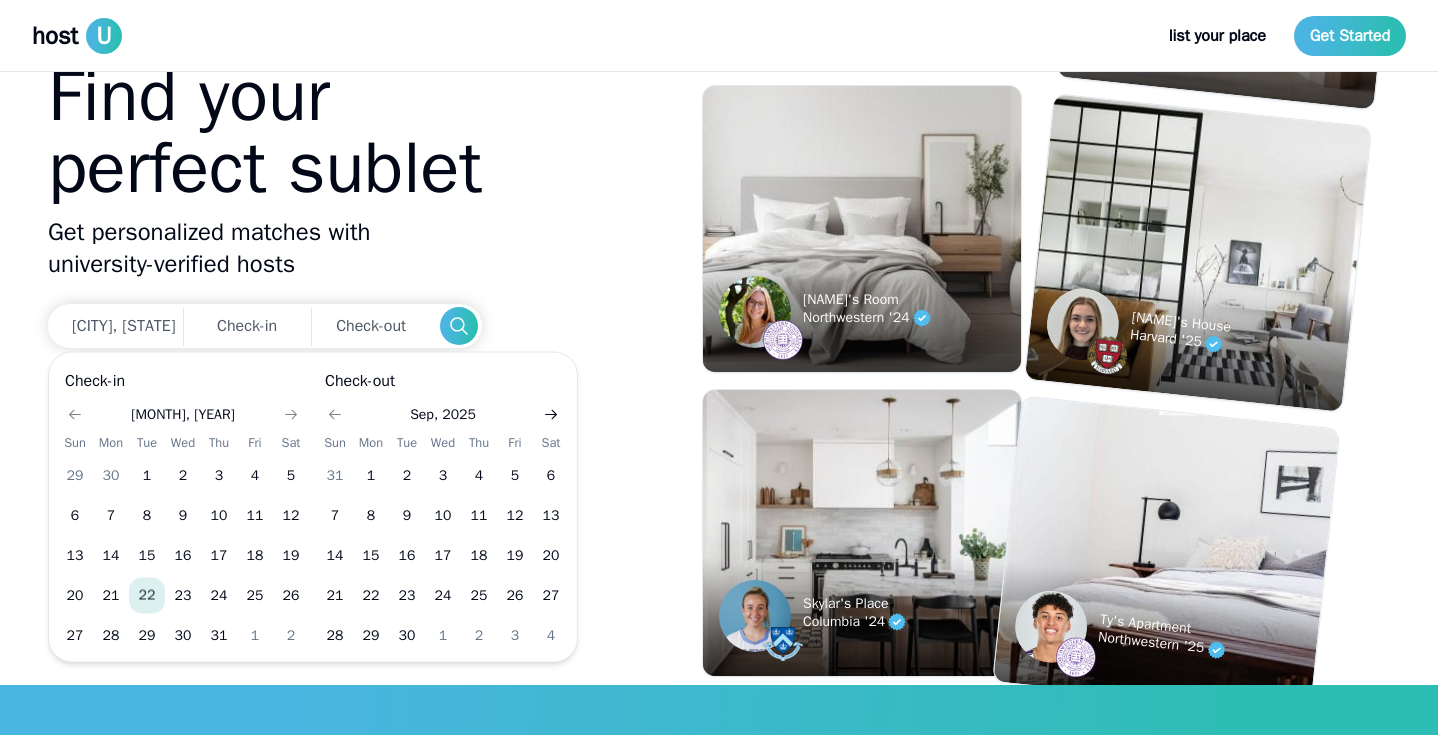 click 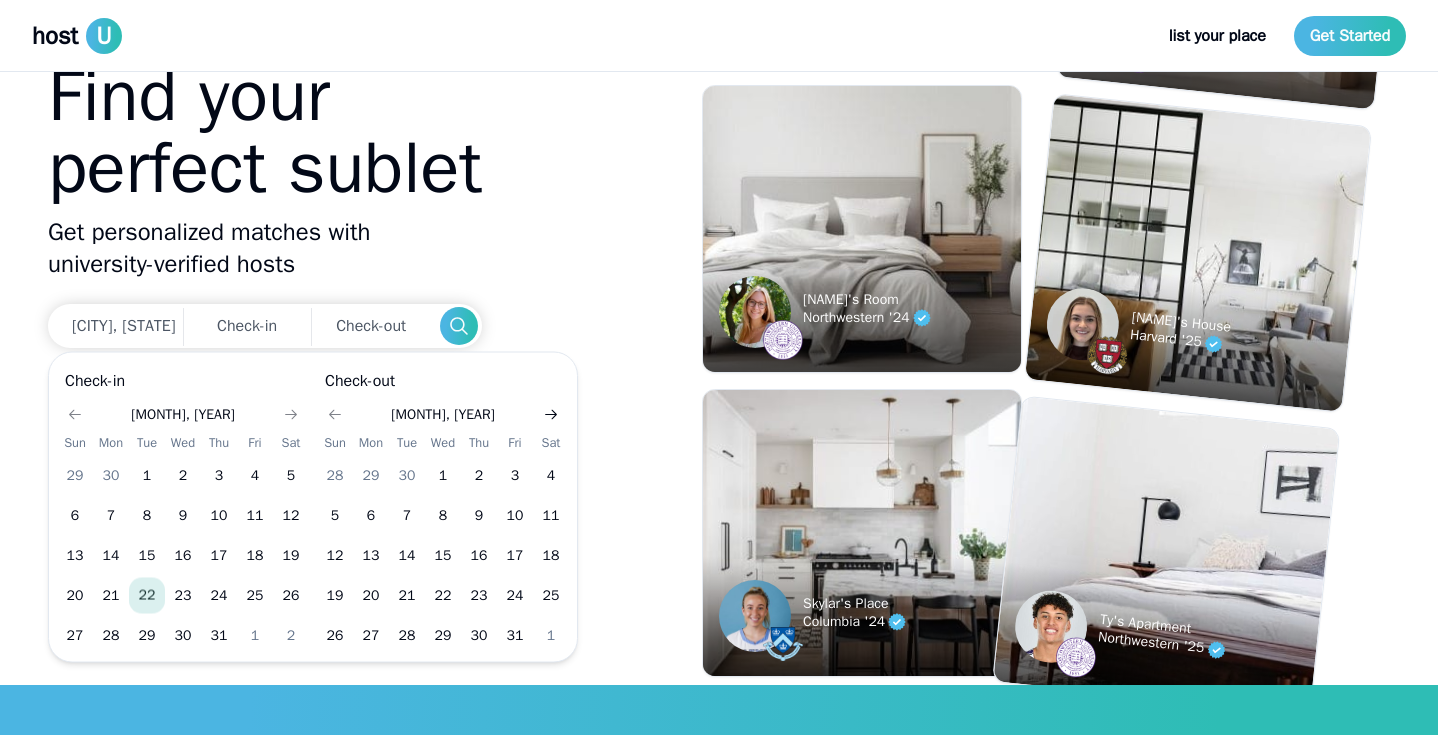 click 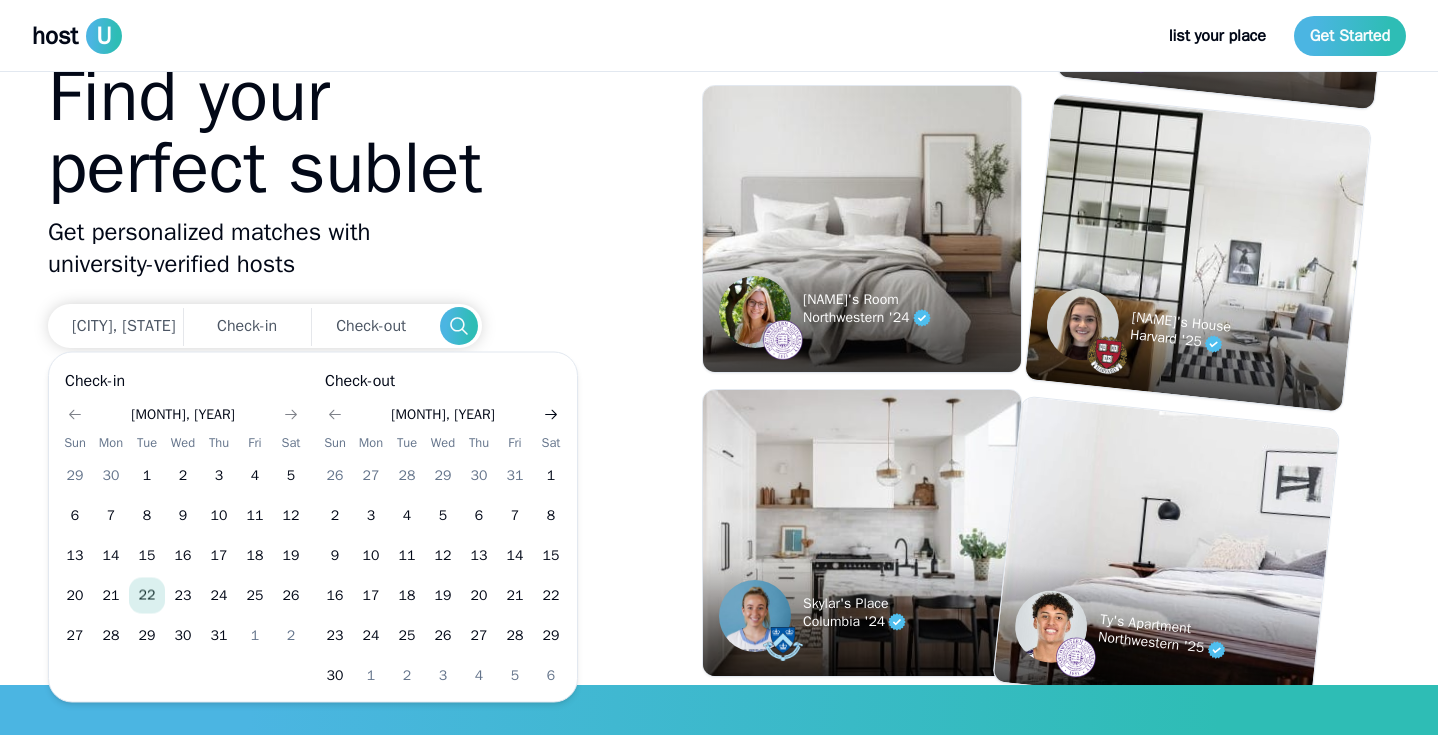 click 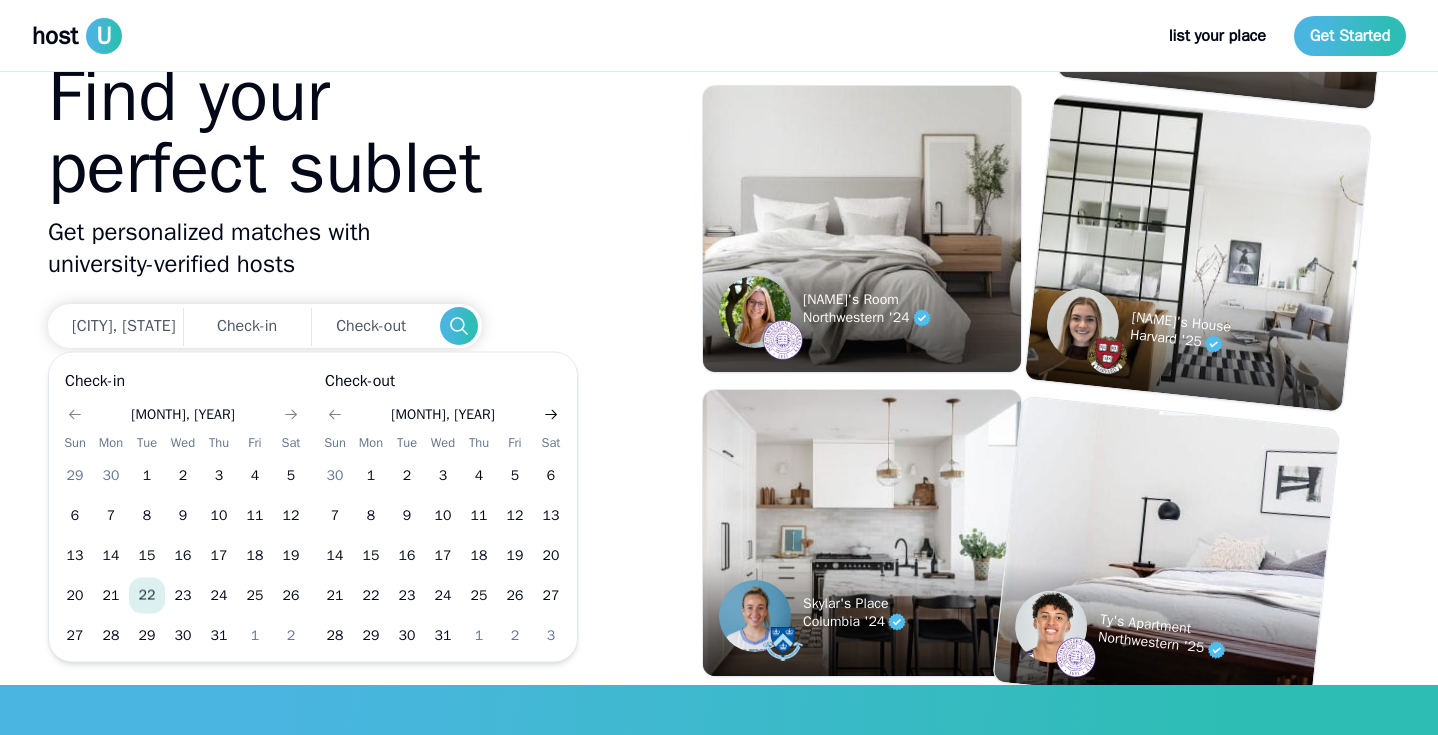 click 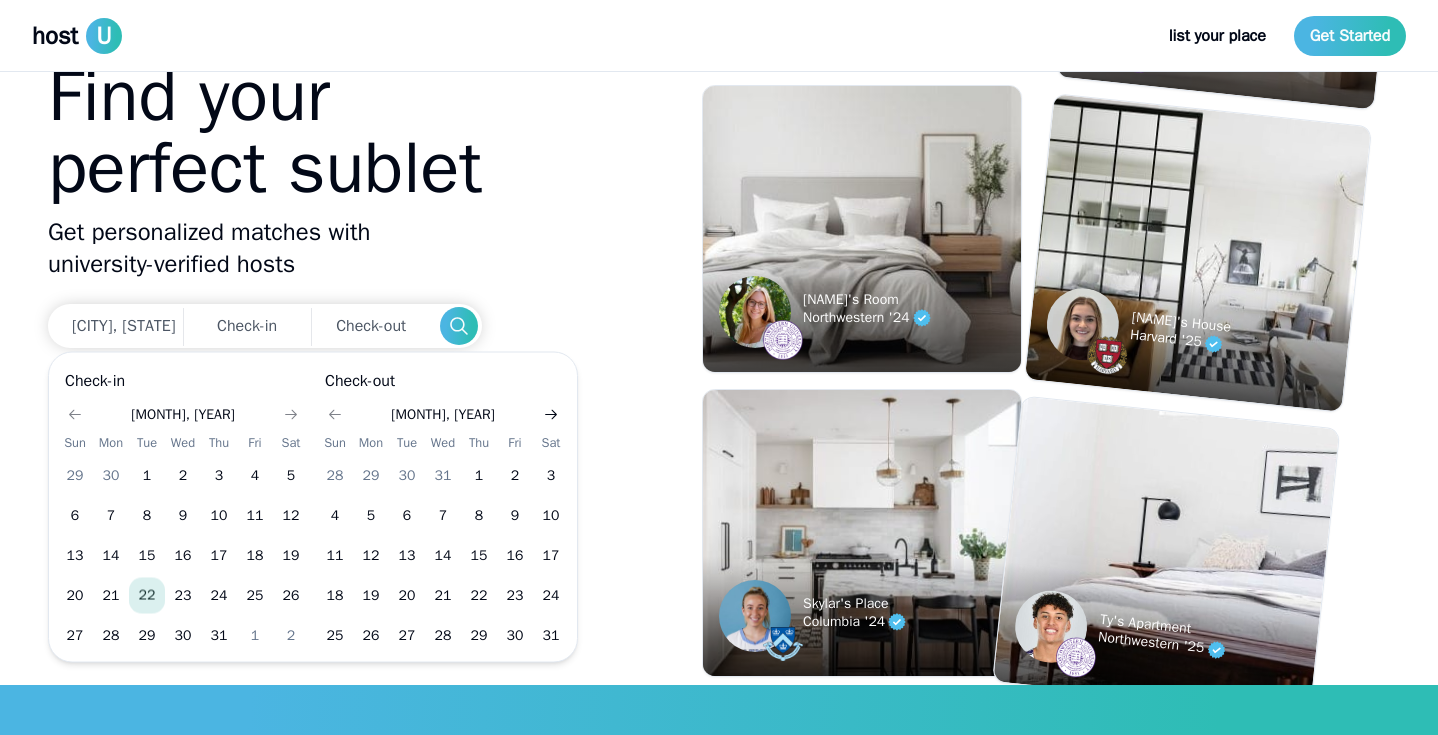 click 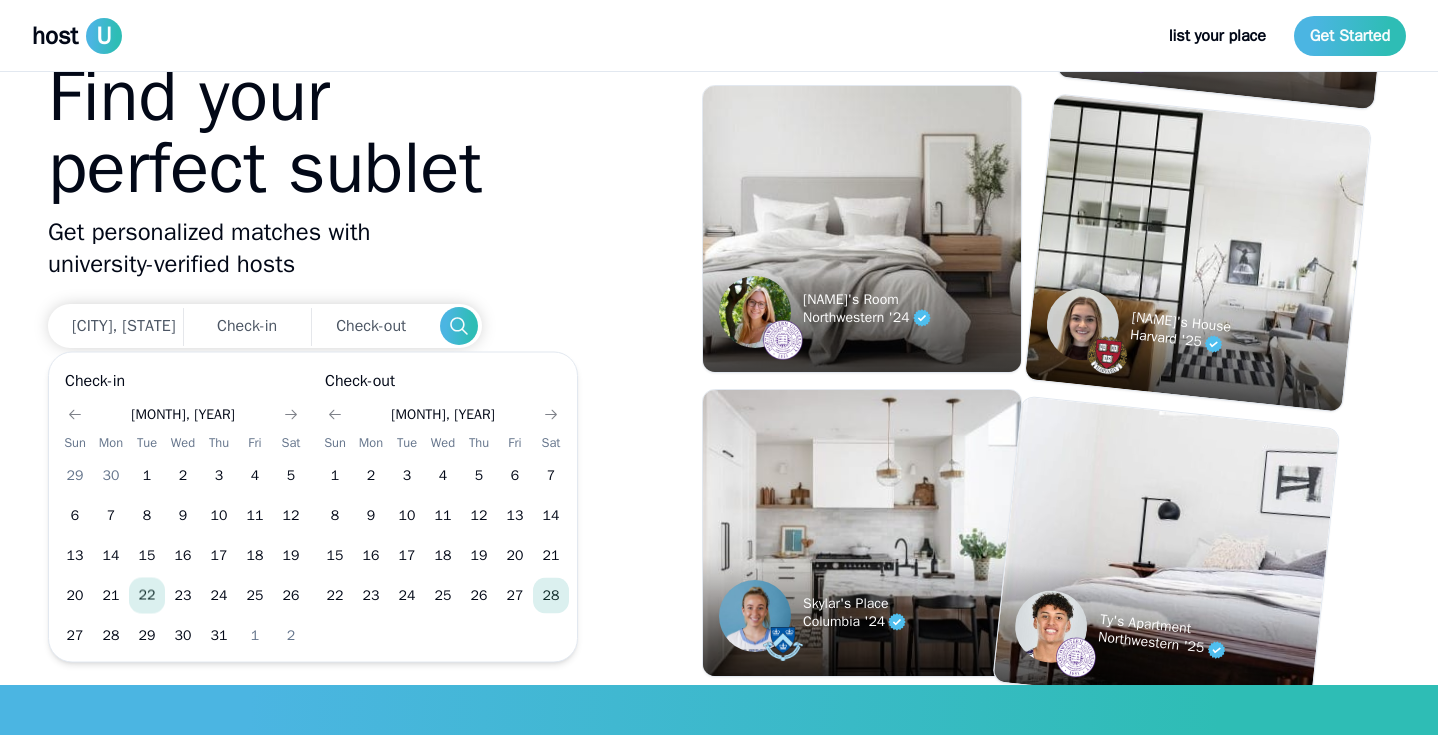 click on "28" at bounding box center [551, 596] 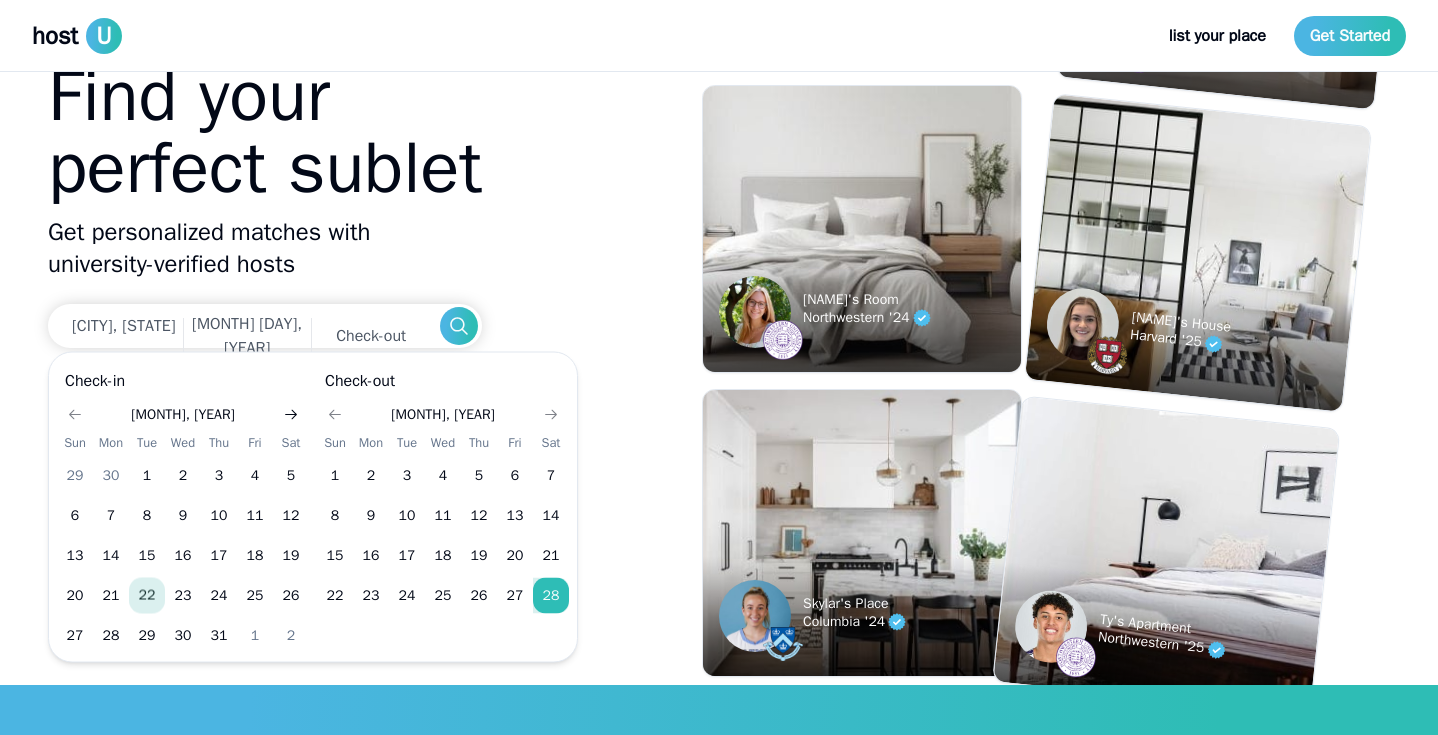 click 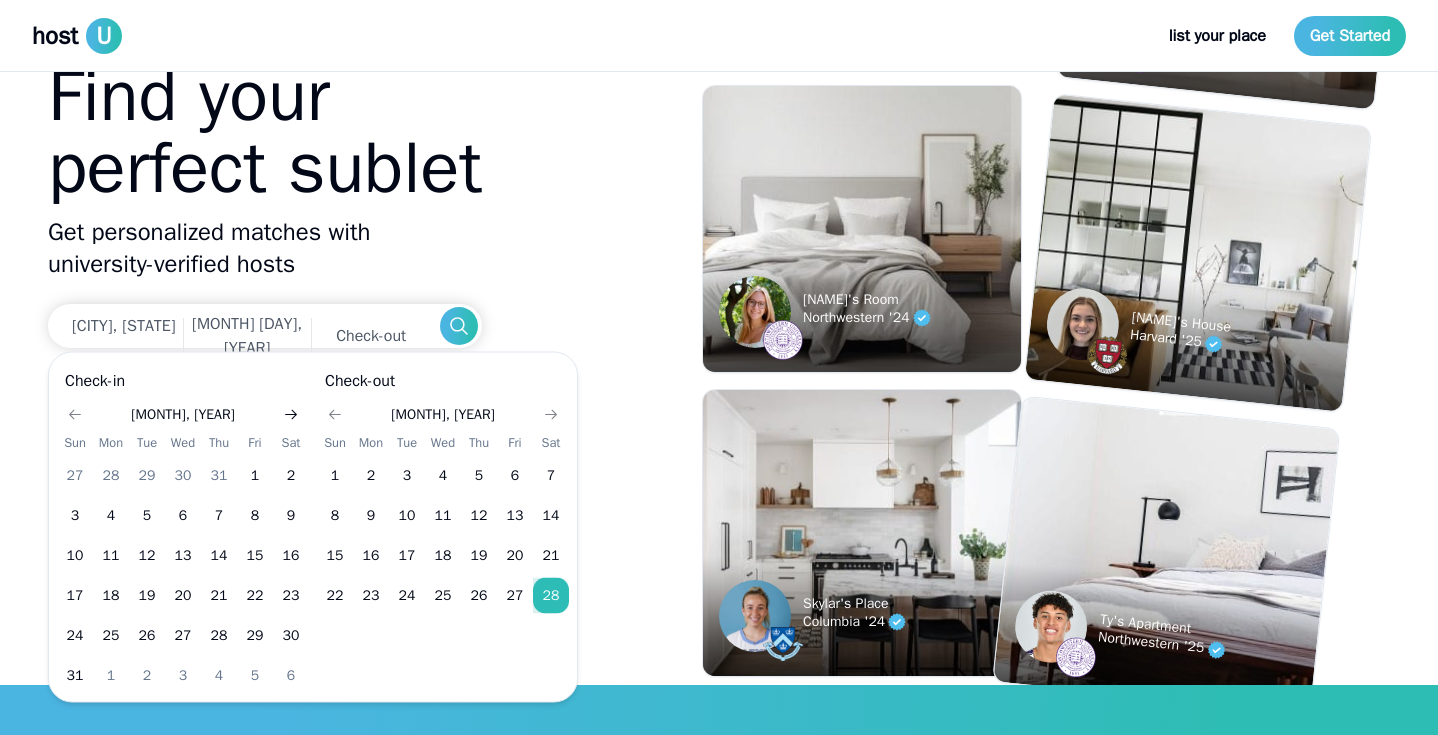 click 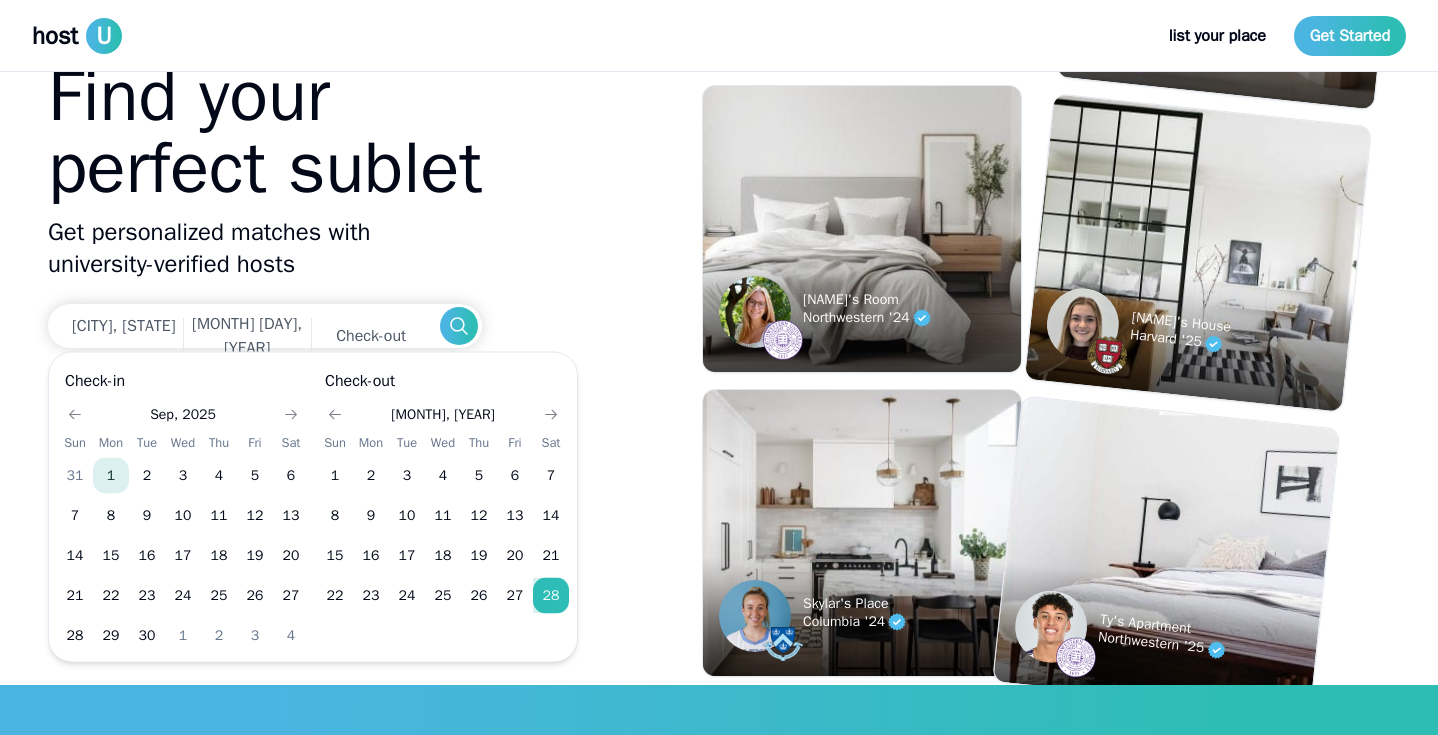 click on "1" at bounding box center (111, 476) 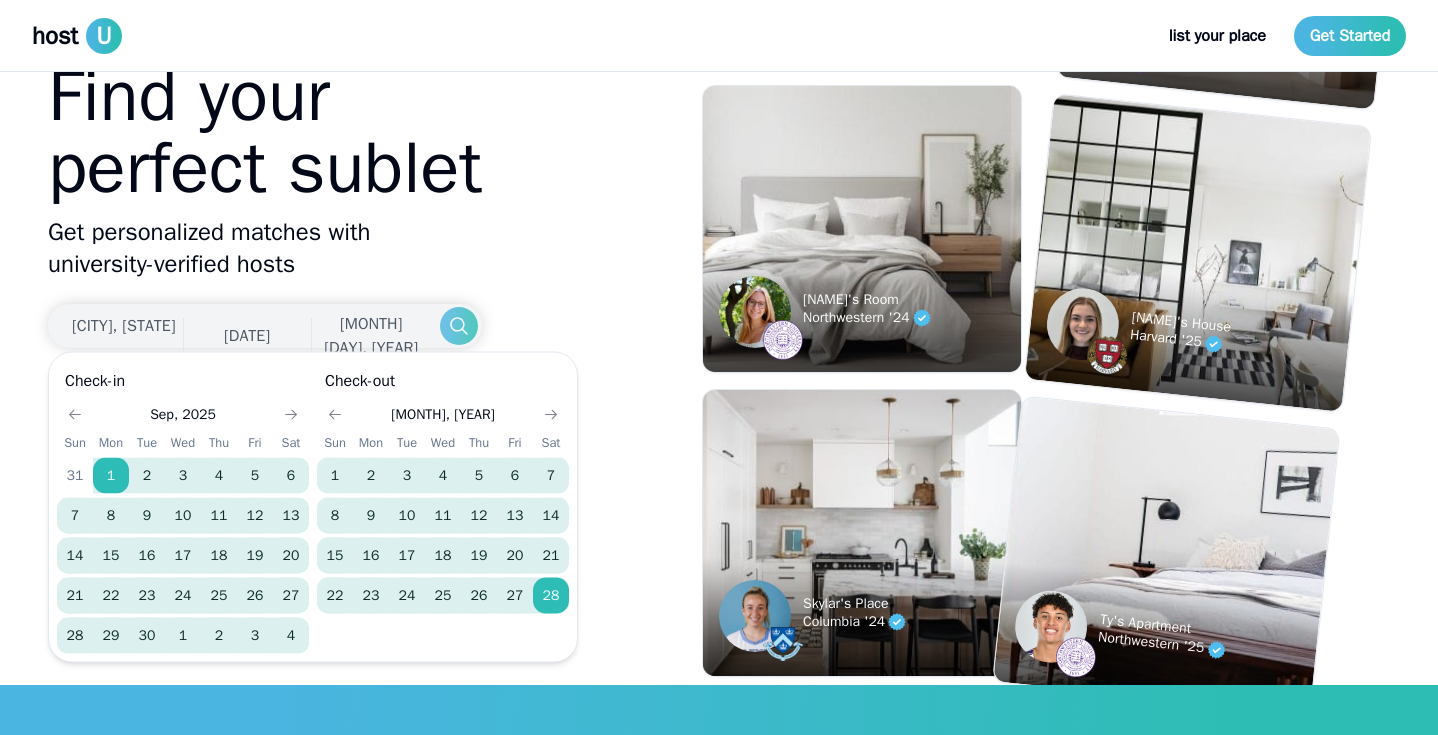 click 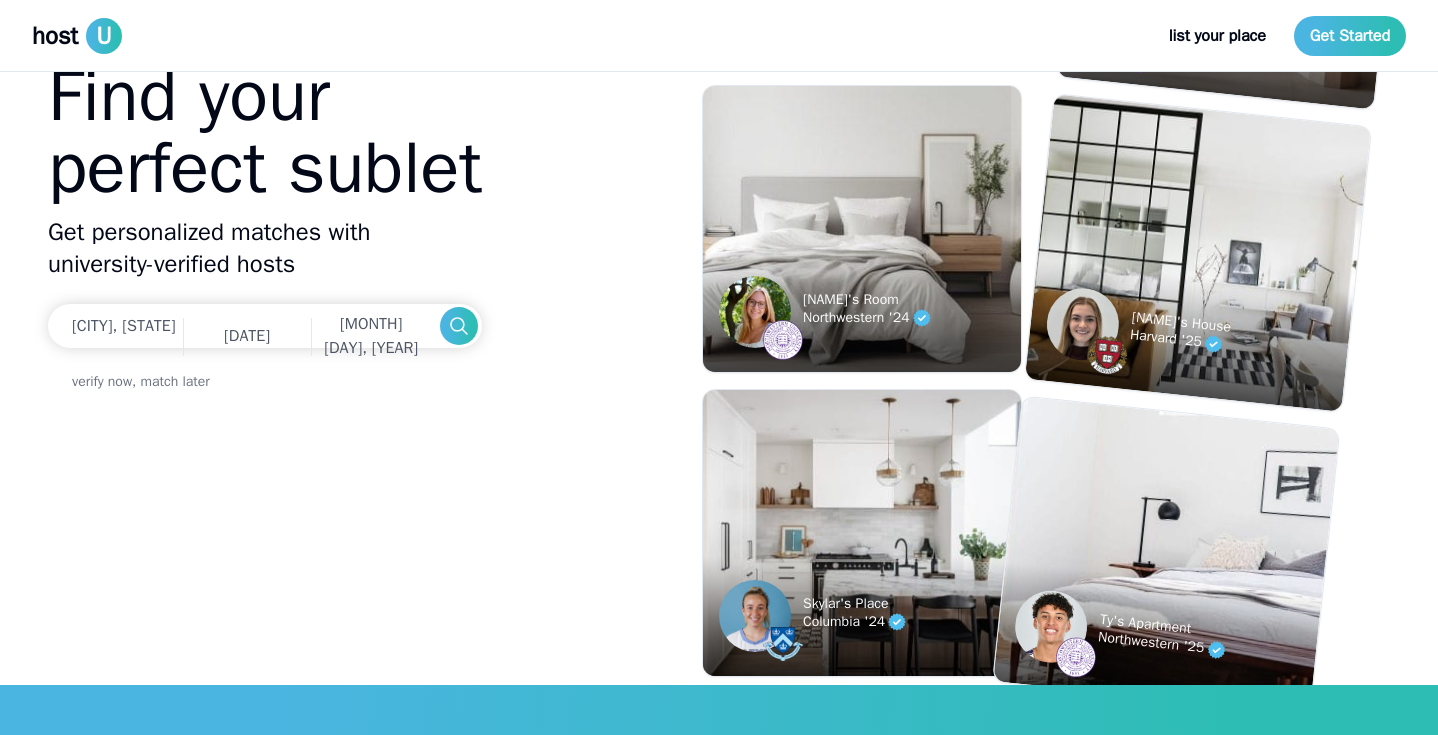 scroll, scrollTop: 0, scrollLeft: 0, axis: both 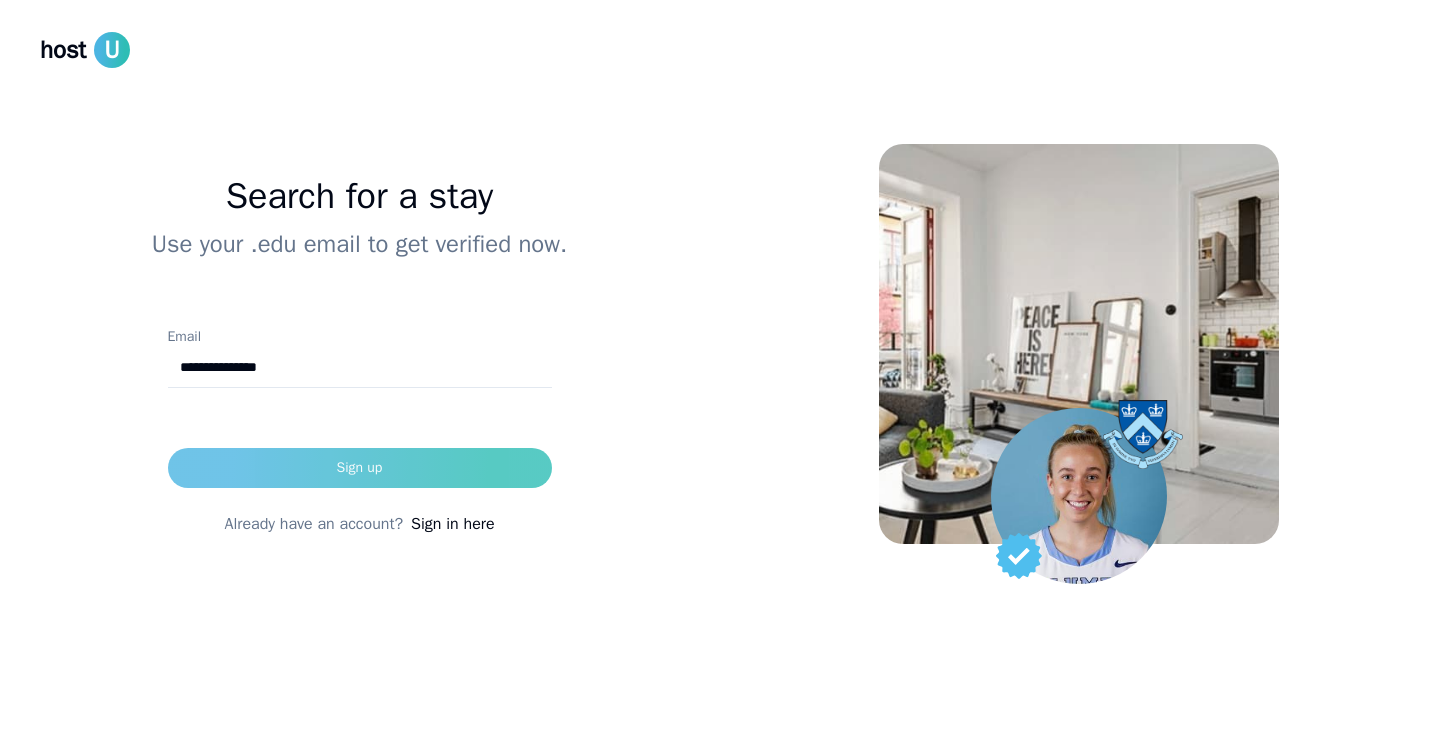 type on "**********" 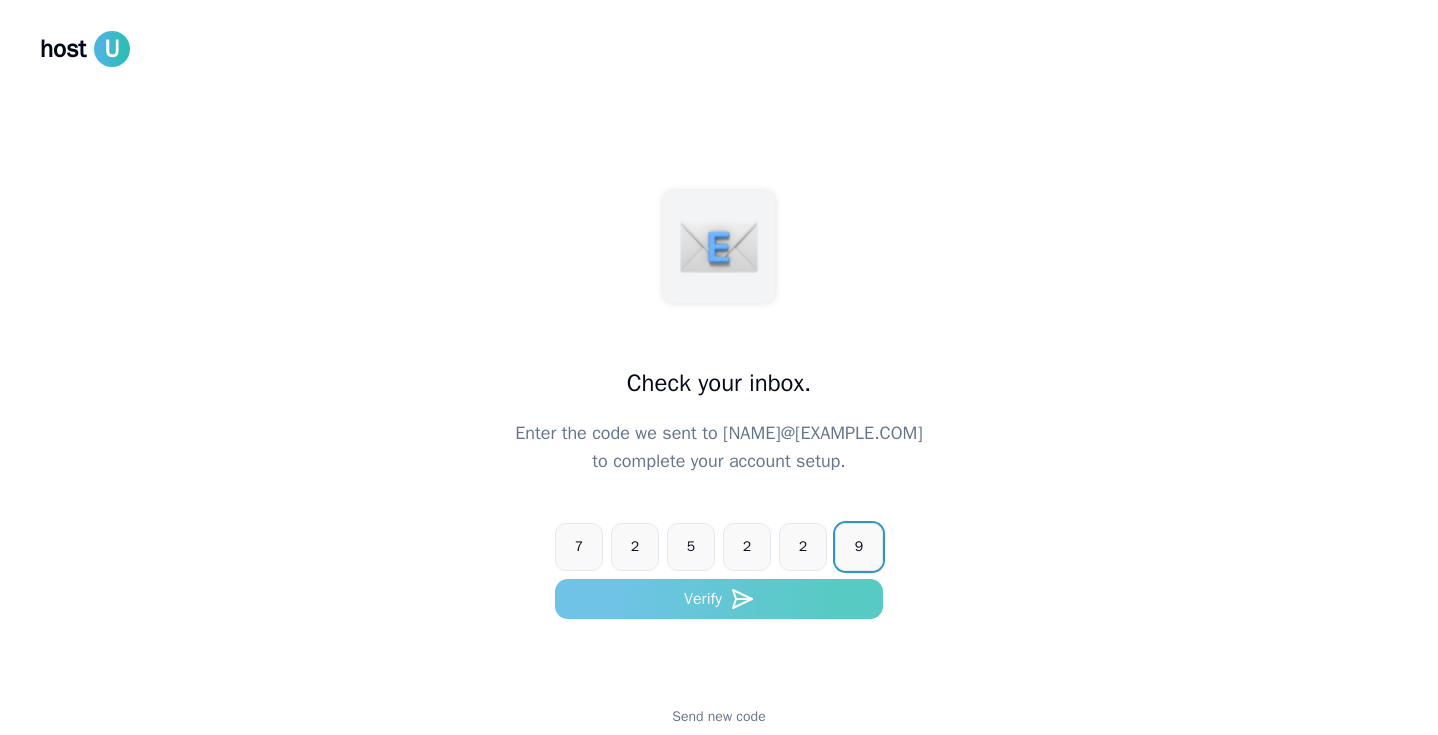 scroll, scrollTop: 0, scrollLeft: 0, axis: both 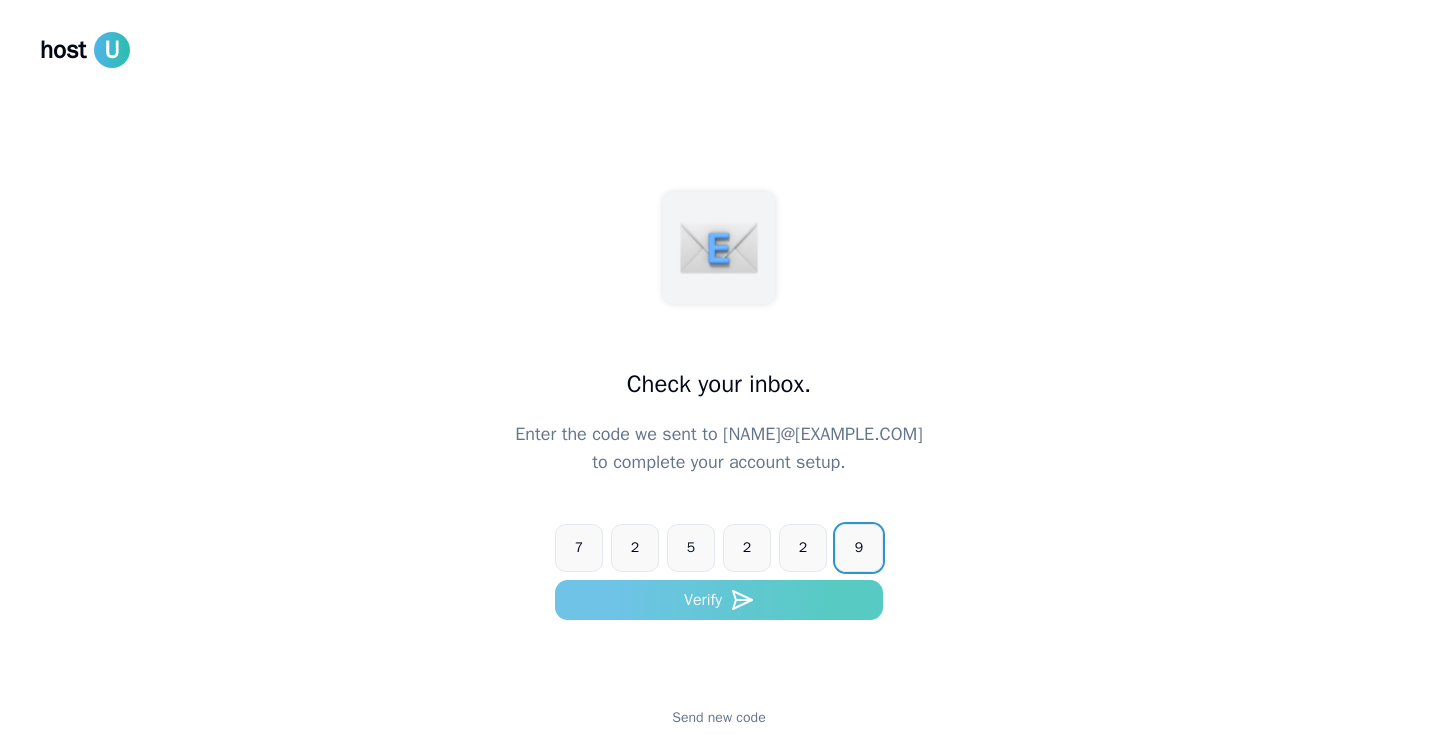 type on "******" 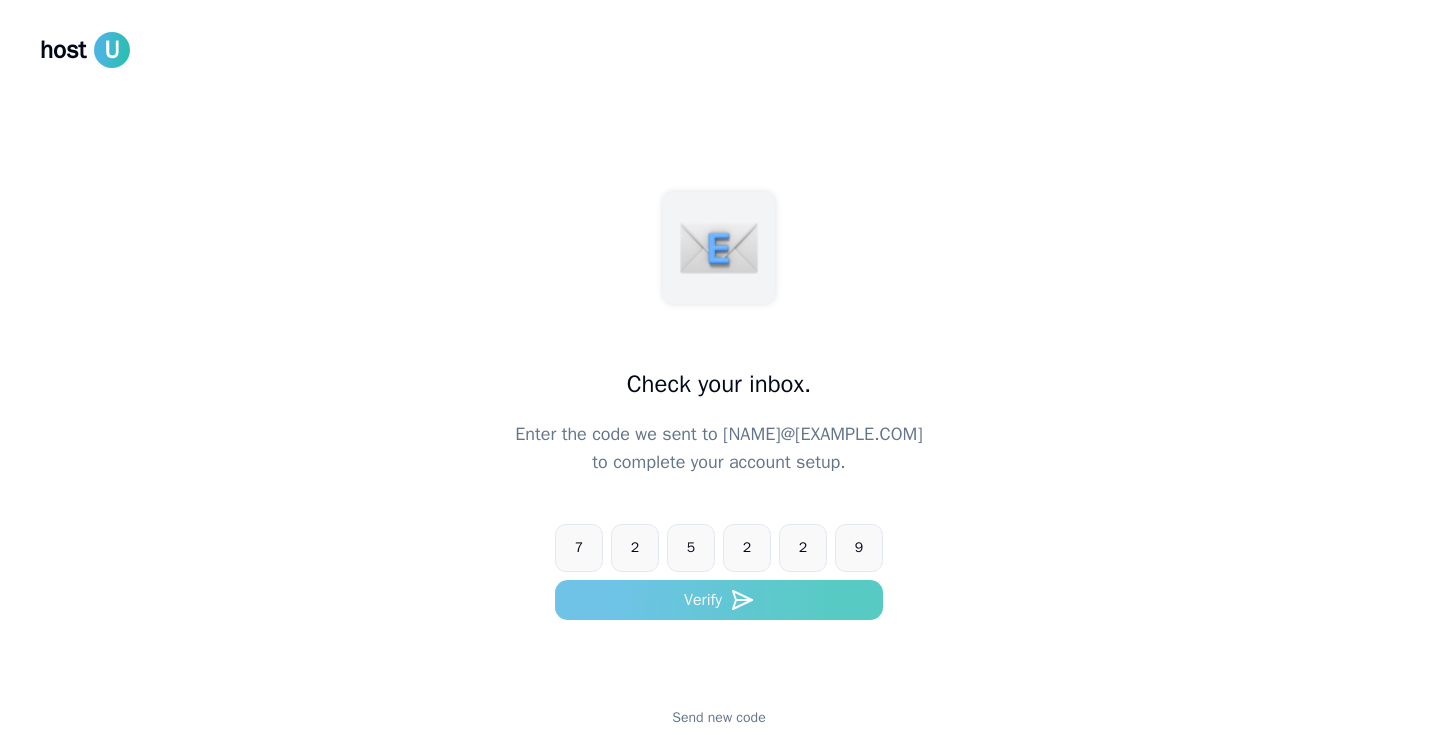 click on "Verify" at bounding box center (719, 600) 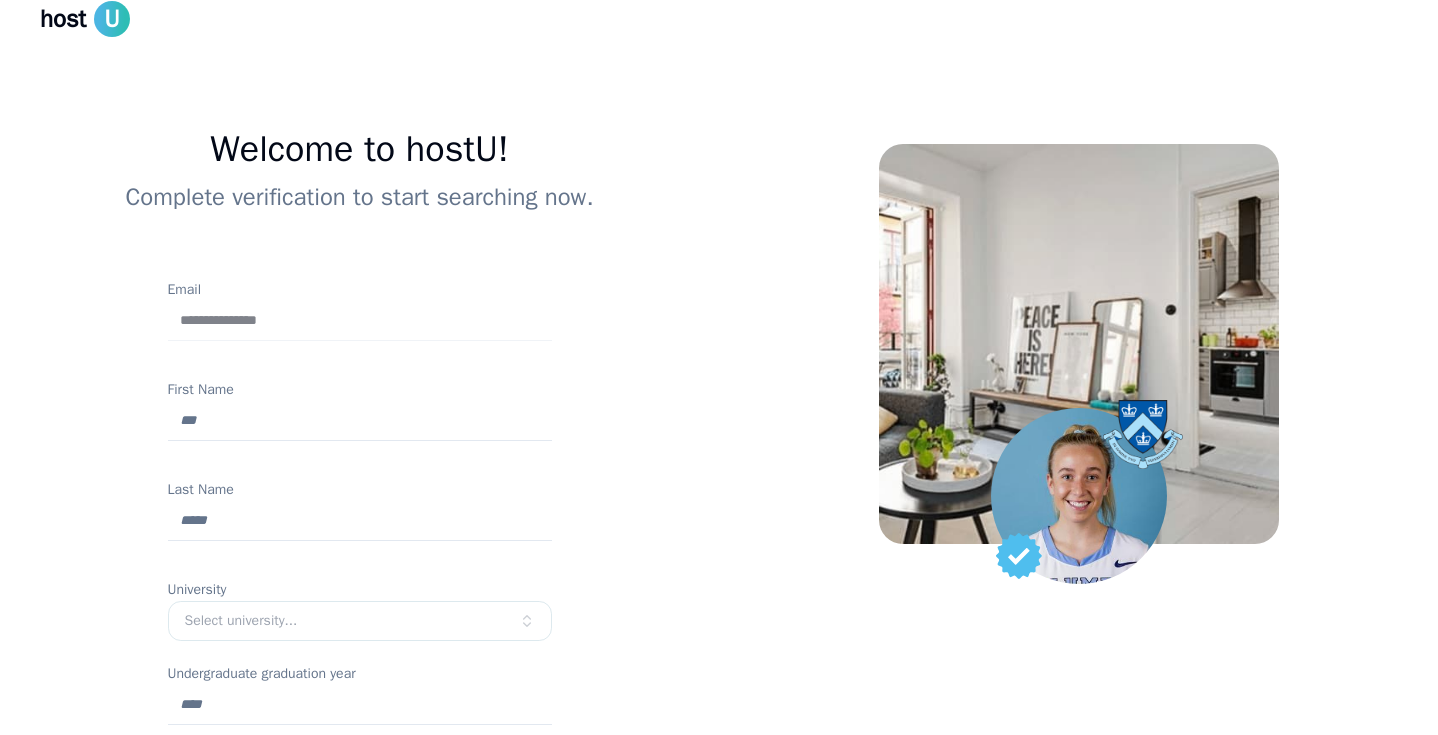 scroll, scrollTop: 47, scrollLeft: 0, axis: vertical 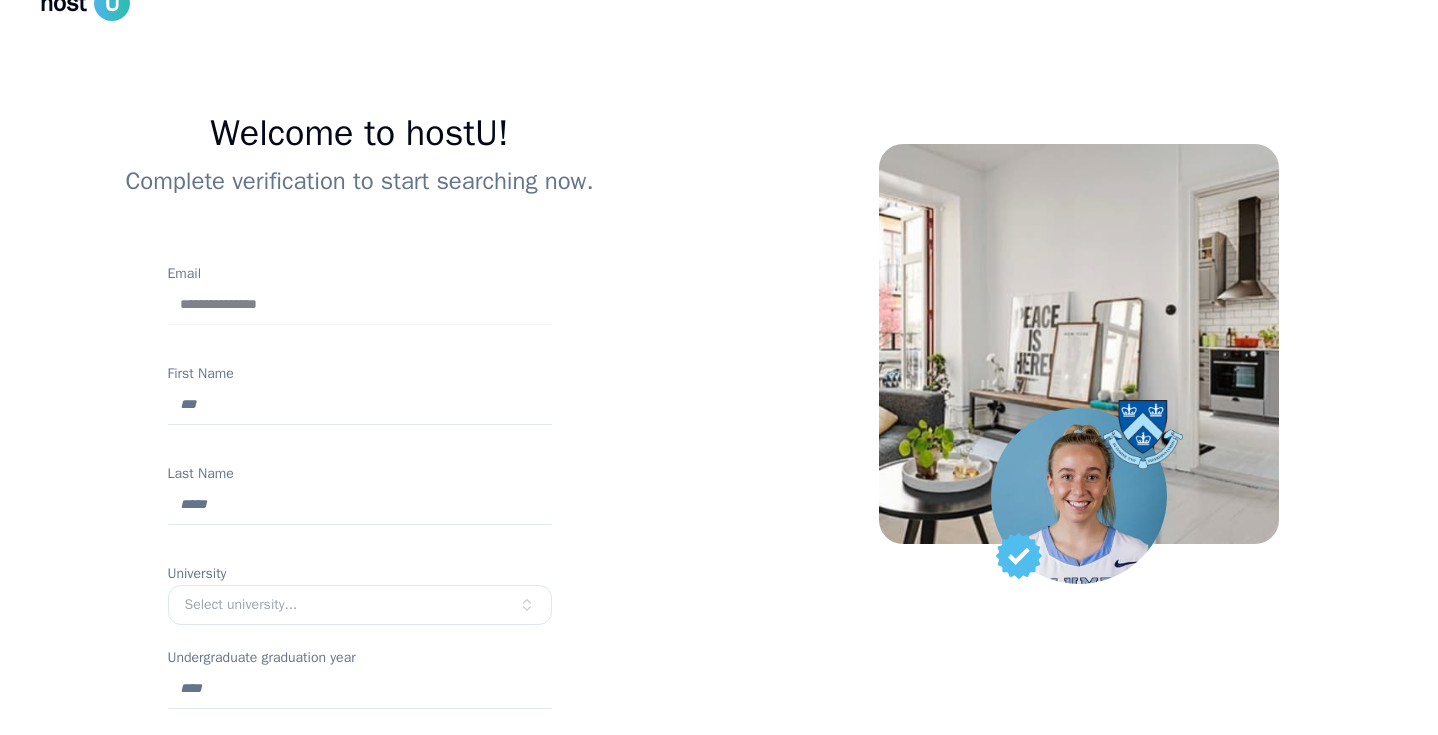 click on "First Name" at bounding box center (360, 405) 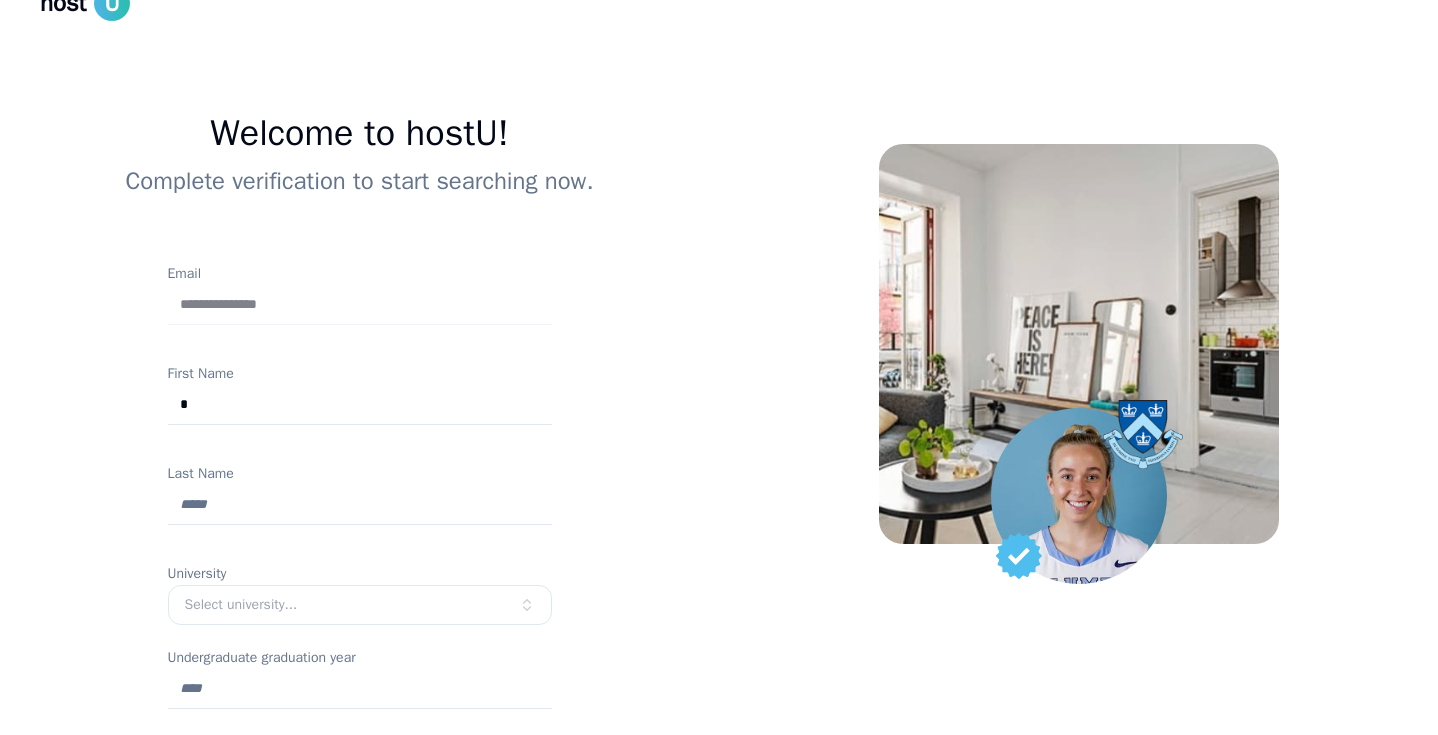 type on "********" 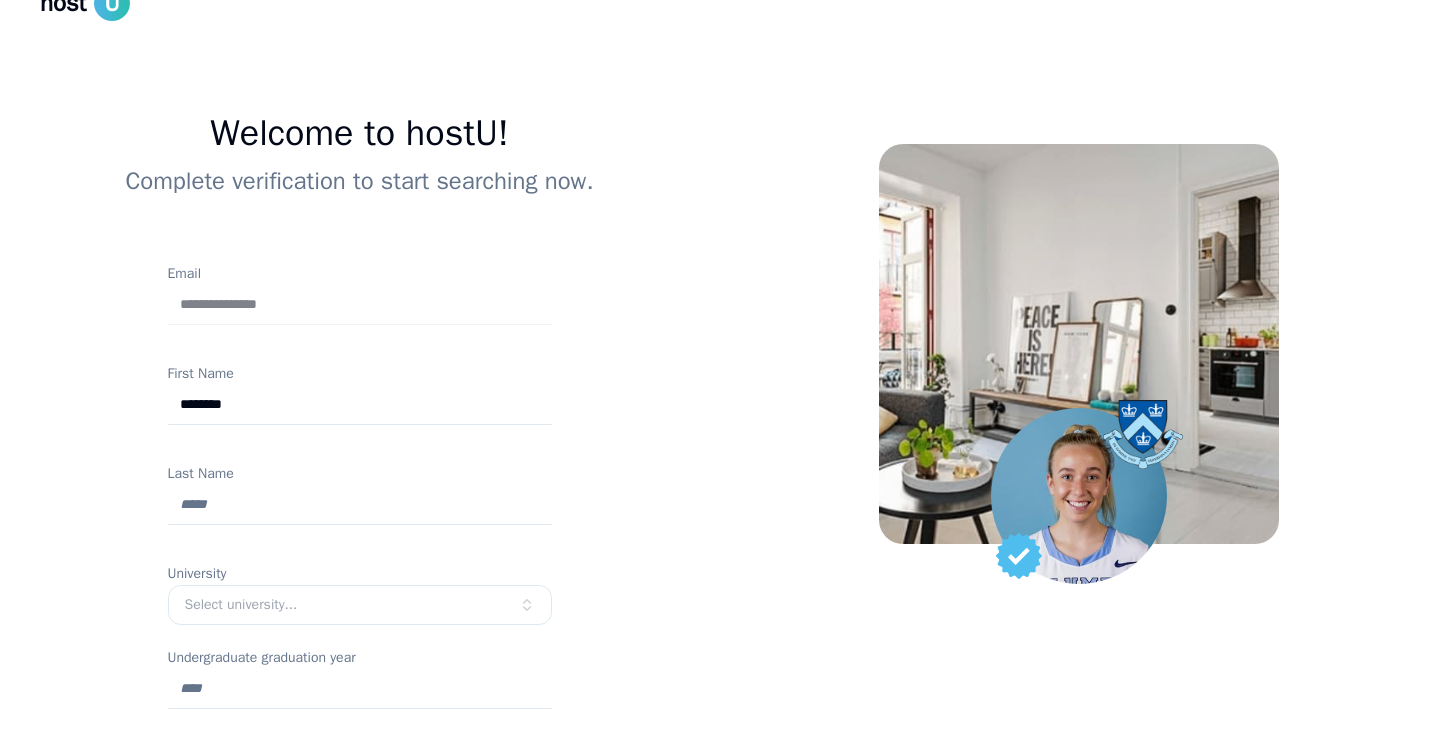 type on "*****" 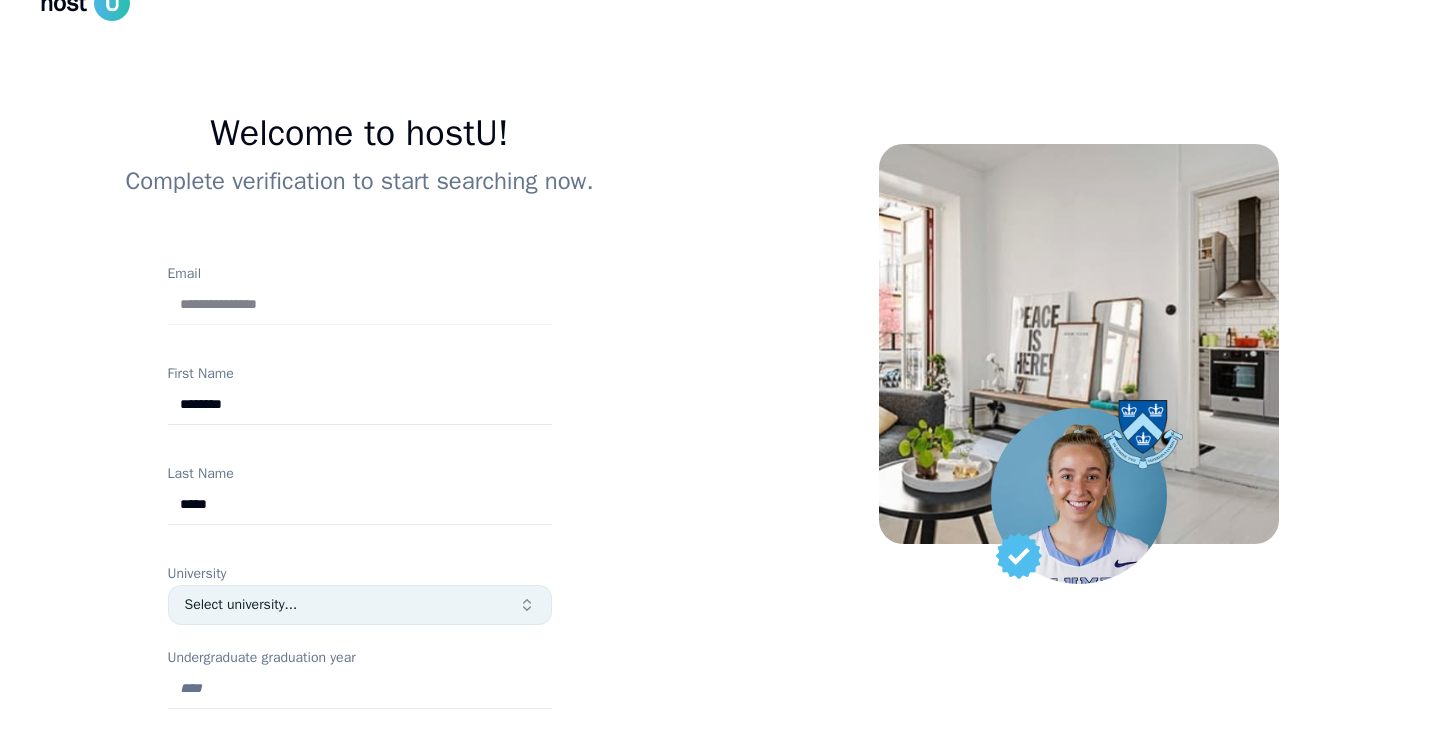 click on "Select university..." at bounding box center (360, 605) 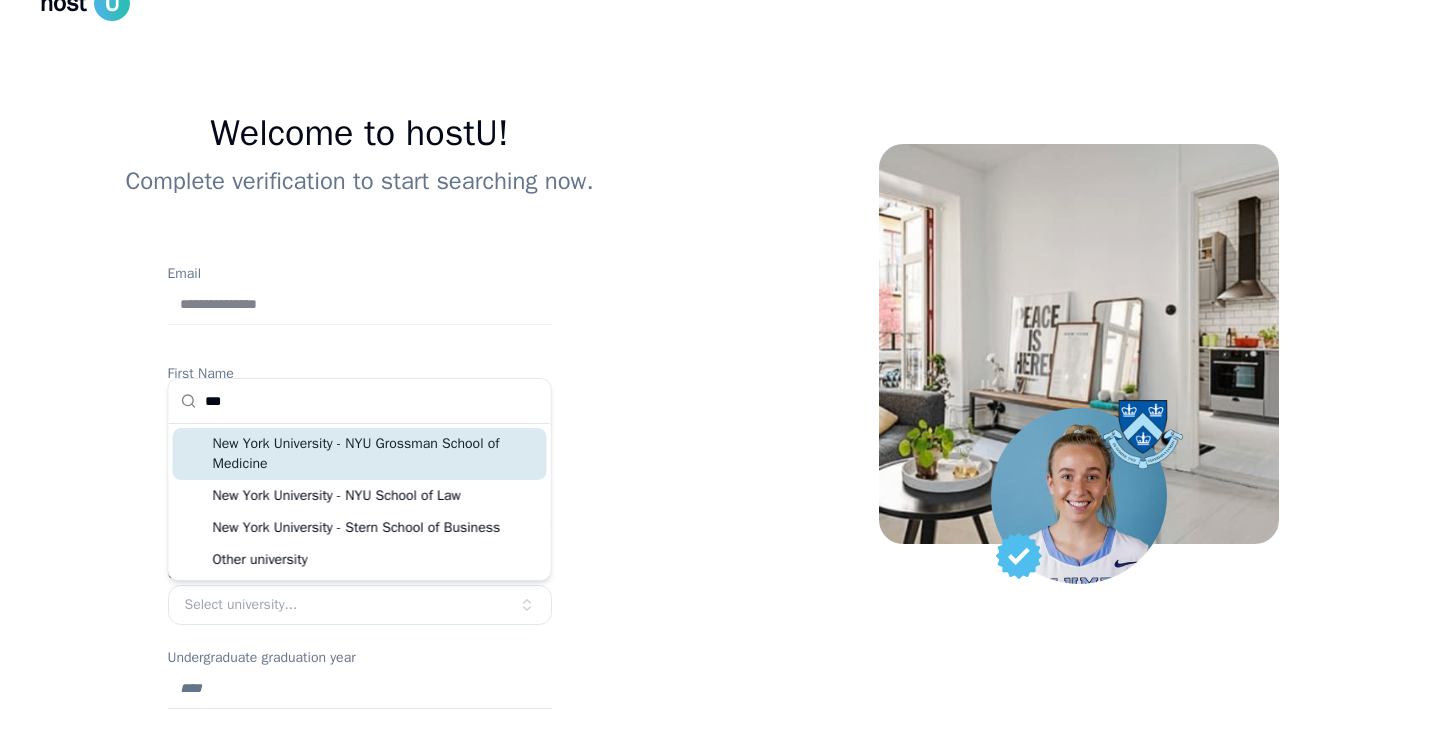 scroll, scrollTop: 0, scrollLeft: 0, axis: both 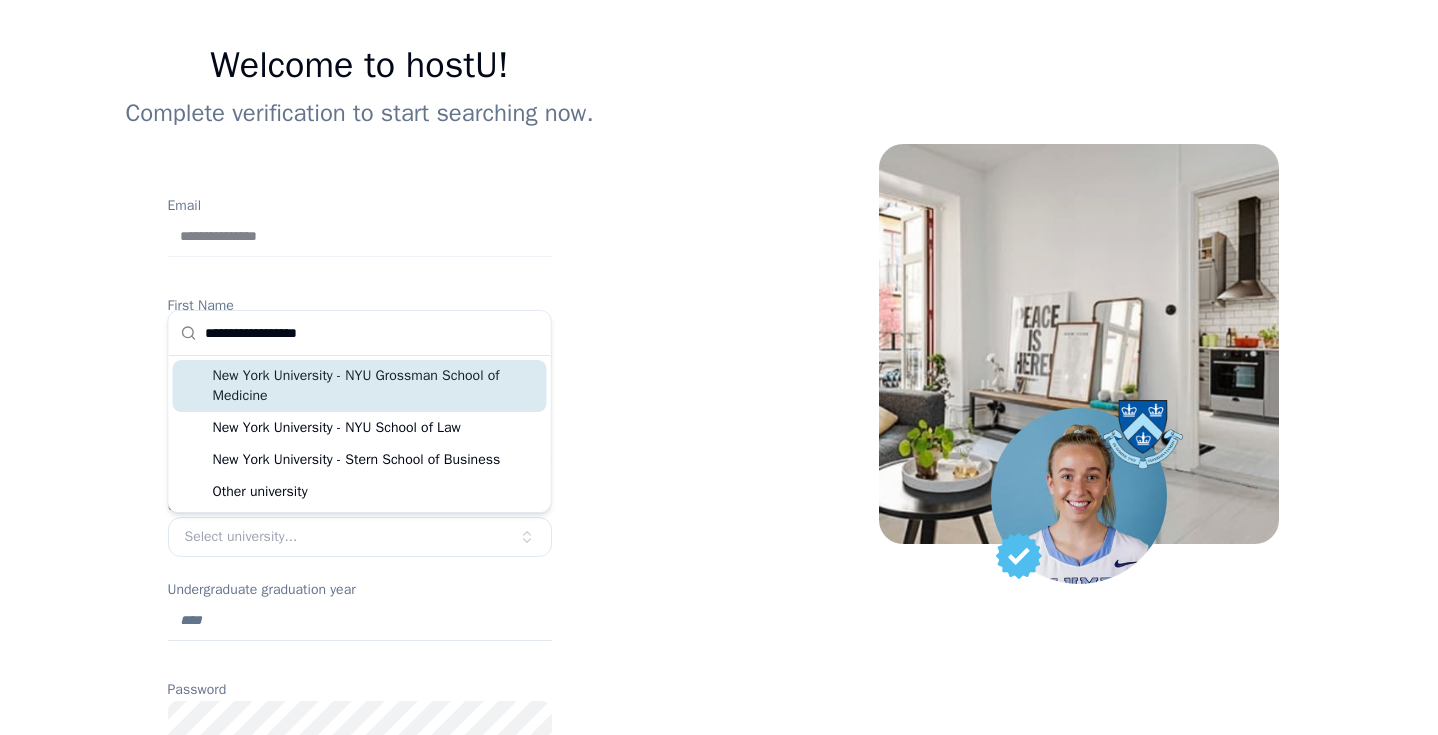 type on "**********" 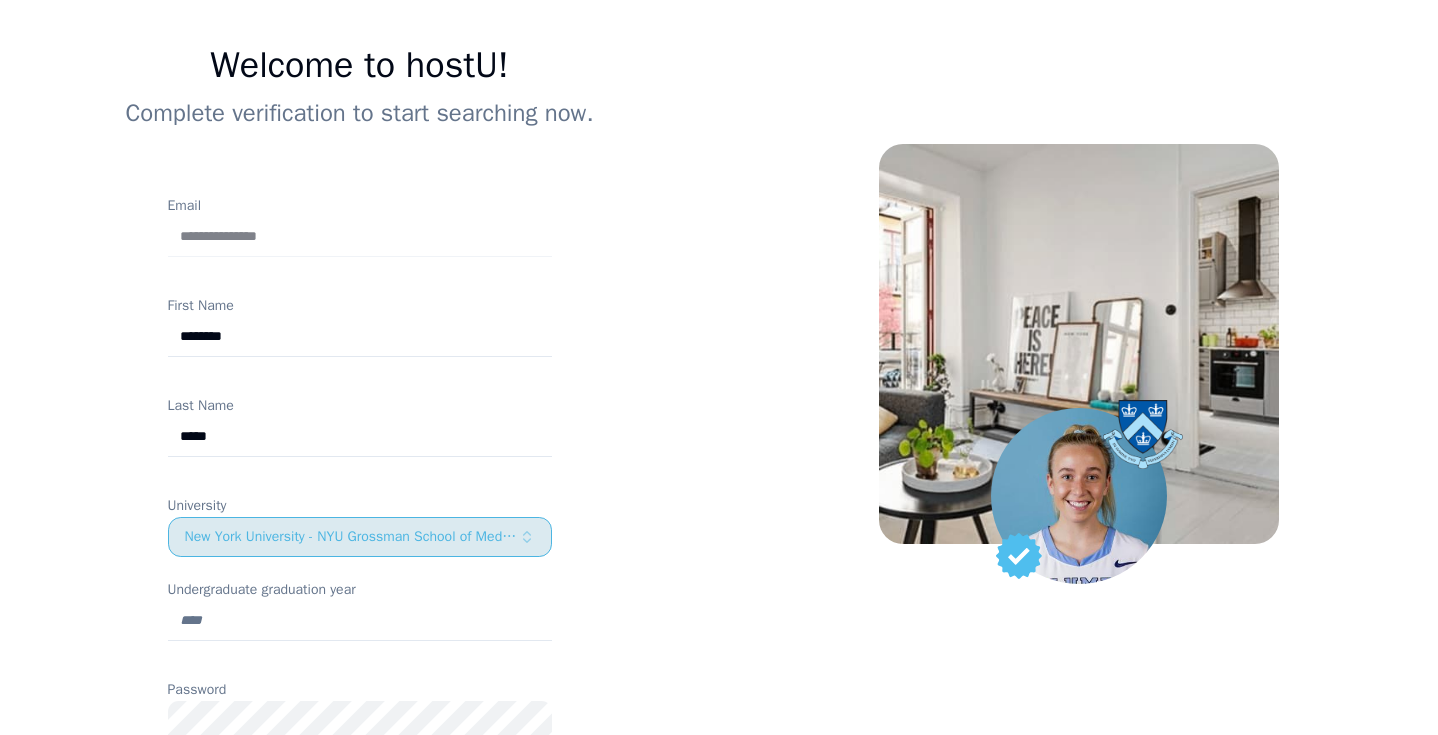 click on "New York University - NYU Grossman School of Medicine" at bounding box center (360, 537) 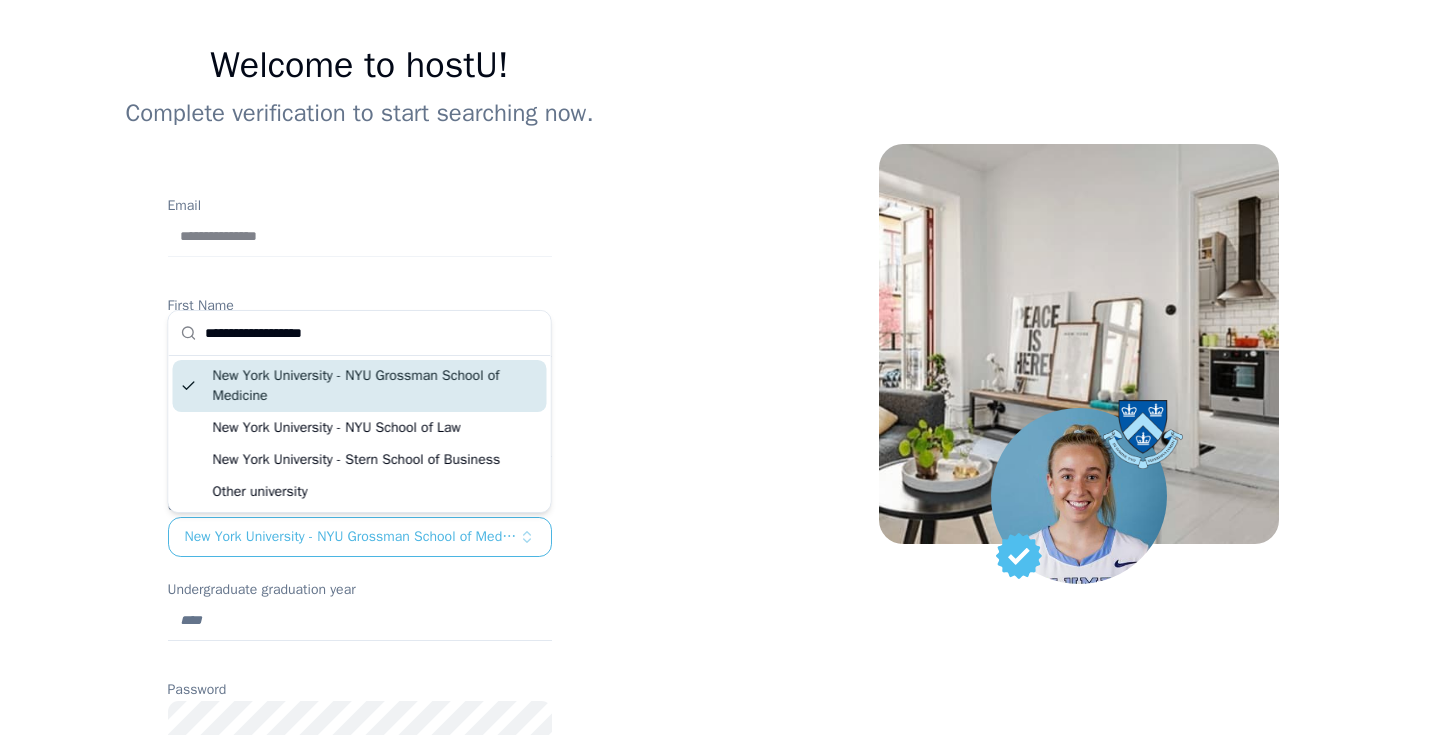 click on "**********" at bounding box center [372, 333] 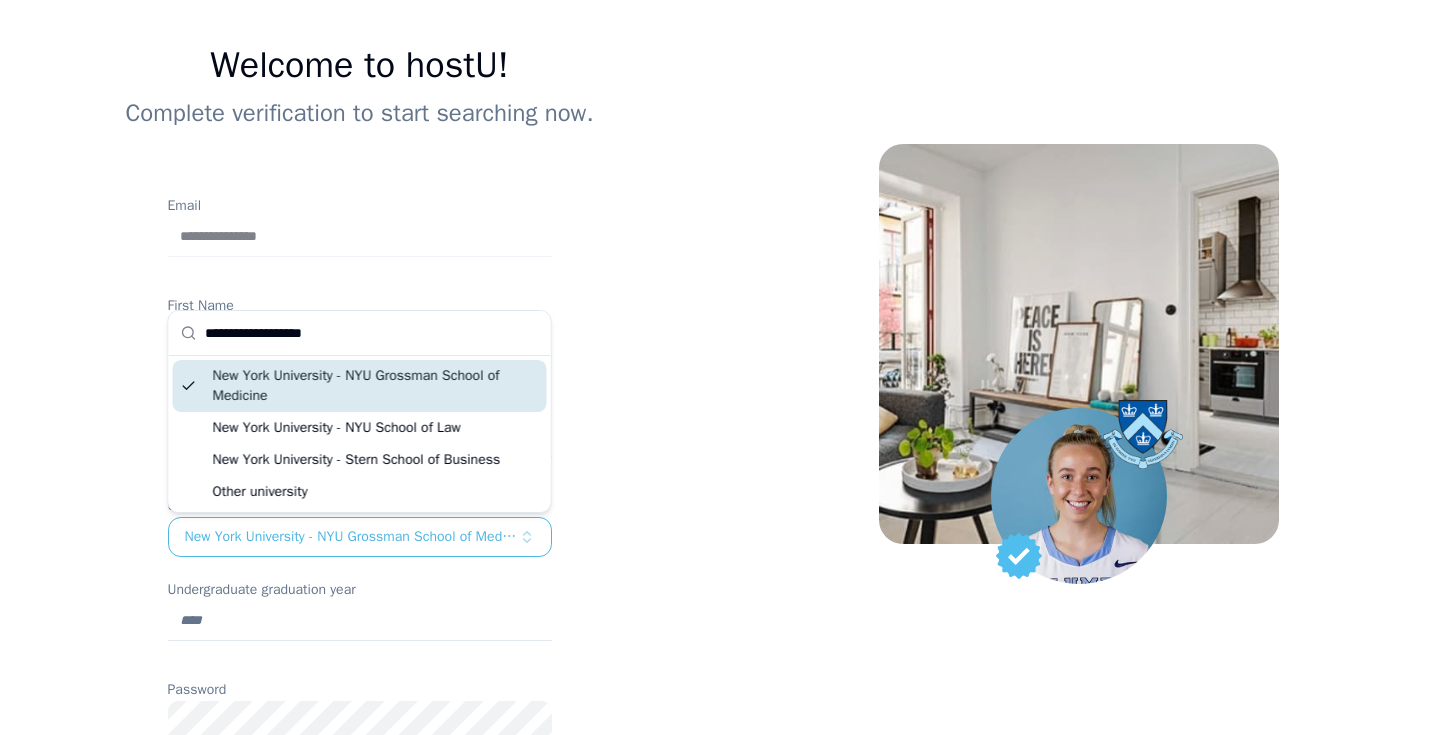 click on "**********" at bounding box center (372, 333) 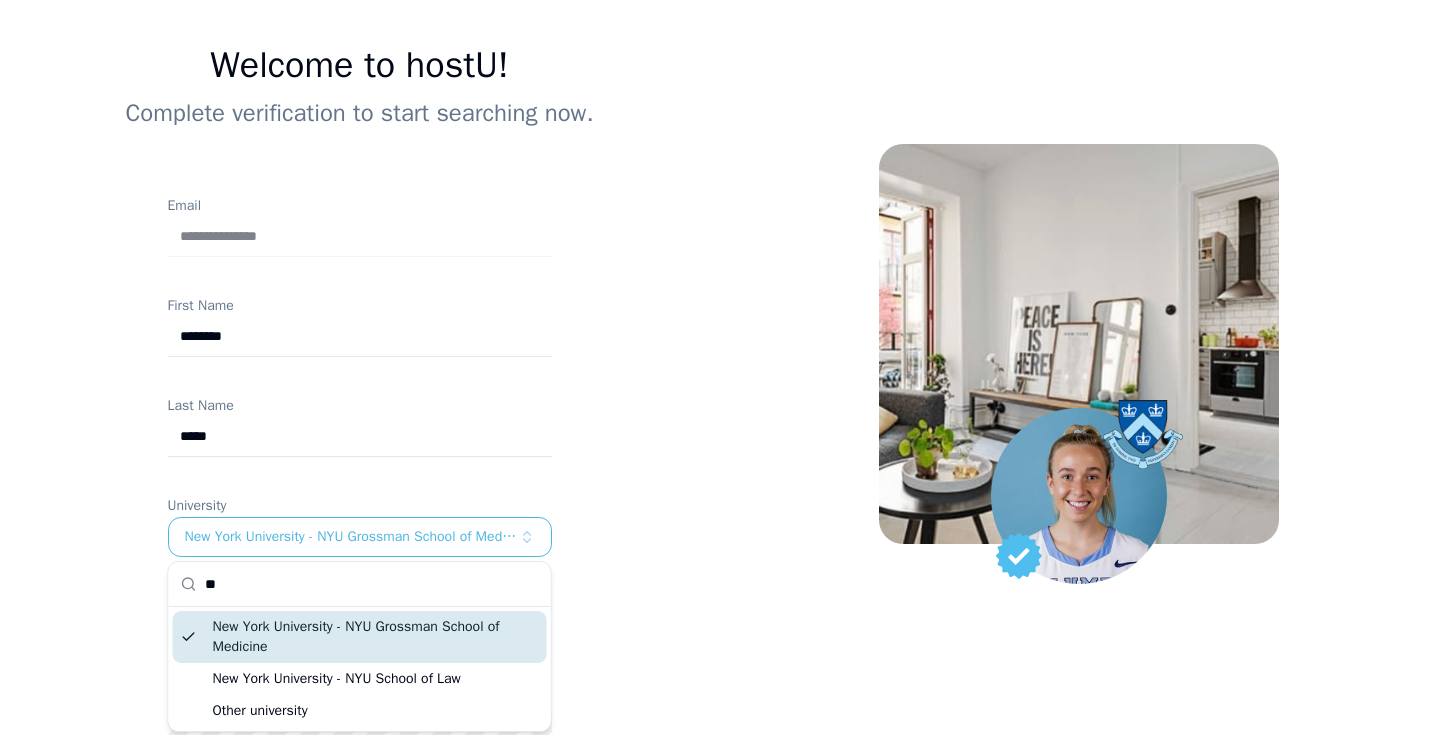 scroll, scrollTop: 0, scrollLeft: 0, axis: both 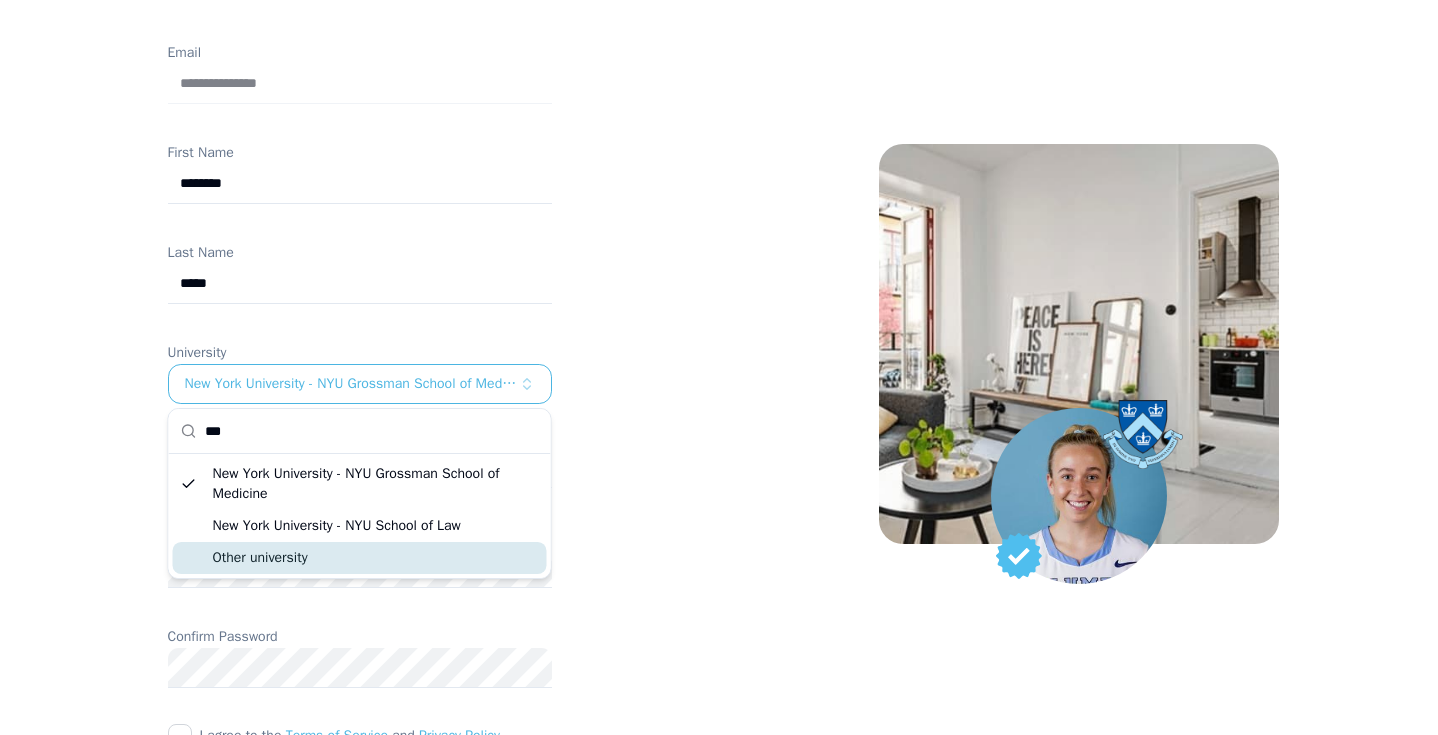 type on "***" 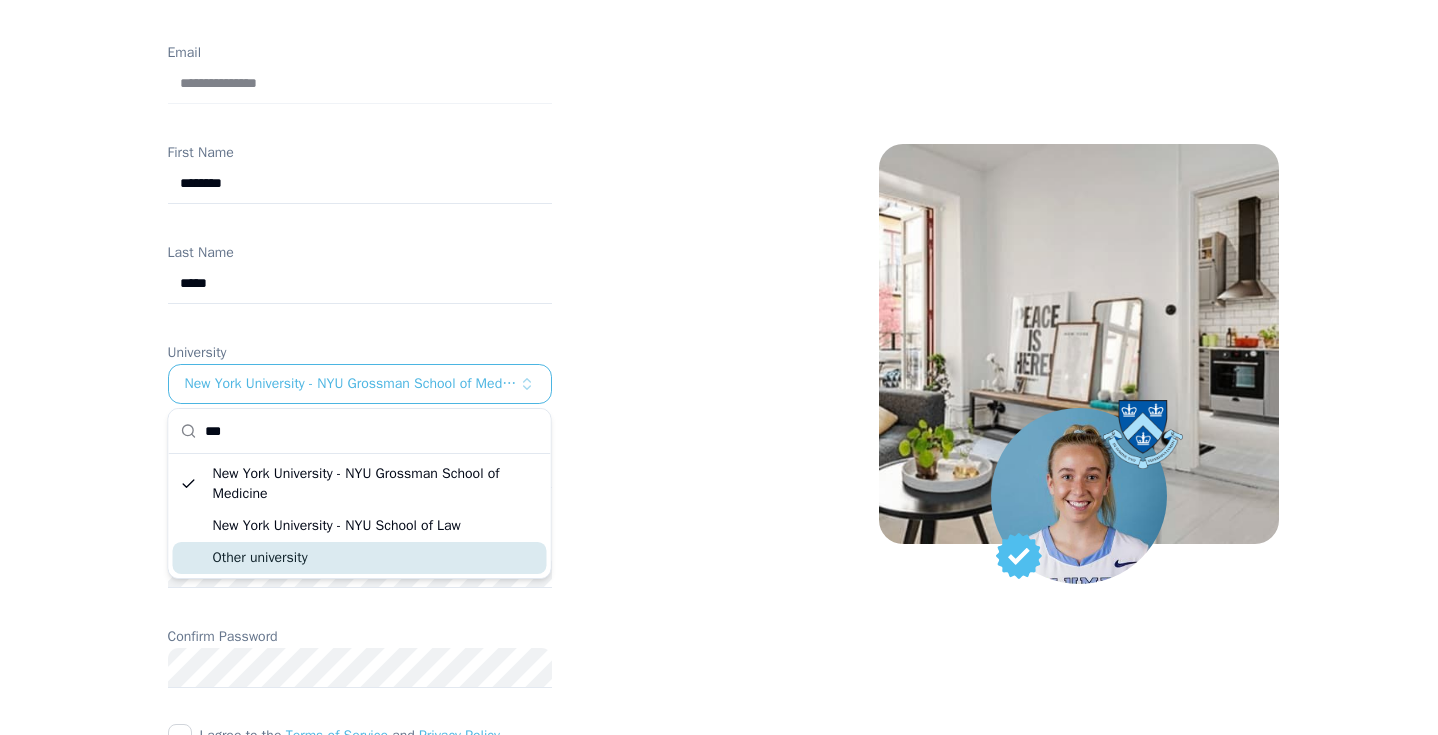 click on "Other university" at bounding box center [360, 558] 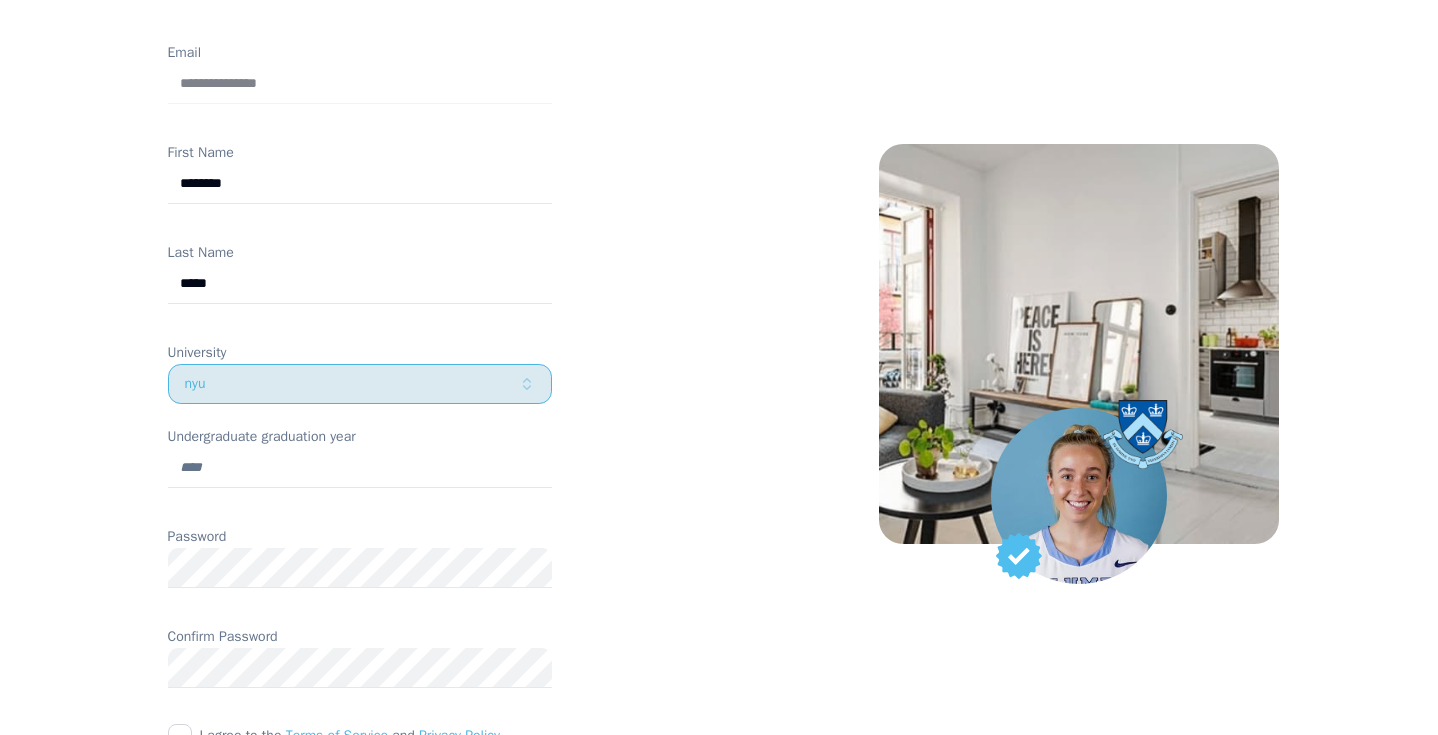 click on "nyu" at bounding box center (352, 384) 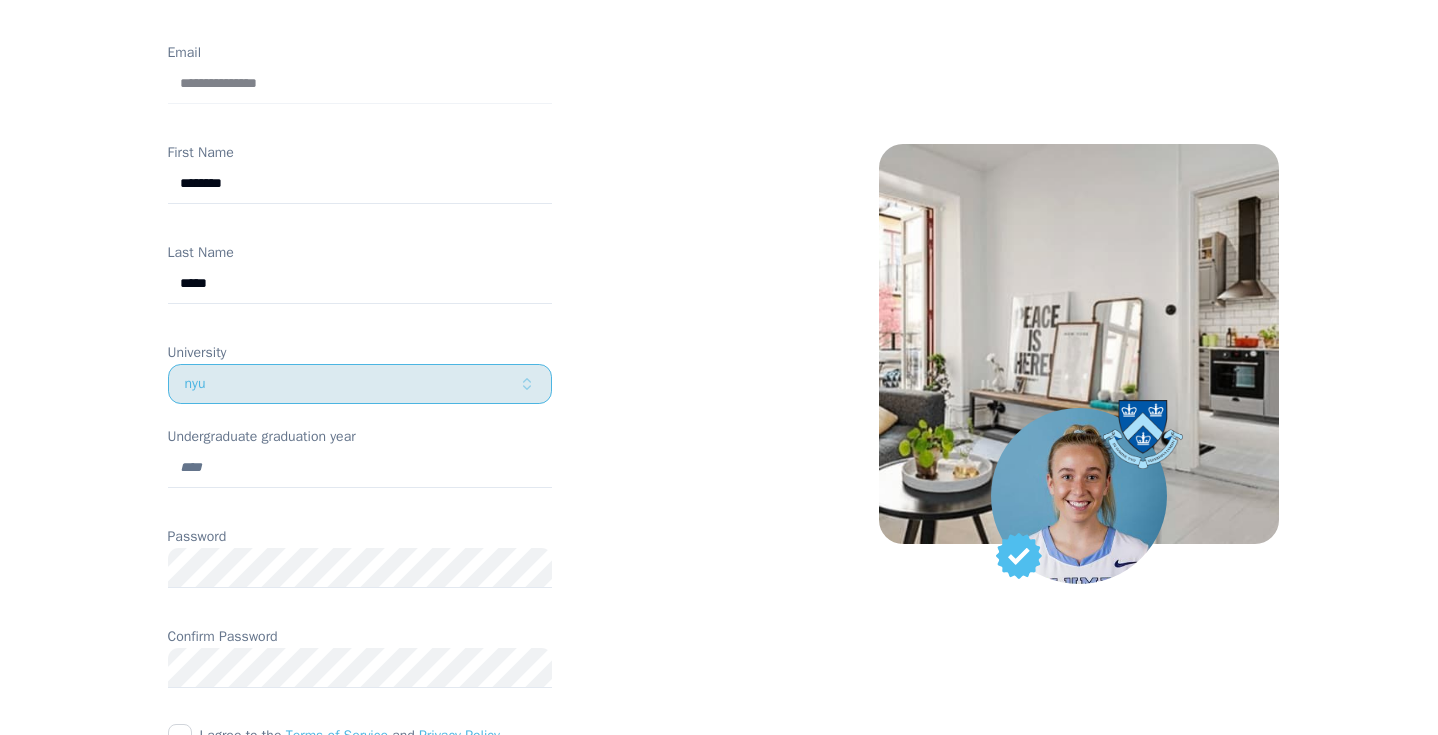 click on "nyu" at bounding box center [352, 384] 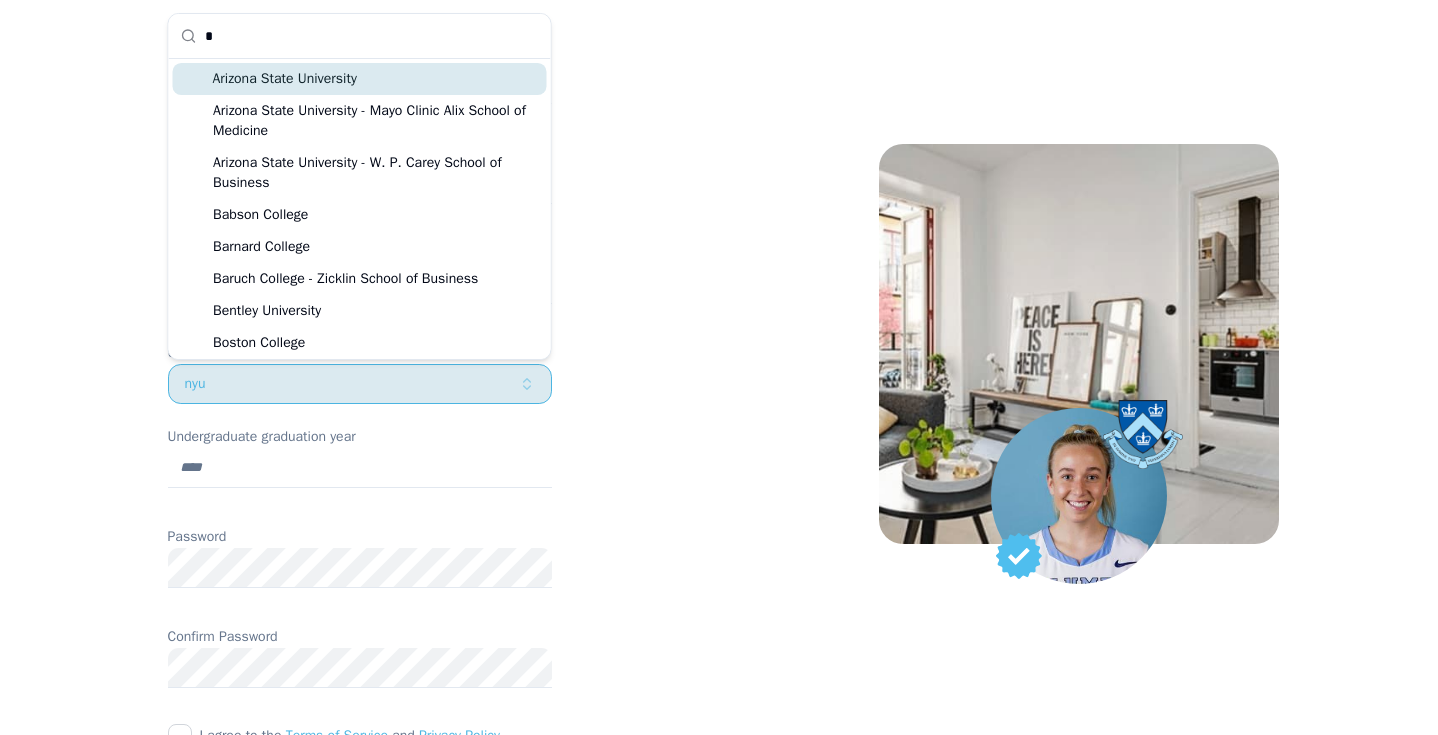 scroll, scrollTop: 1864, scrollLeft: 0, axis: vertical 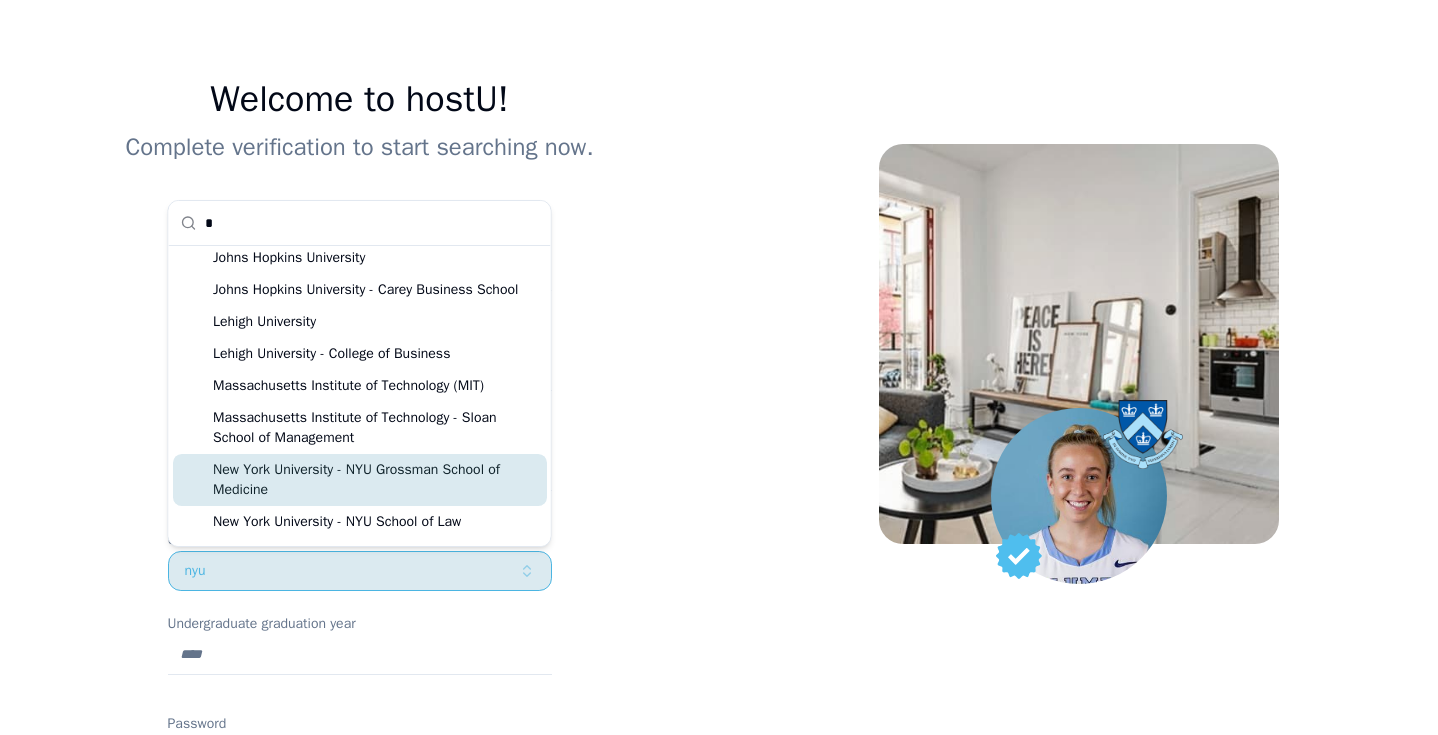 type on "*" 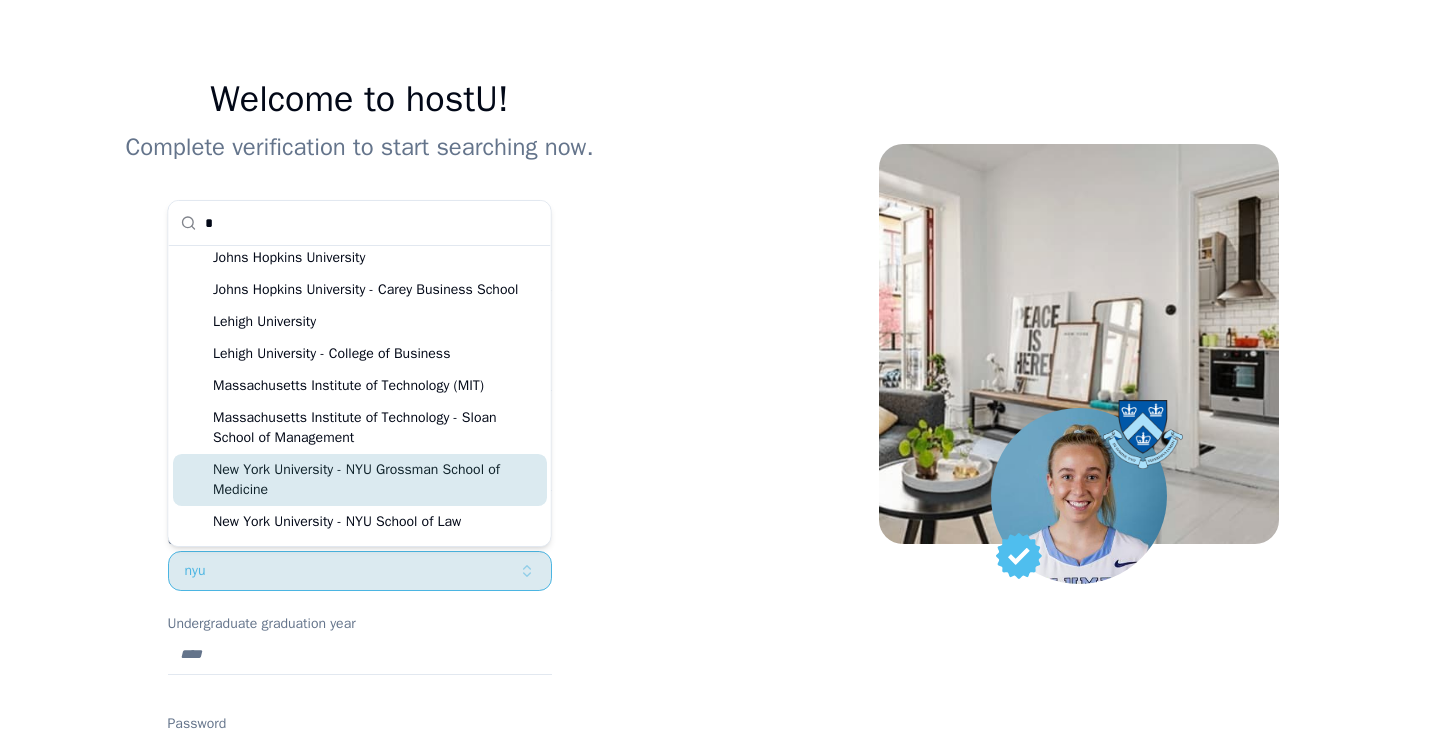 click on "nyu" at bounding box center [352, 571] 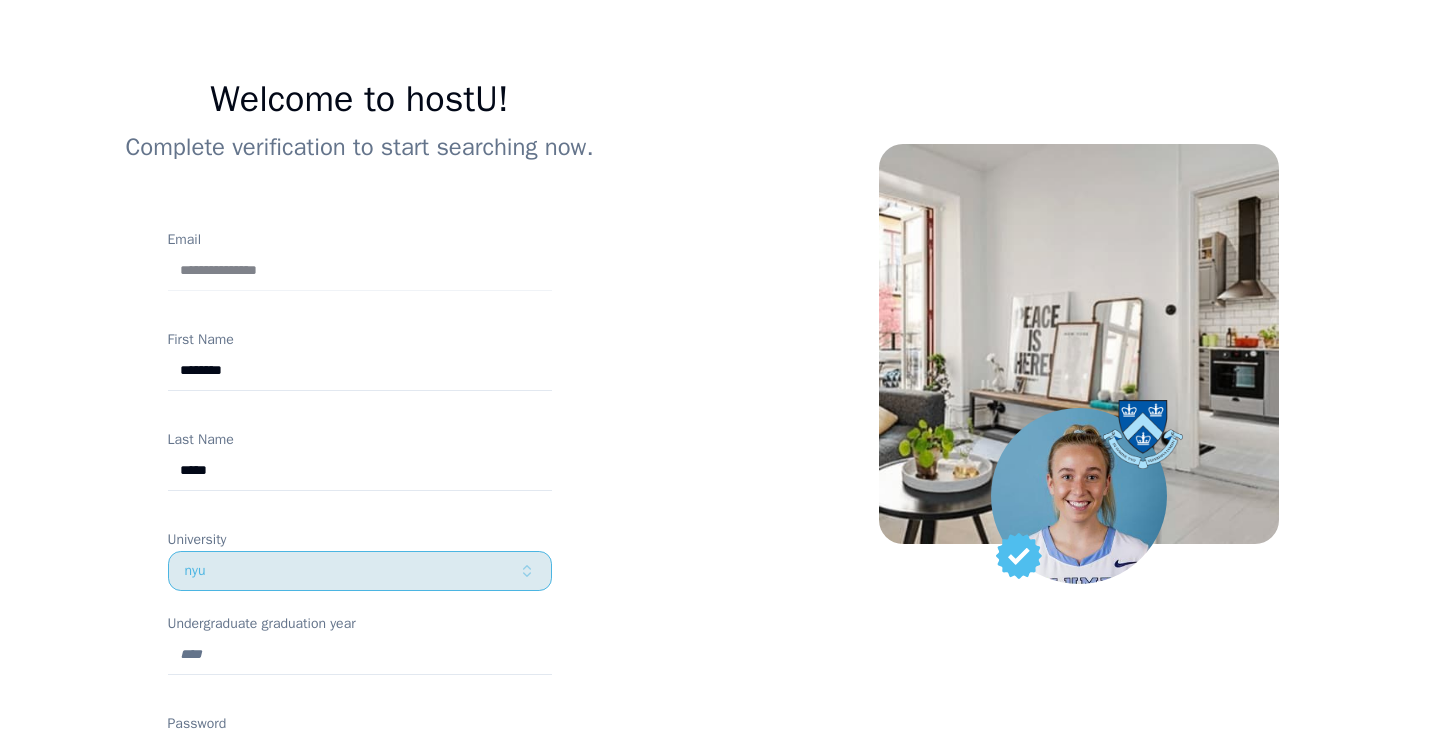 click on "nyu" at bounding box center (352, 571) 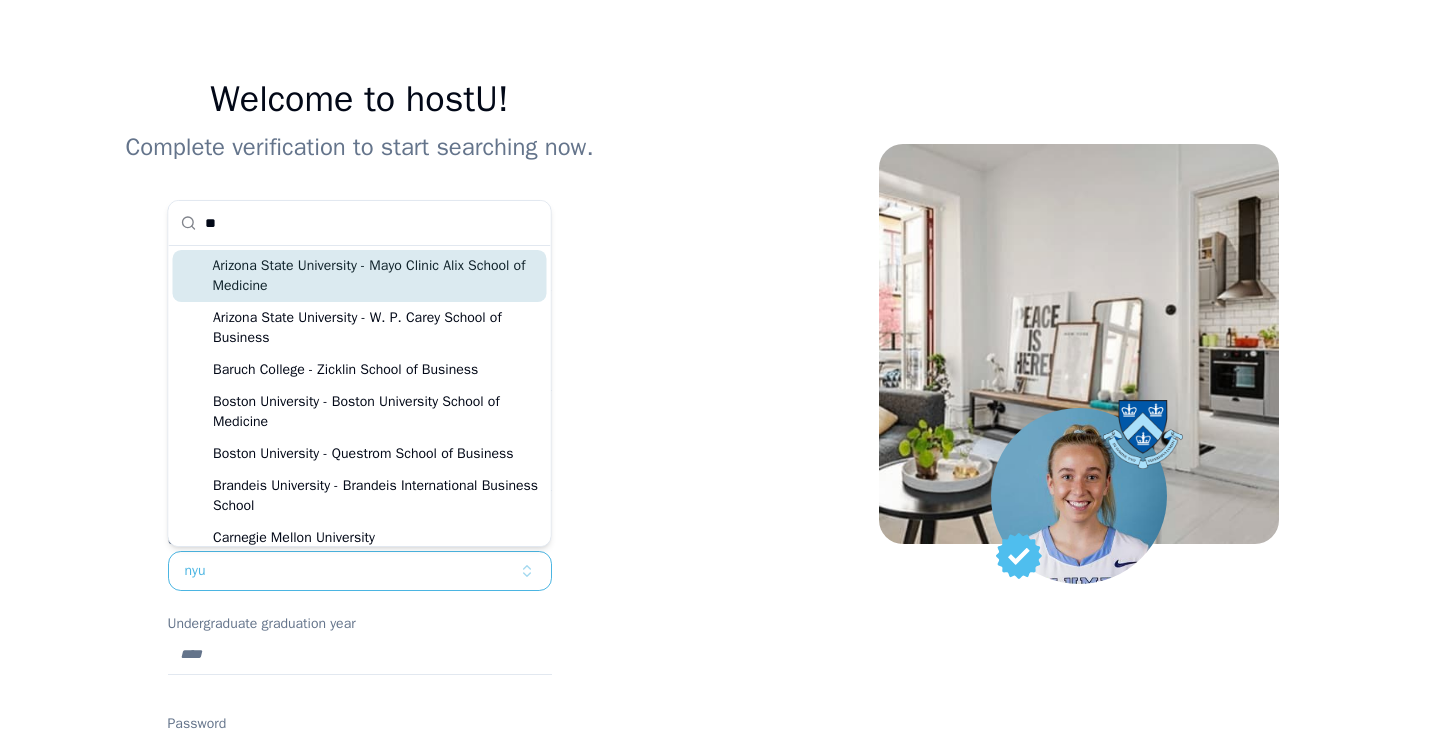 type on "*" 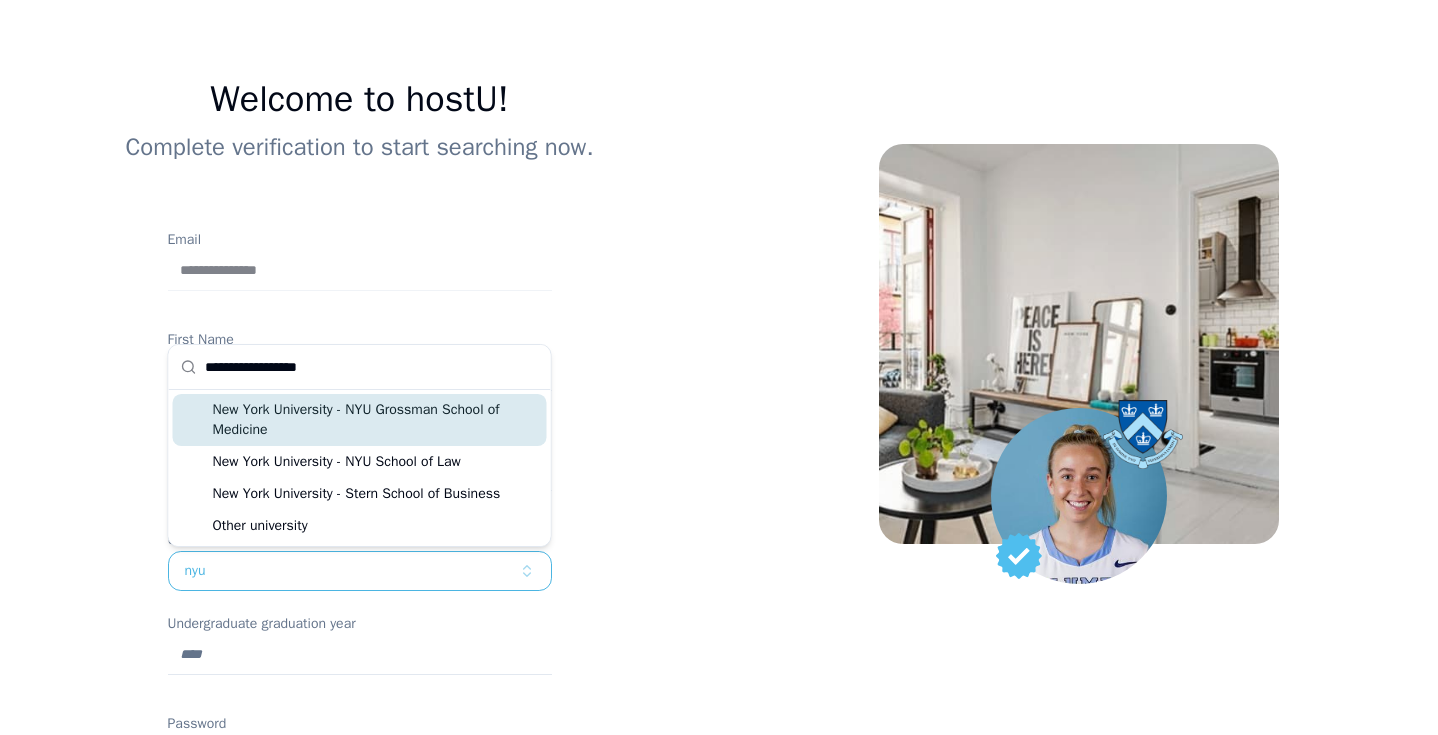 type on "**********" 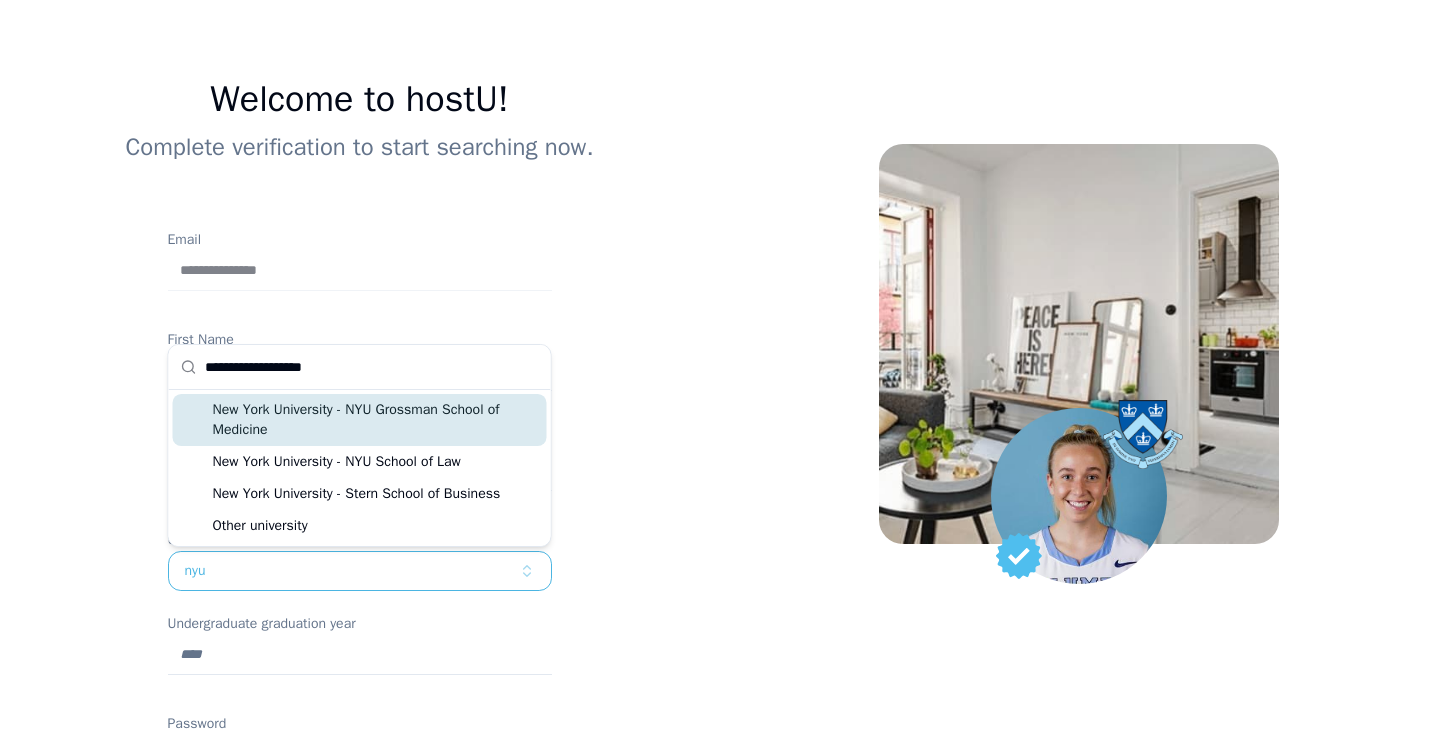 type 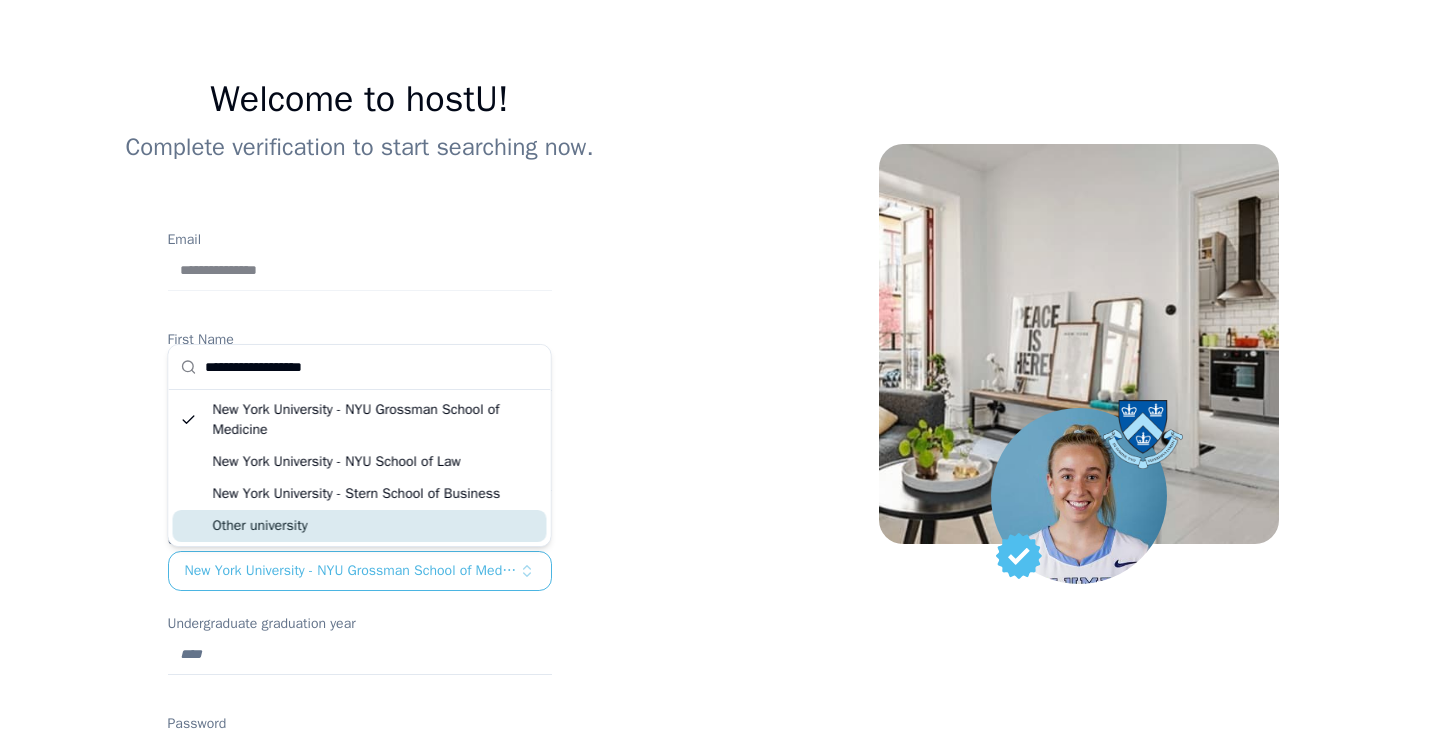 click on "Other university" at bounding box center (360, 526) 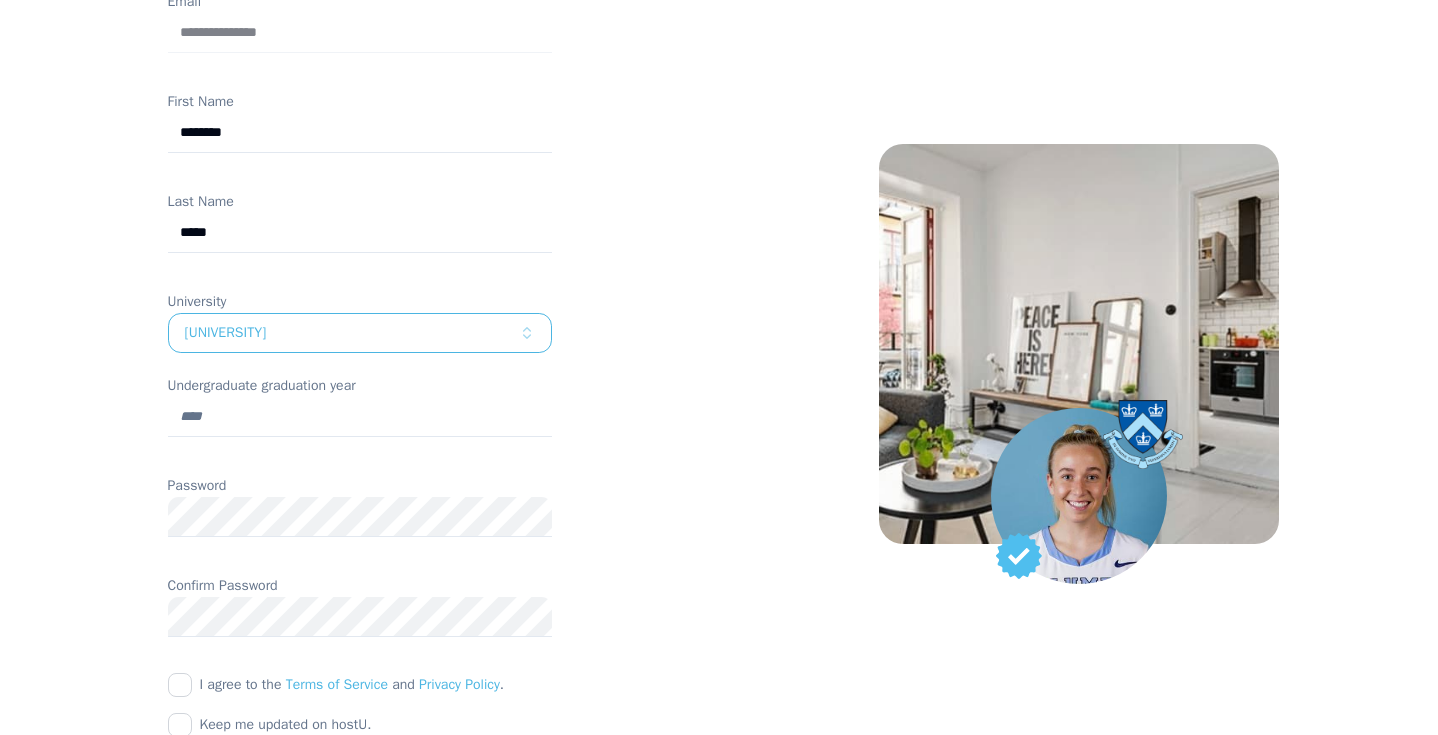 scroll, scrollTop: 336, scrollLeft: 0, axis: vertical 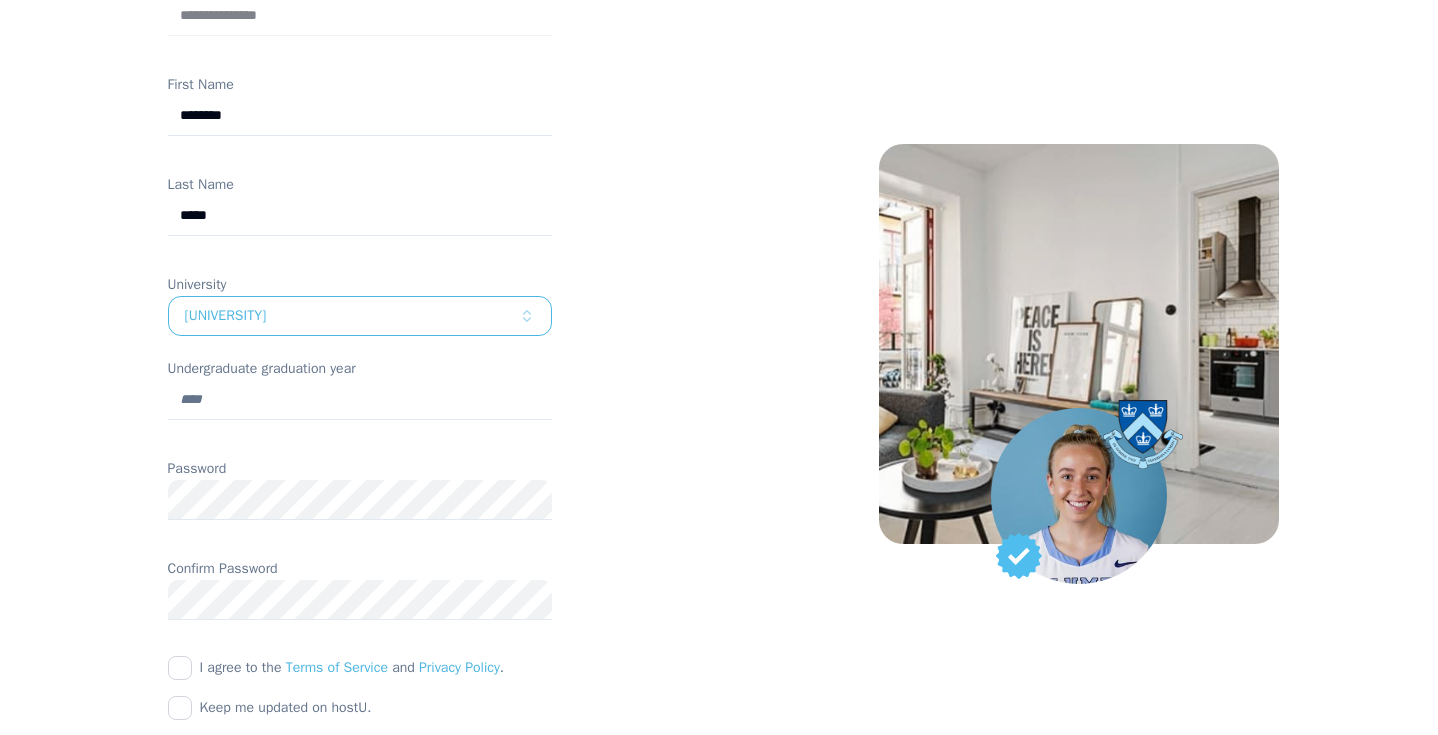 click on "Undergraduate graduation year" at bounding box center [360, 400] 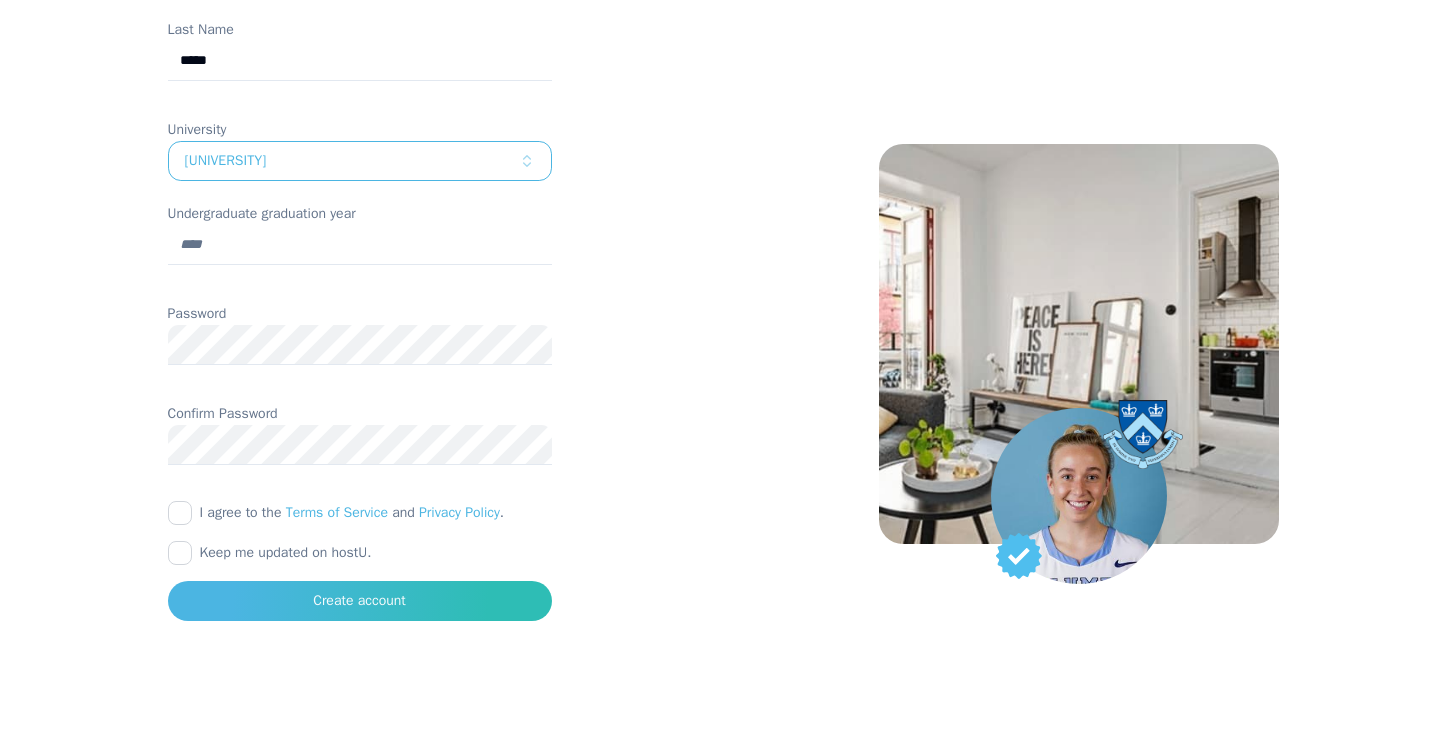 scroll, scrollTop: 505, scrollLeft: 0, axis: vertical 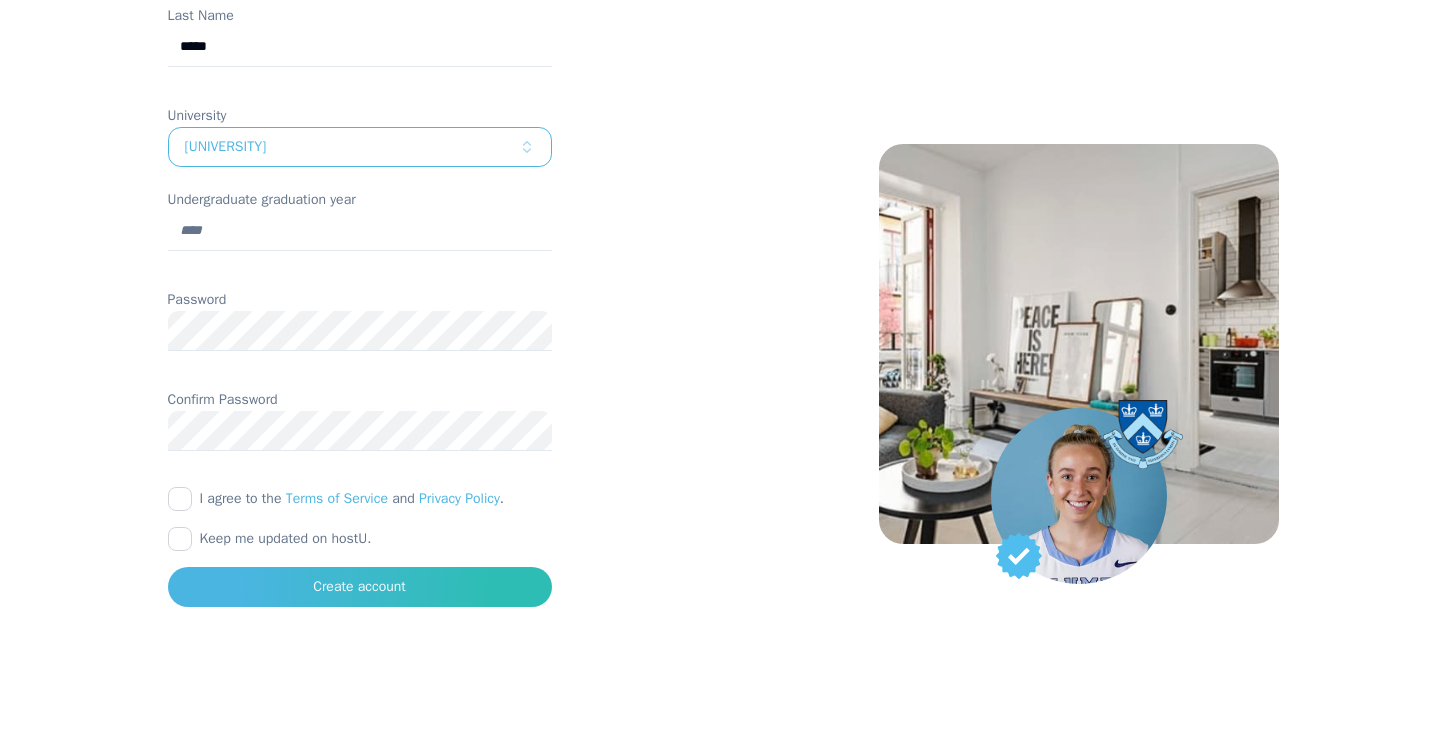 click on "I agree to the   Terms of Service   and   Privacy Policy ." at bounding box center [352, 498] 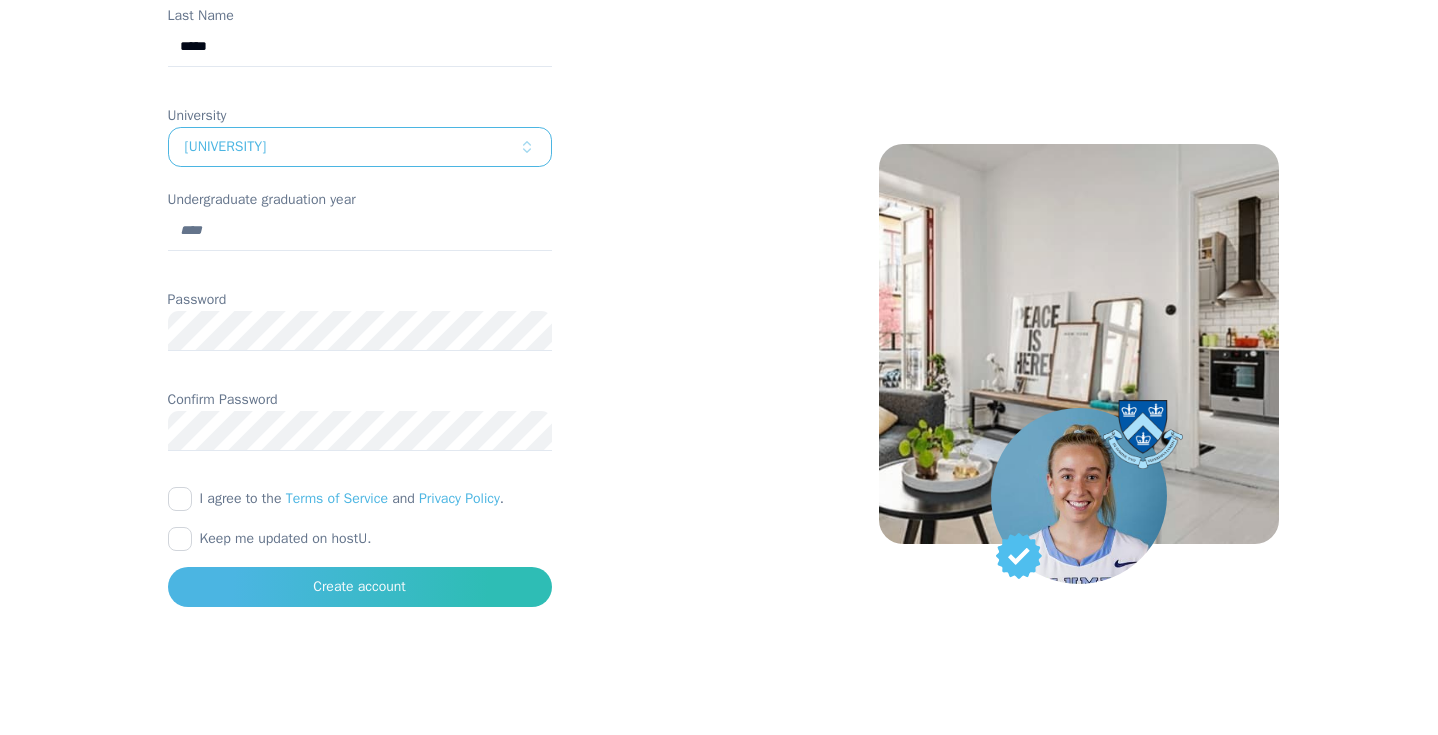 click on "I agree to the   Terms of Service   and   Privacy Policy ." at bounding box center (180, 499) 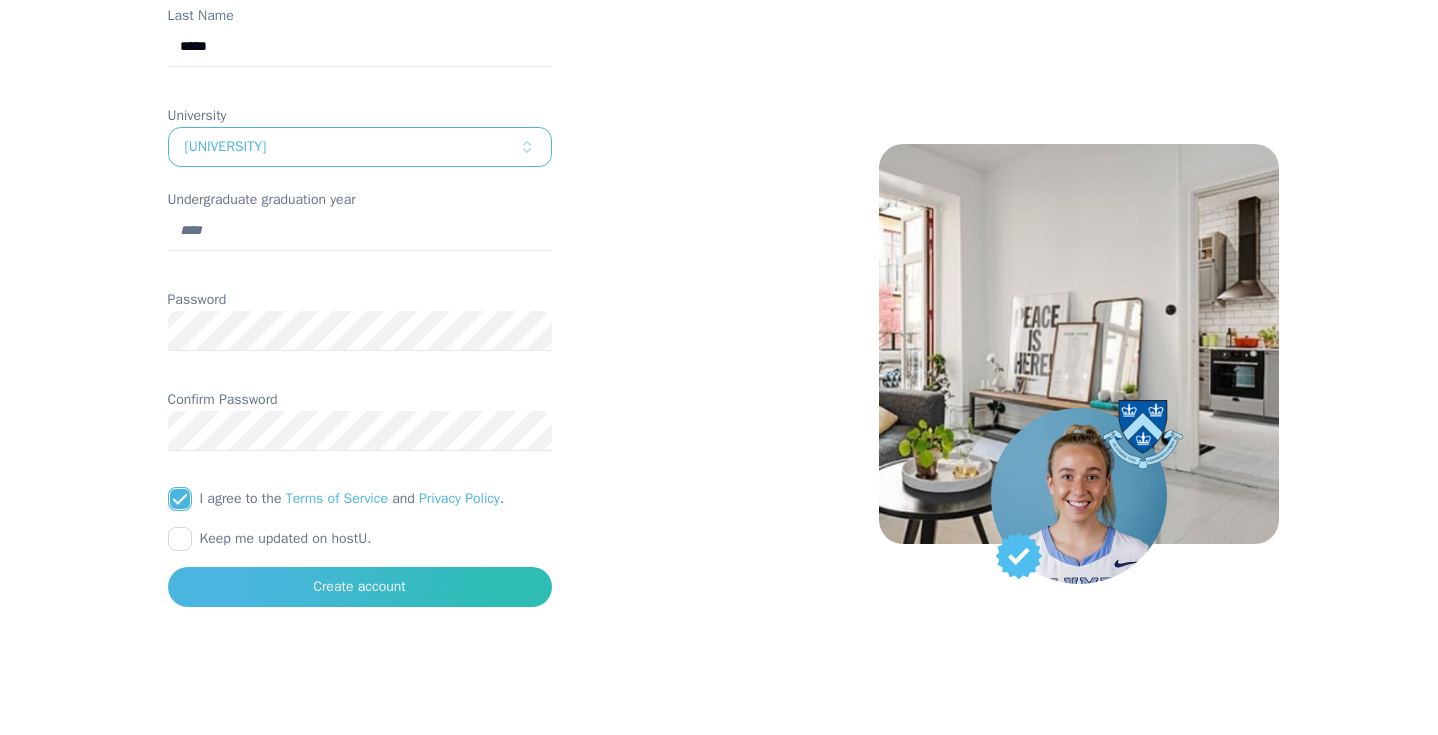 click on "Keep me updated on hostU." at bounding box center [286, 539] 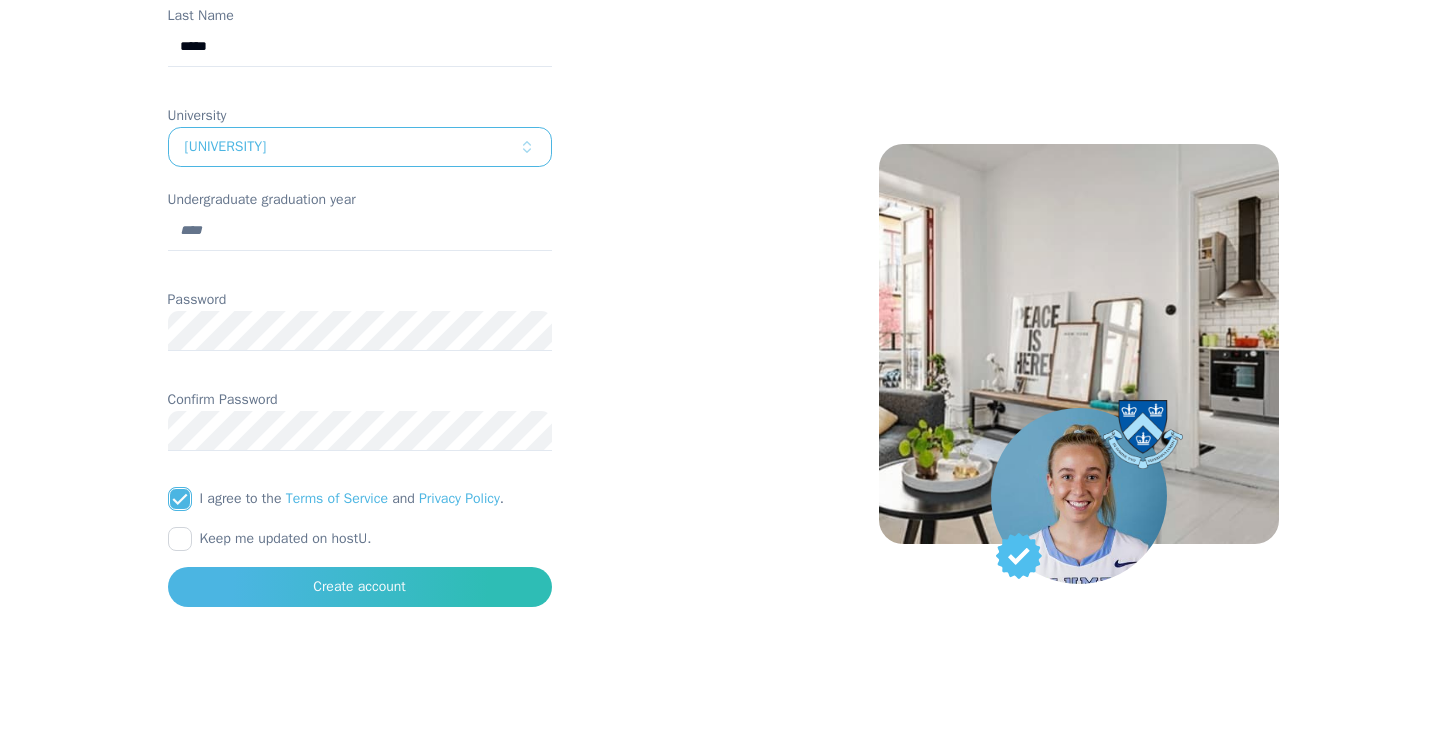 click on "Keep me updated on hostU." at bounding box center (180, 539) 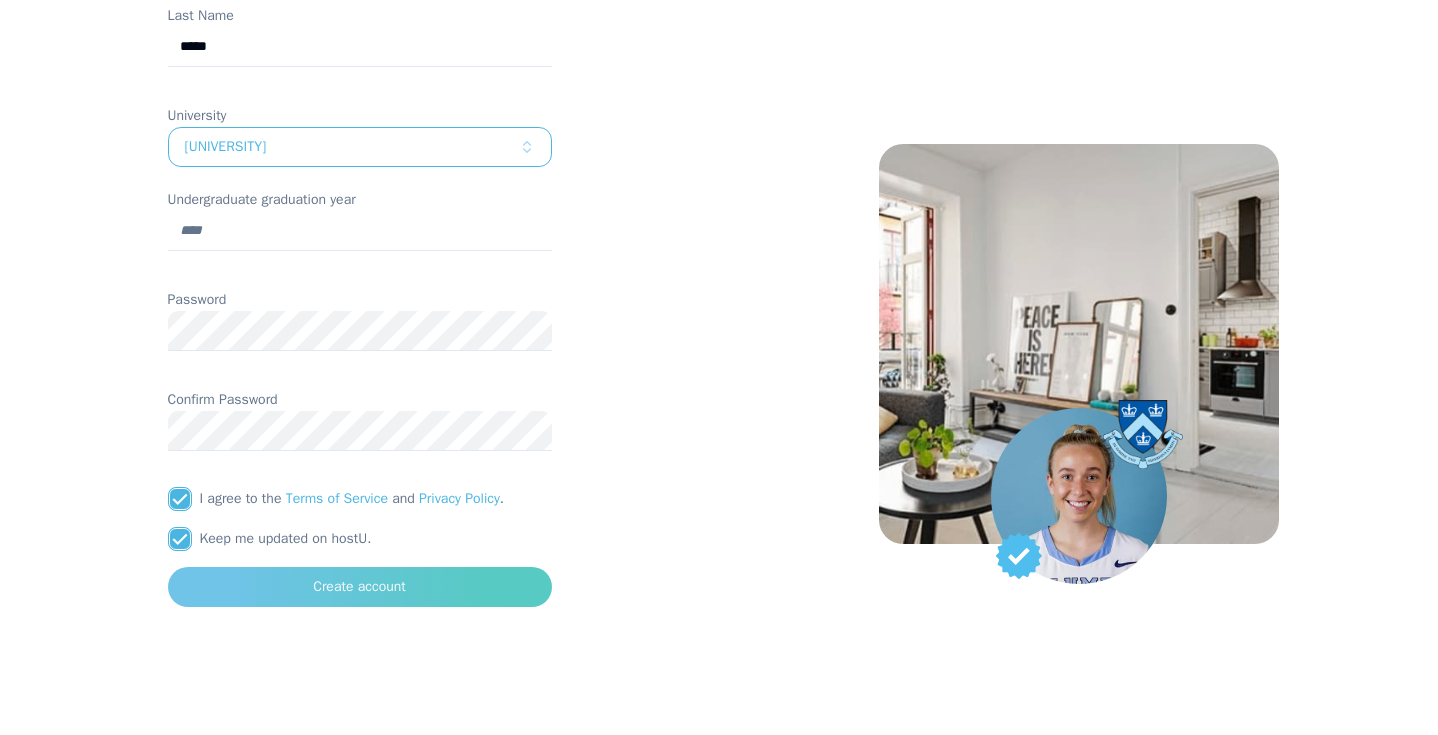 click on "Create account" at bounding box center [360, 587] 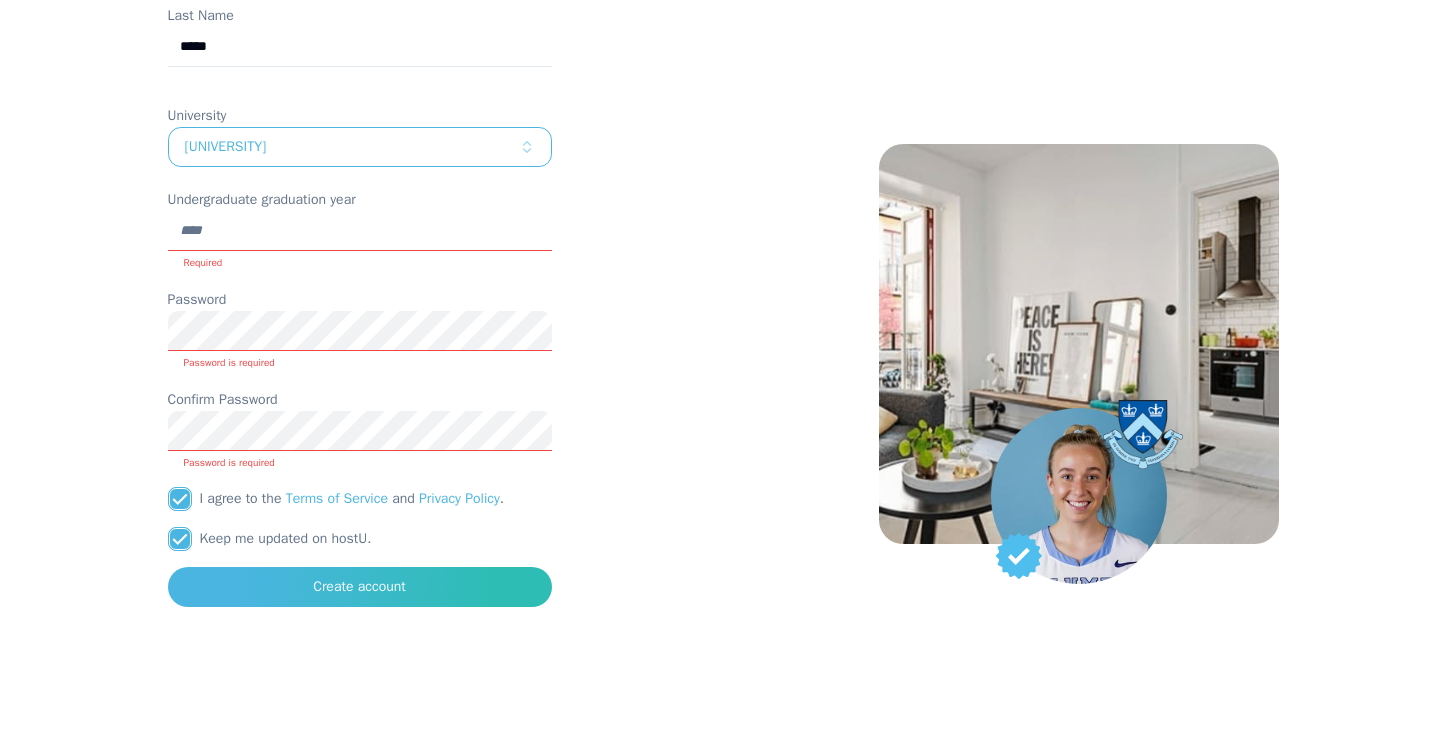 click on "Undergraduate graduation year" at bounding box center [360, 231] 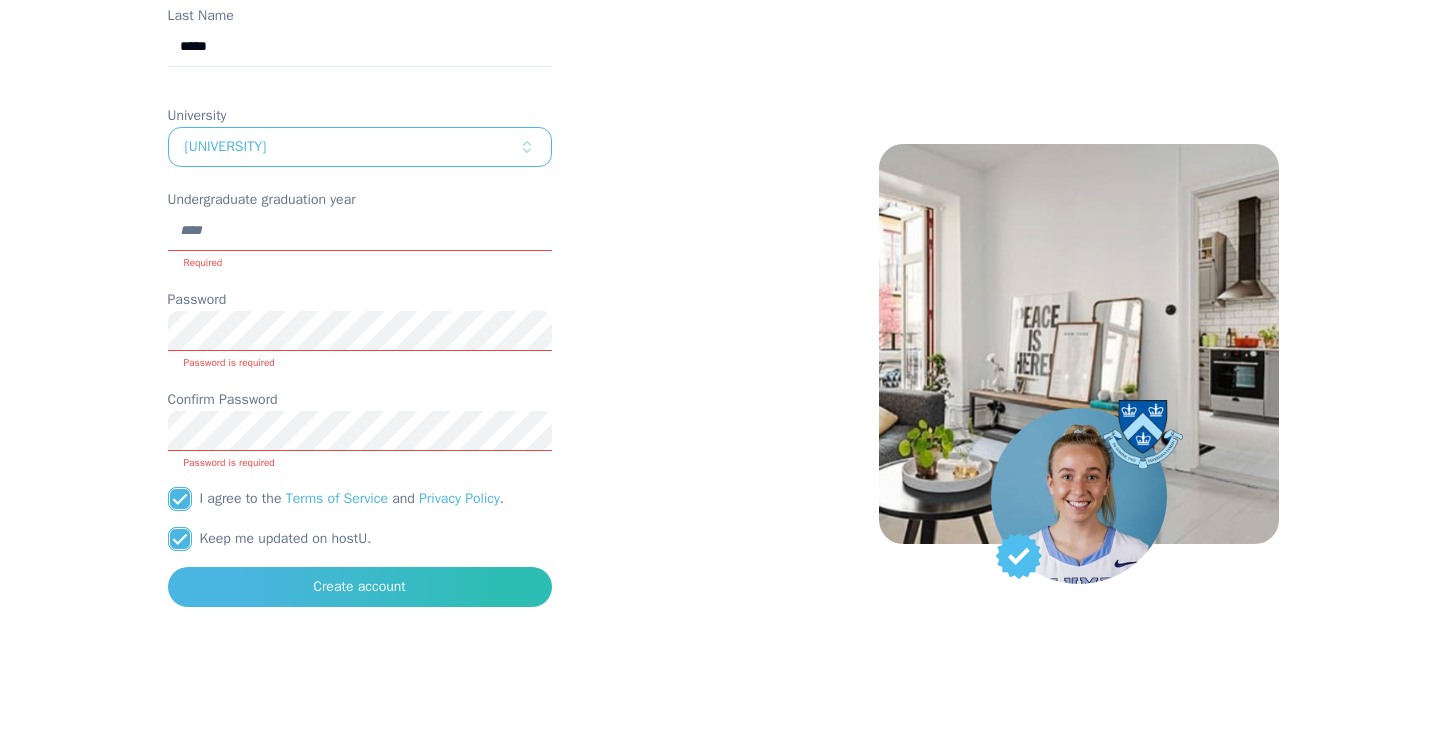 click on "Undergraduate graduation year" at bounding box center [360, 231] 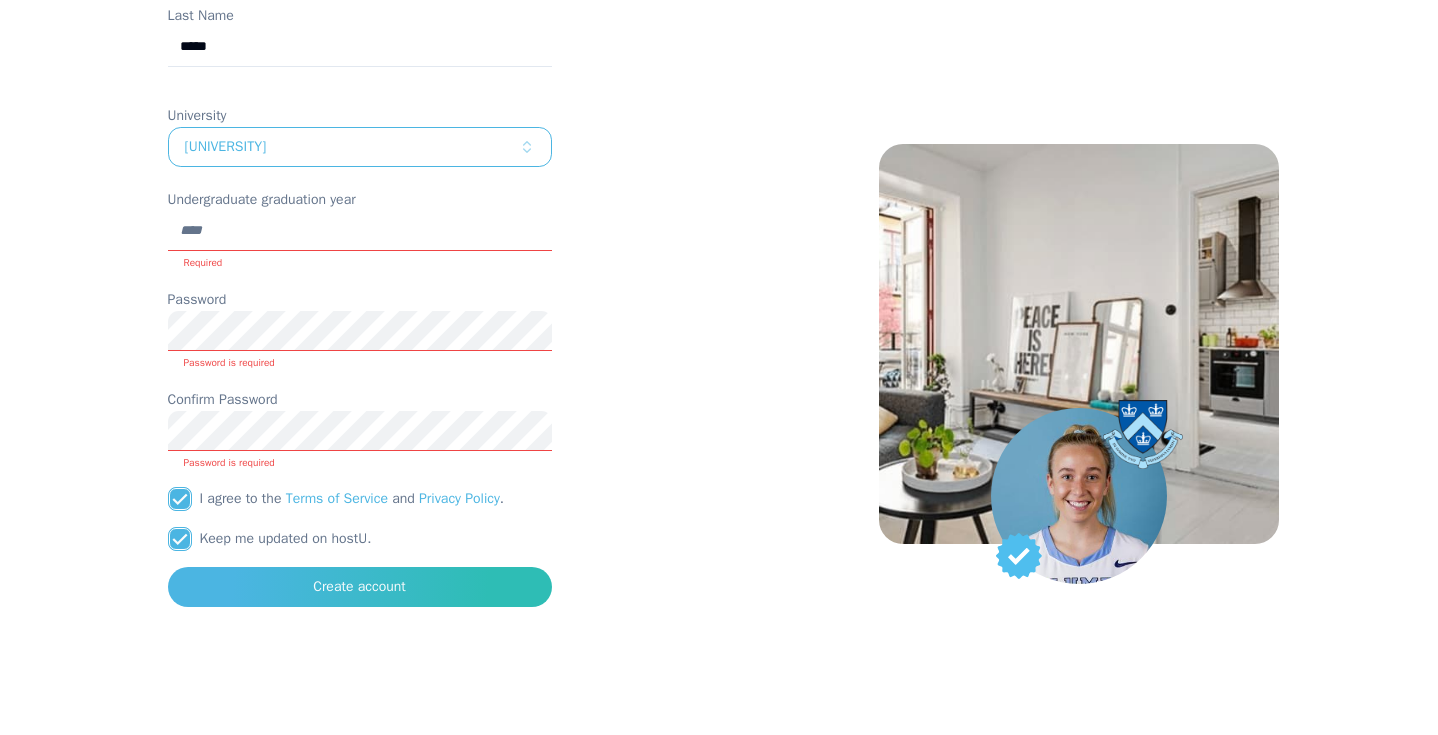click at bounding box center (1078, 367) 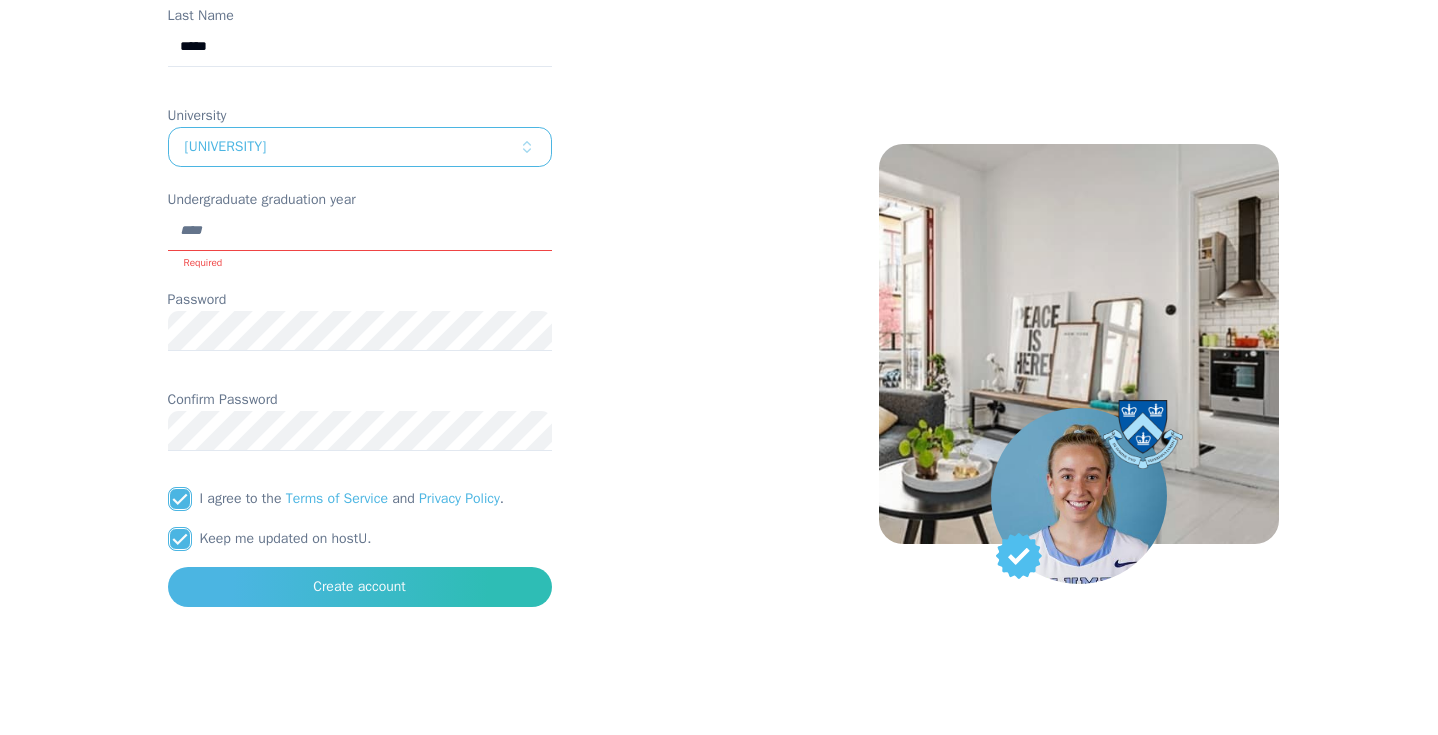 click on "Undergraduate graduation year" at bounding box center [360, 231] 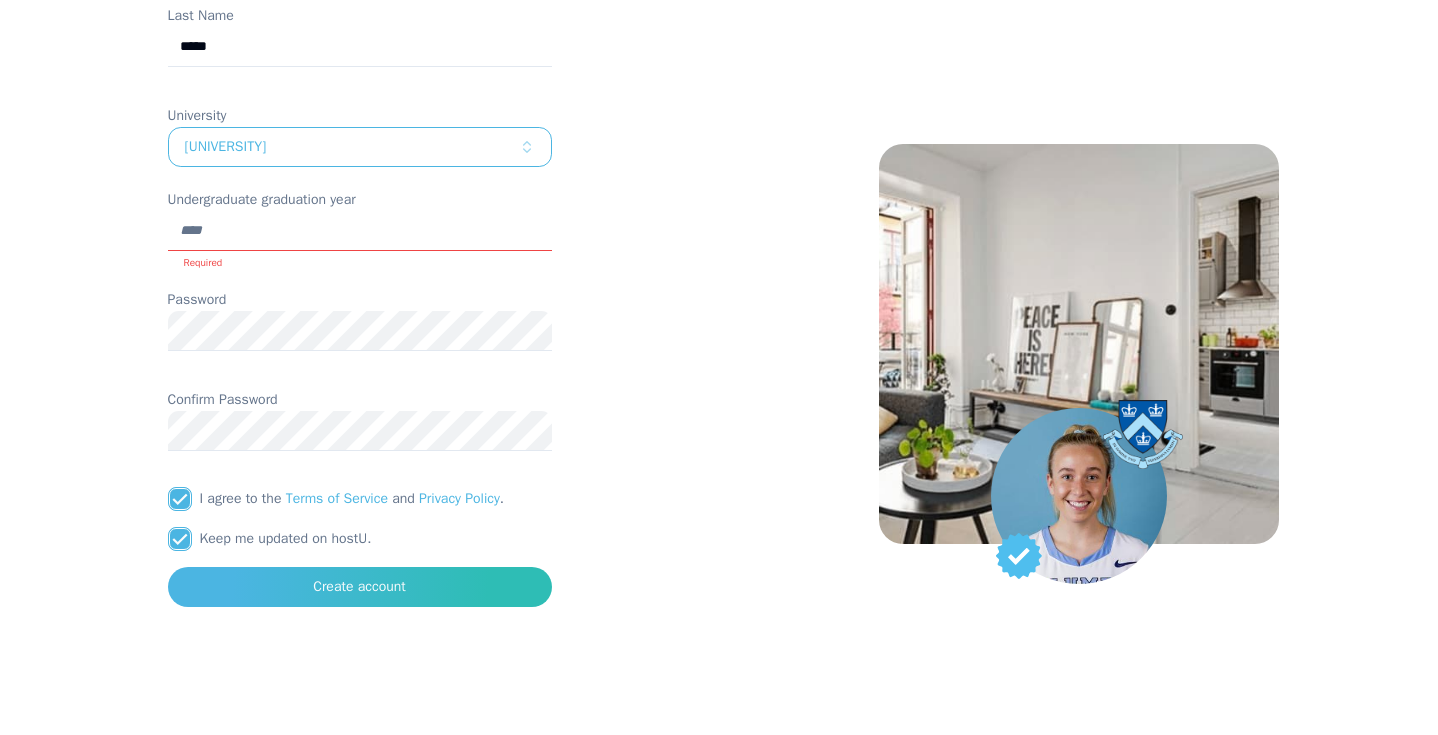 type on "****" 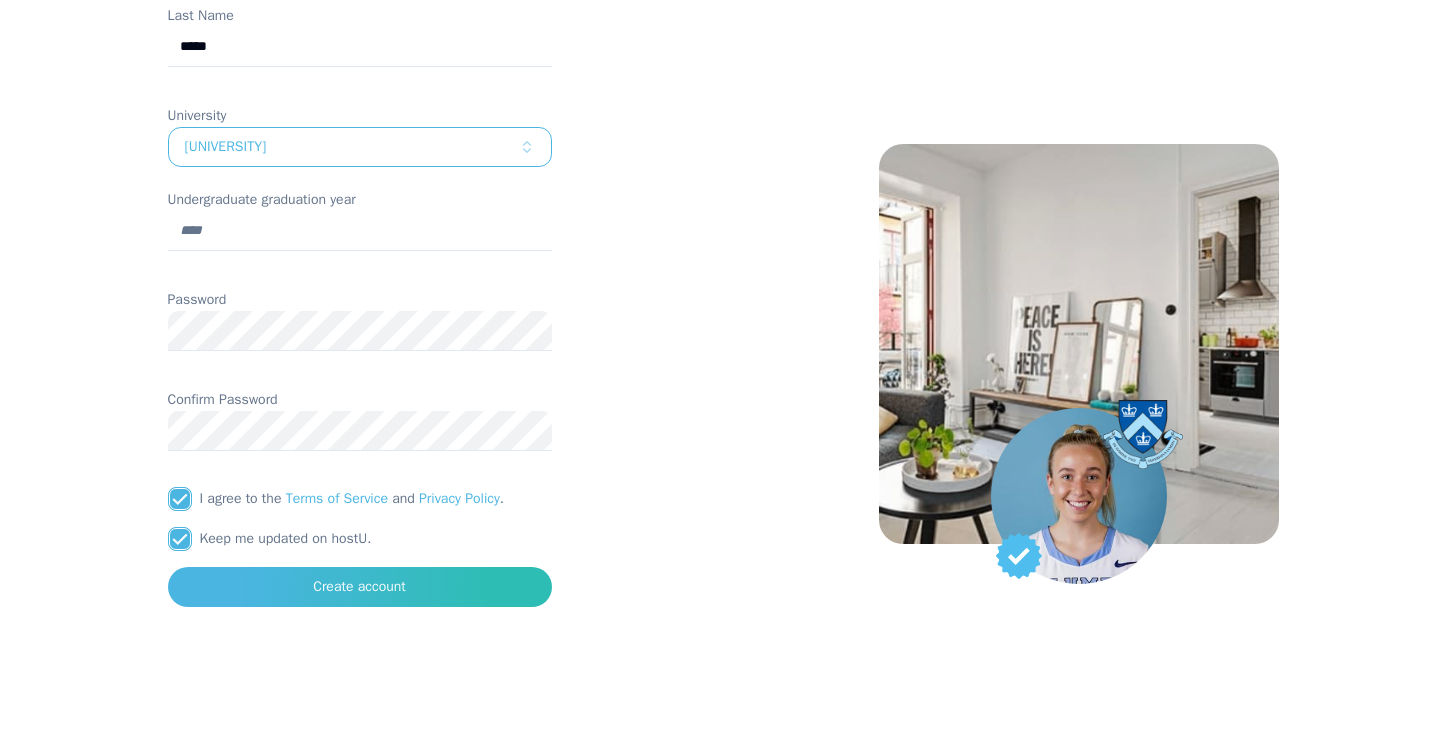 click on "Welcome to hostU! Complete verification to start searching now. Email [EMAIL] First Name [NAME] Last Name [NAME] University [UNIVERSITY] Undergraduate graduation year [YEAR] Password Confirm Password I agree to the   Terms of Service   and   Privacy Policy . Keep me updated on hostU. Create account" at bounding box center [359, 155] 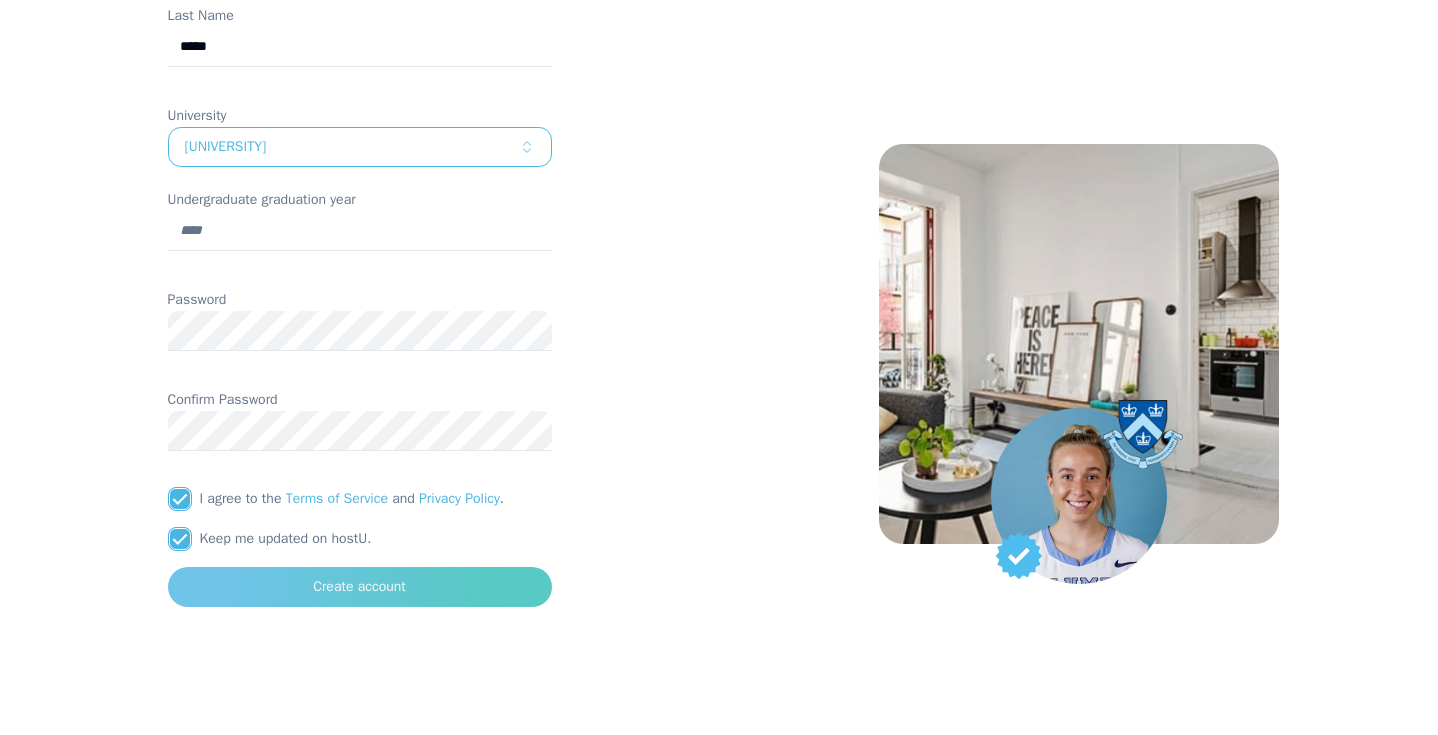click on "Create account" at bounding box center [359, 587] 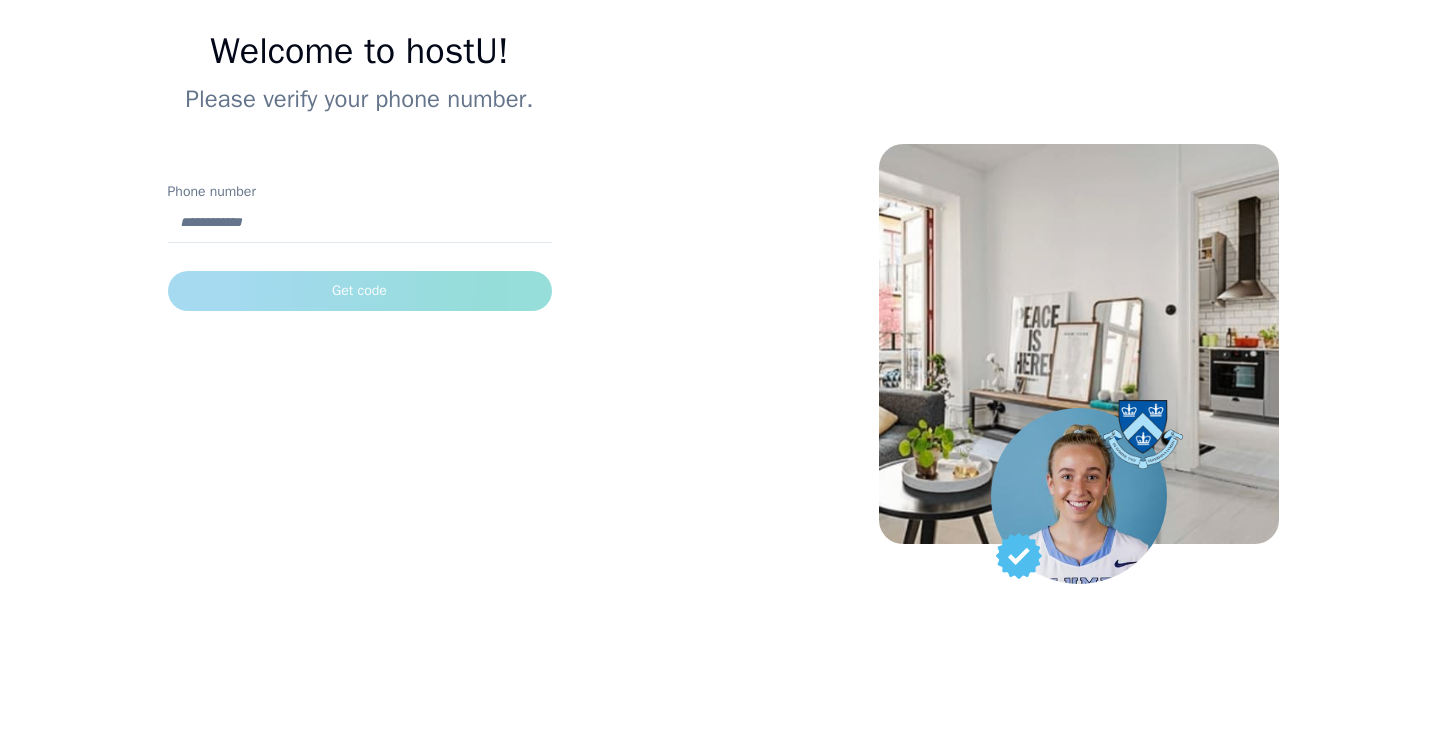 scroll, scrollTop: 129, scrollLeft: 0, axis: vertical 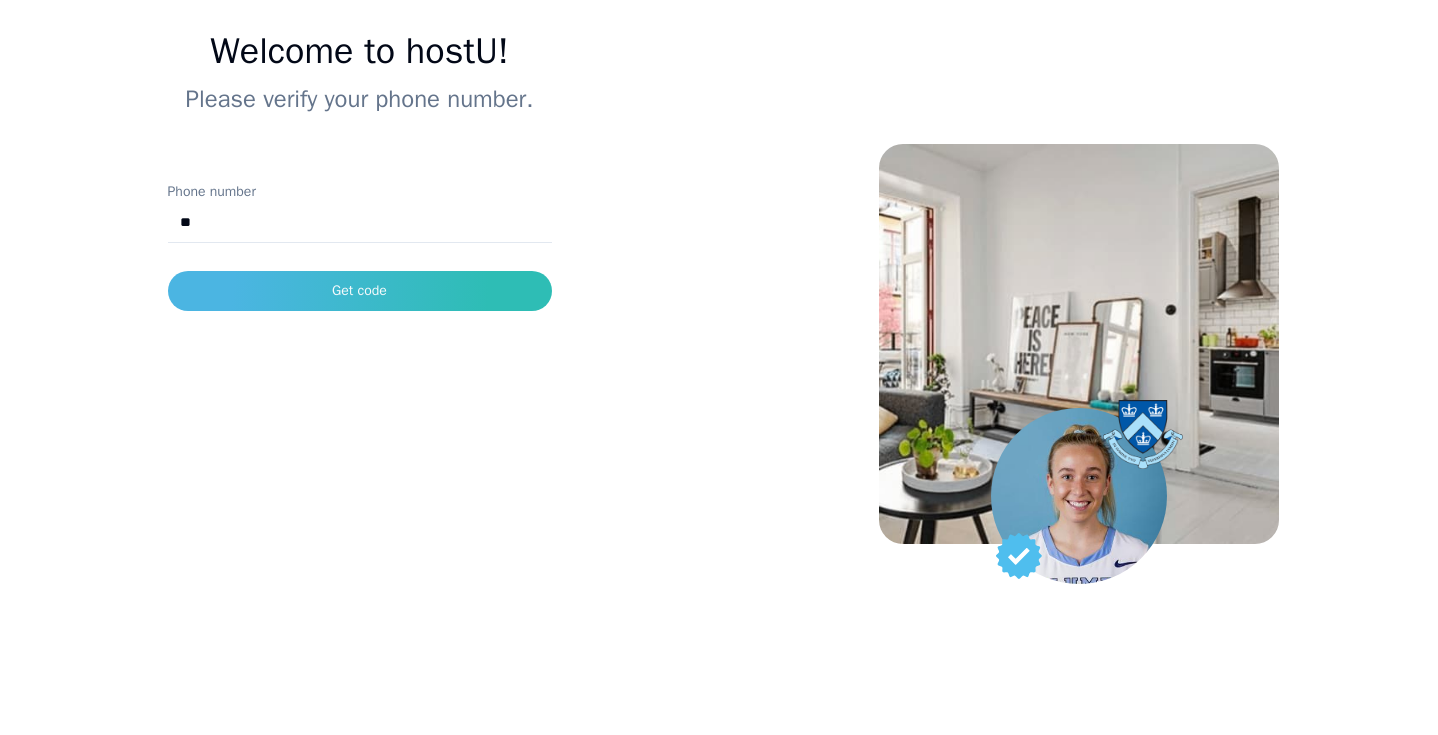 type on "**********" 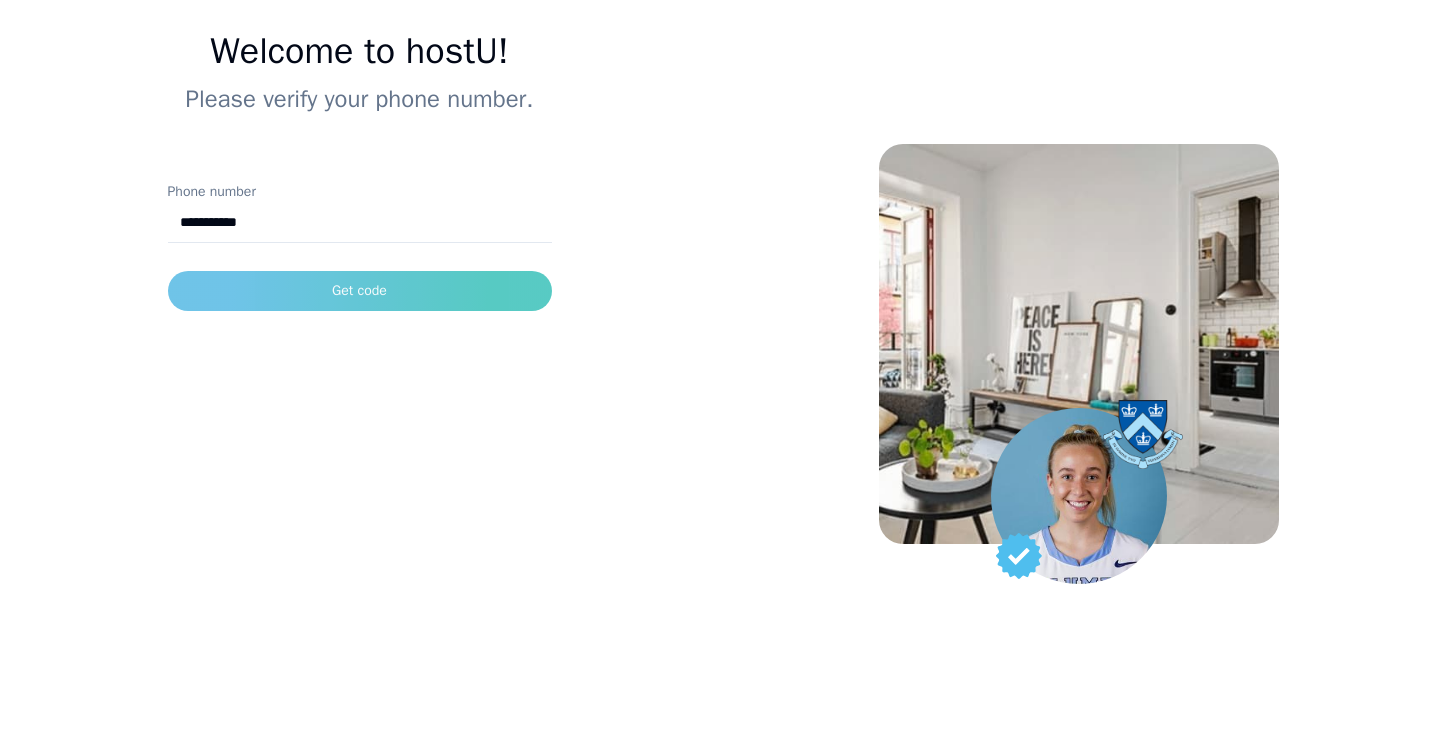 click on "Get code" at bounding box center (360, 291) 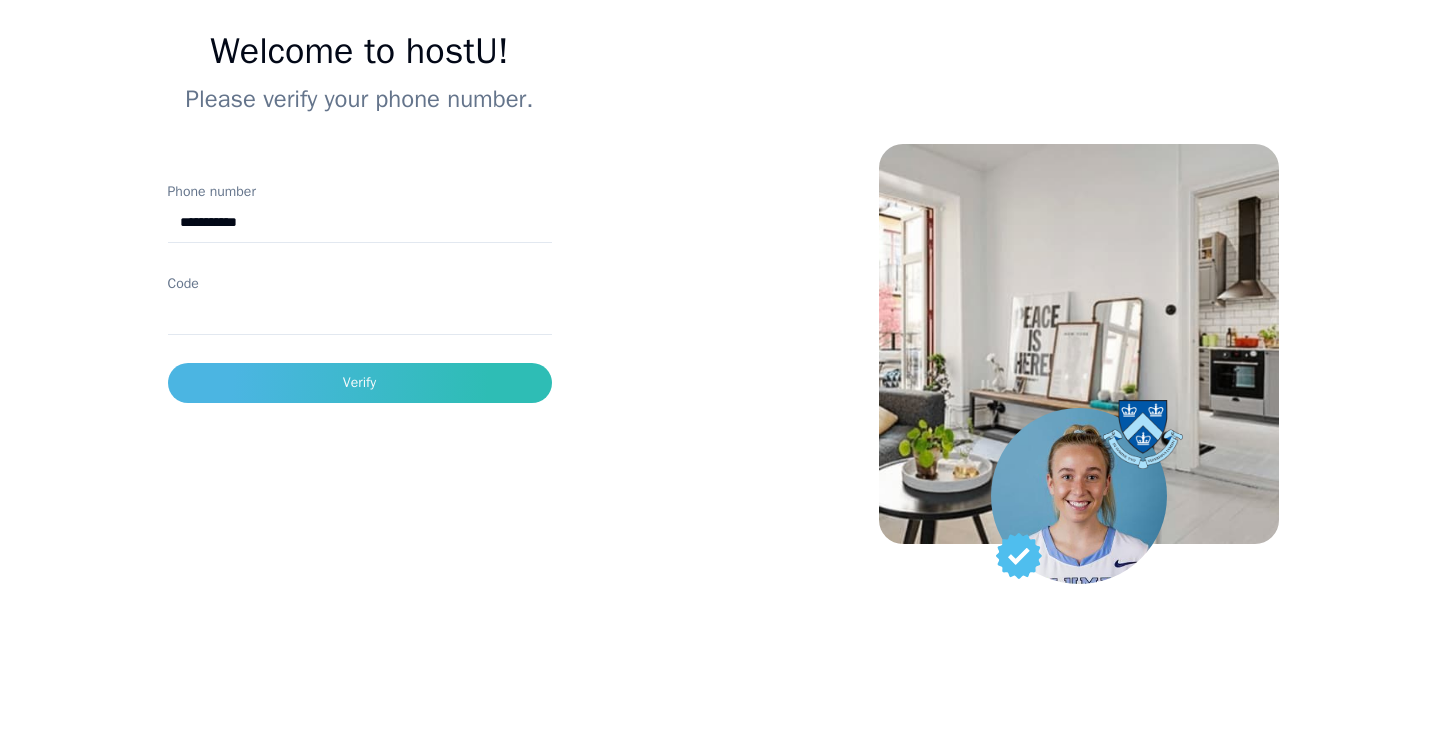 click on "Code" at bounding box center (360, 315) 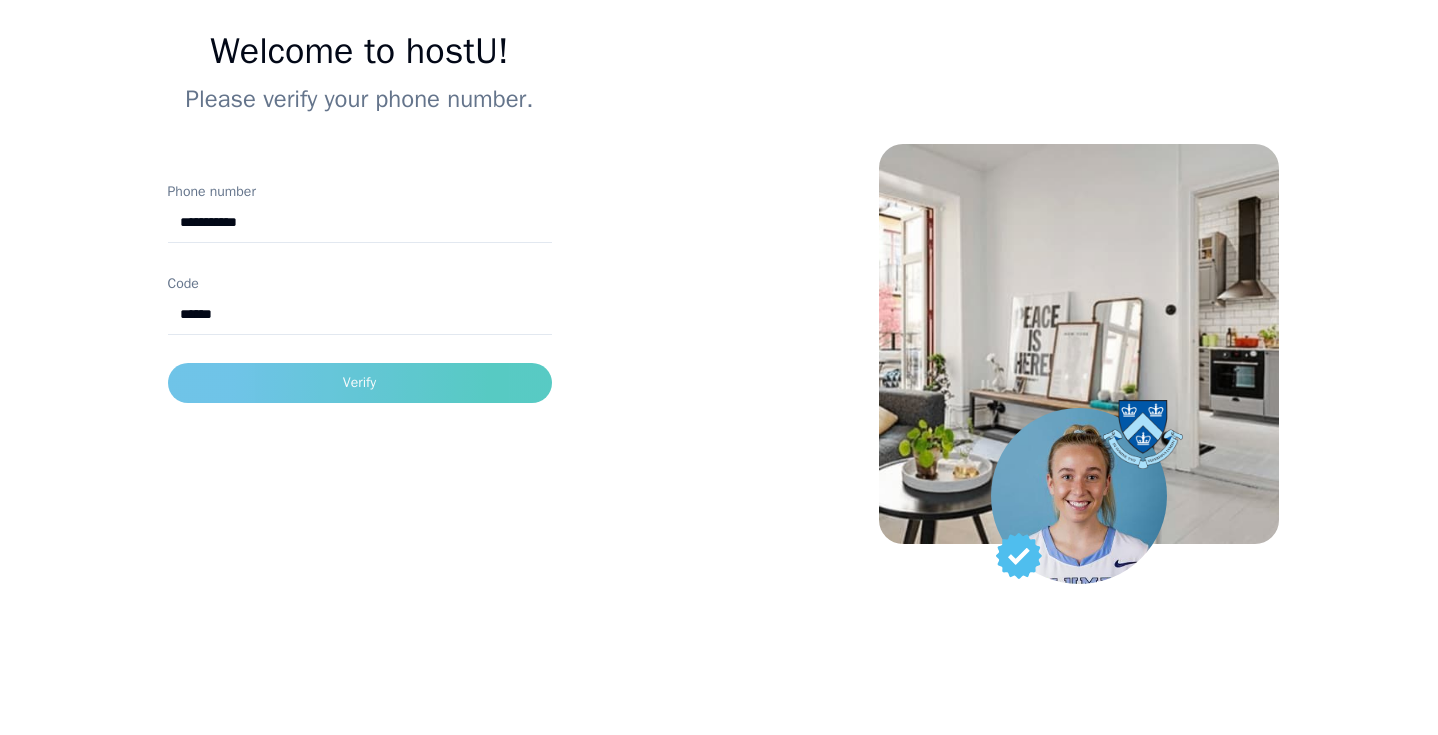 type on "******" 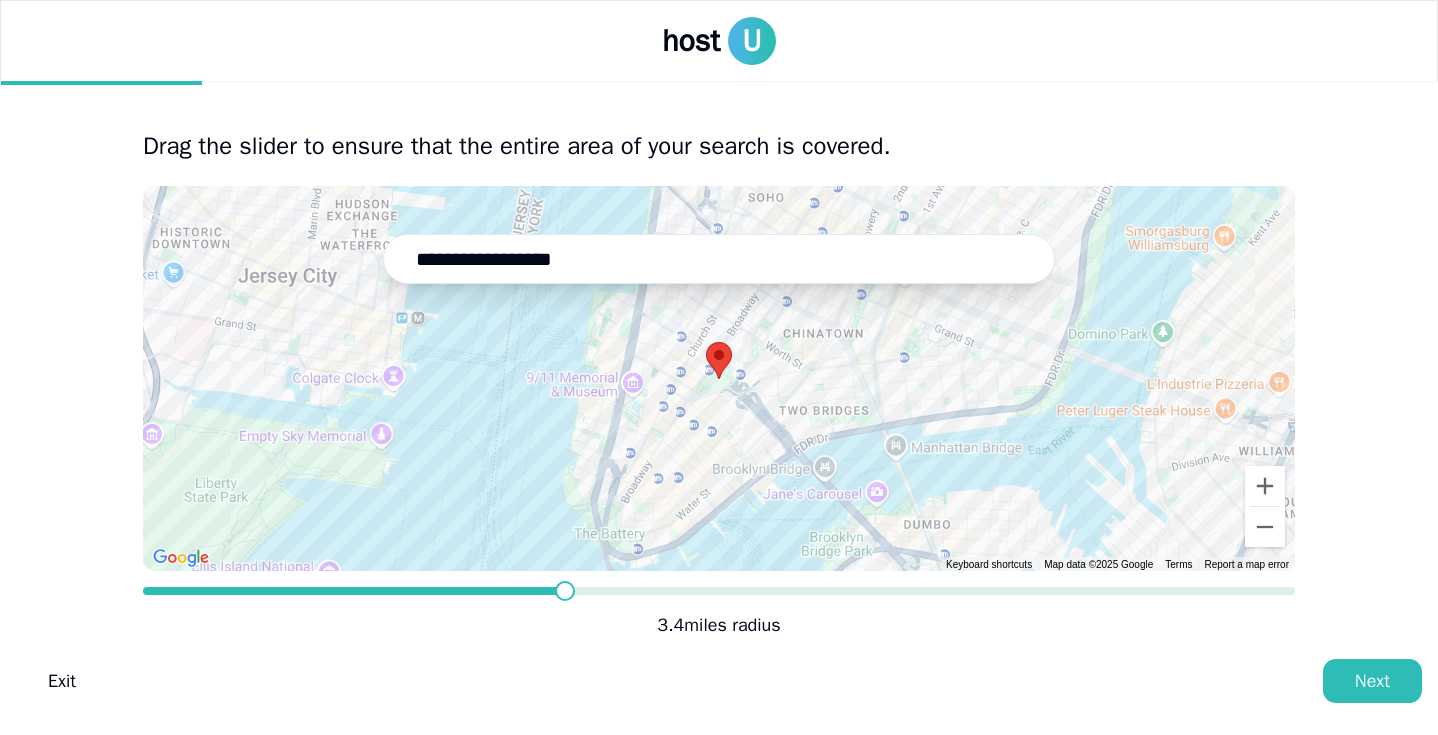click at bounding box center [565, 591] 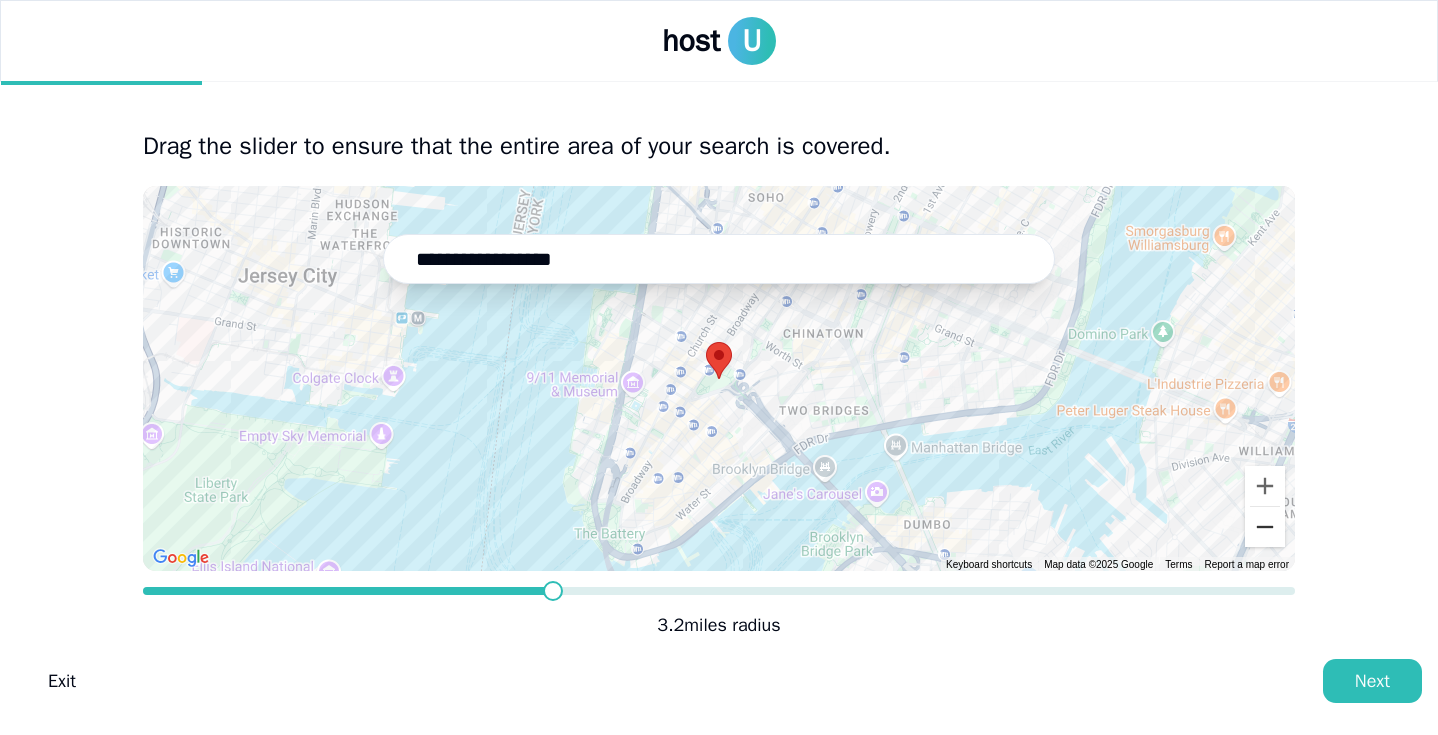 click at bounding box center [1265, 527] 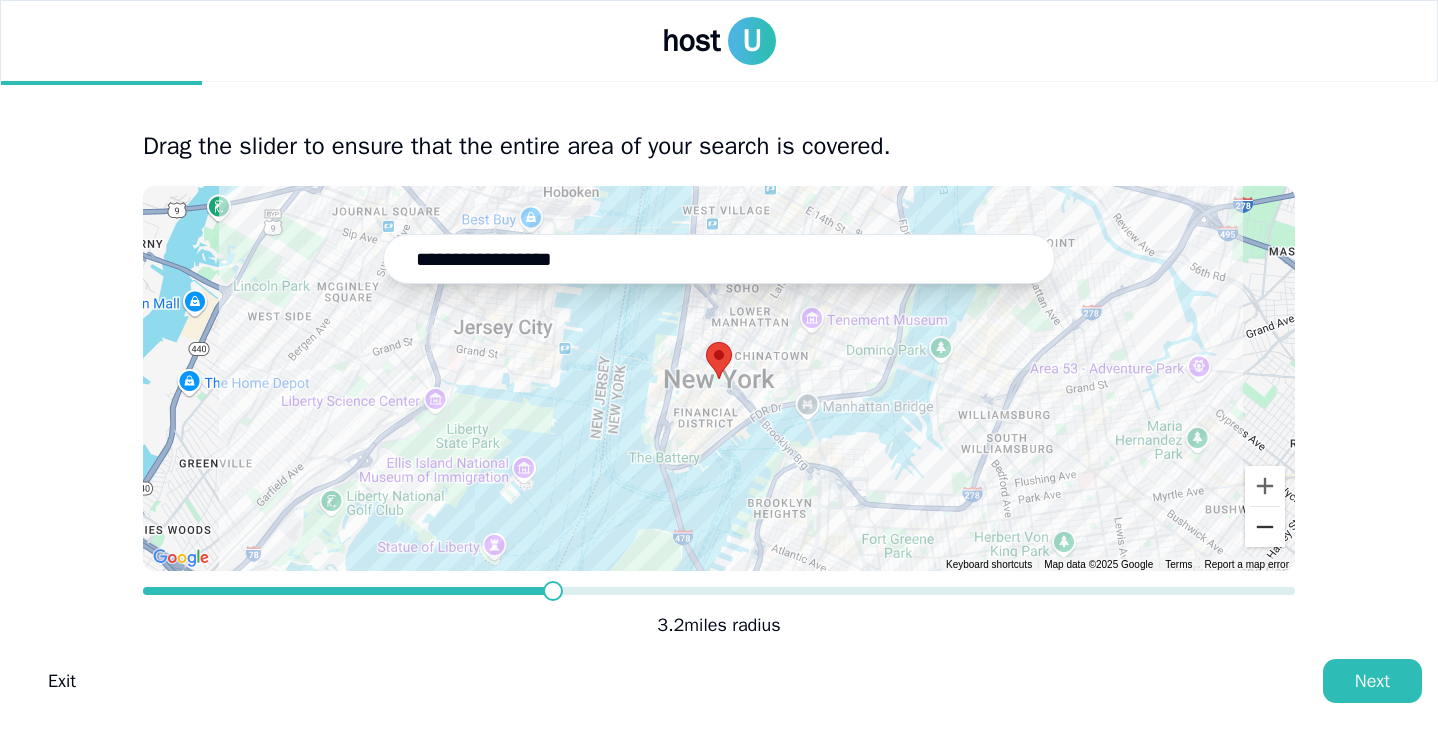 click at bounding box center (1265, 527) 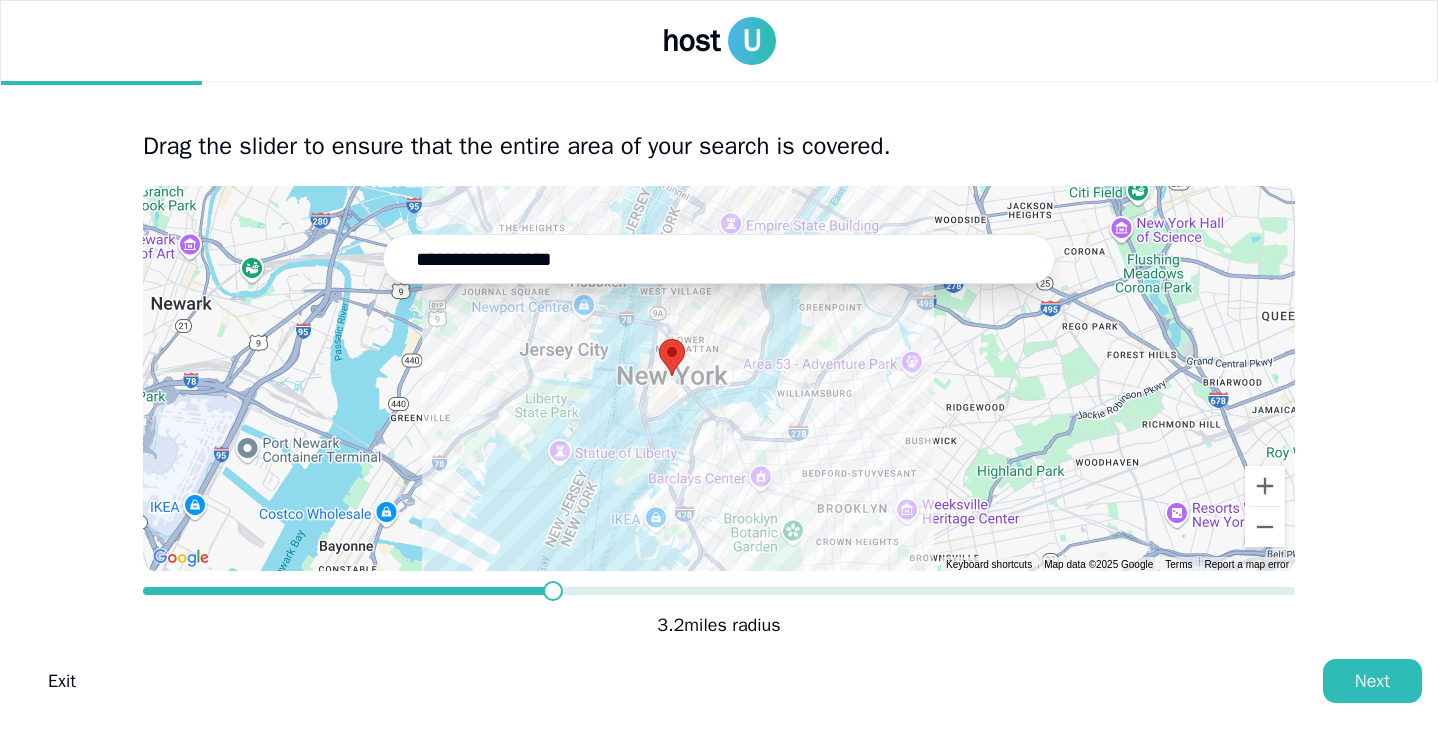 drag, startPoint x: 1090, startPoint y: 455, endPoint x: 1004, endPoint y: 434, distance: 88.52683 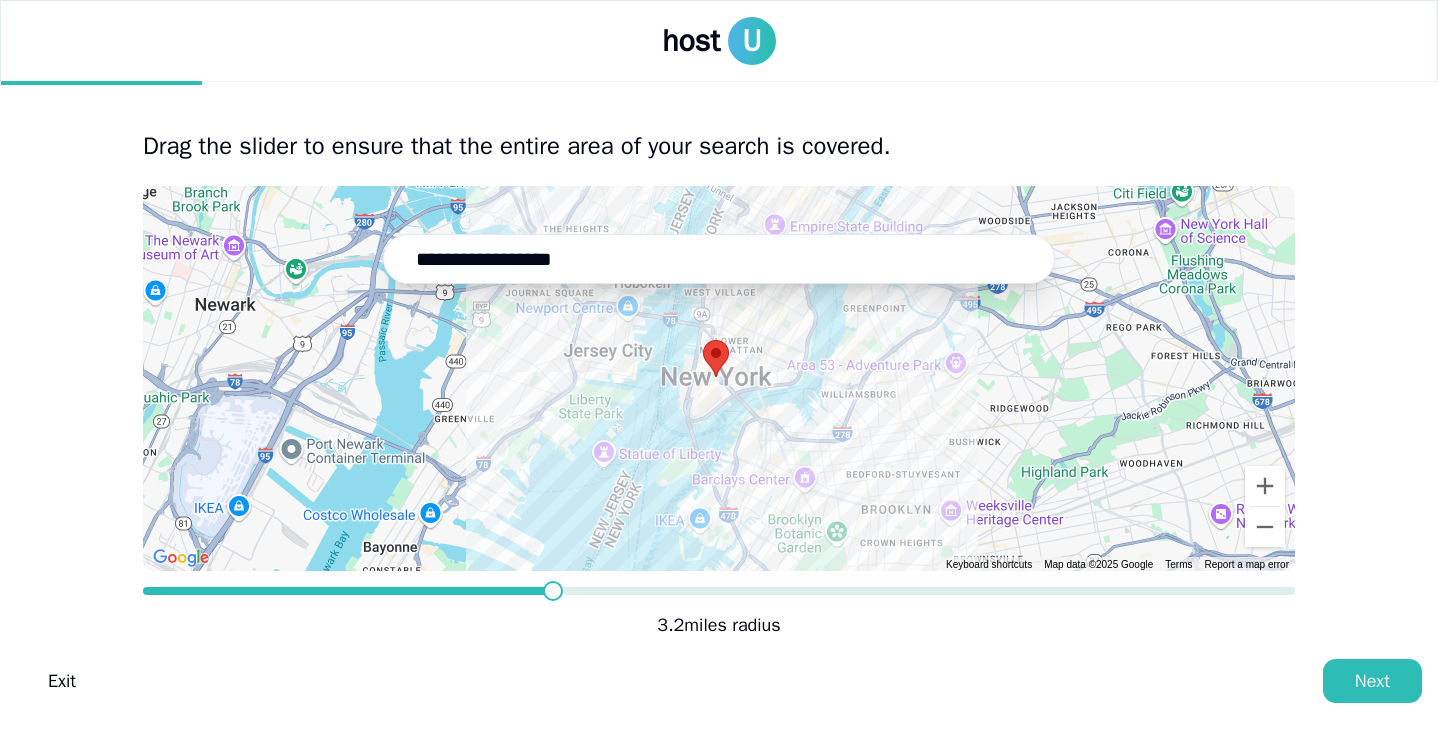 drag, startPoint x: 720, startPoint y: 342, endPoint x: 783, endPoint y: 359, distance: 65.25335 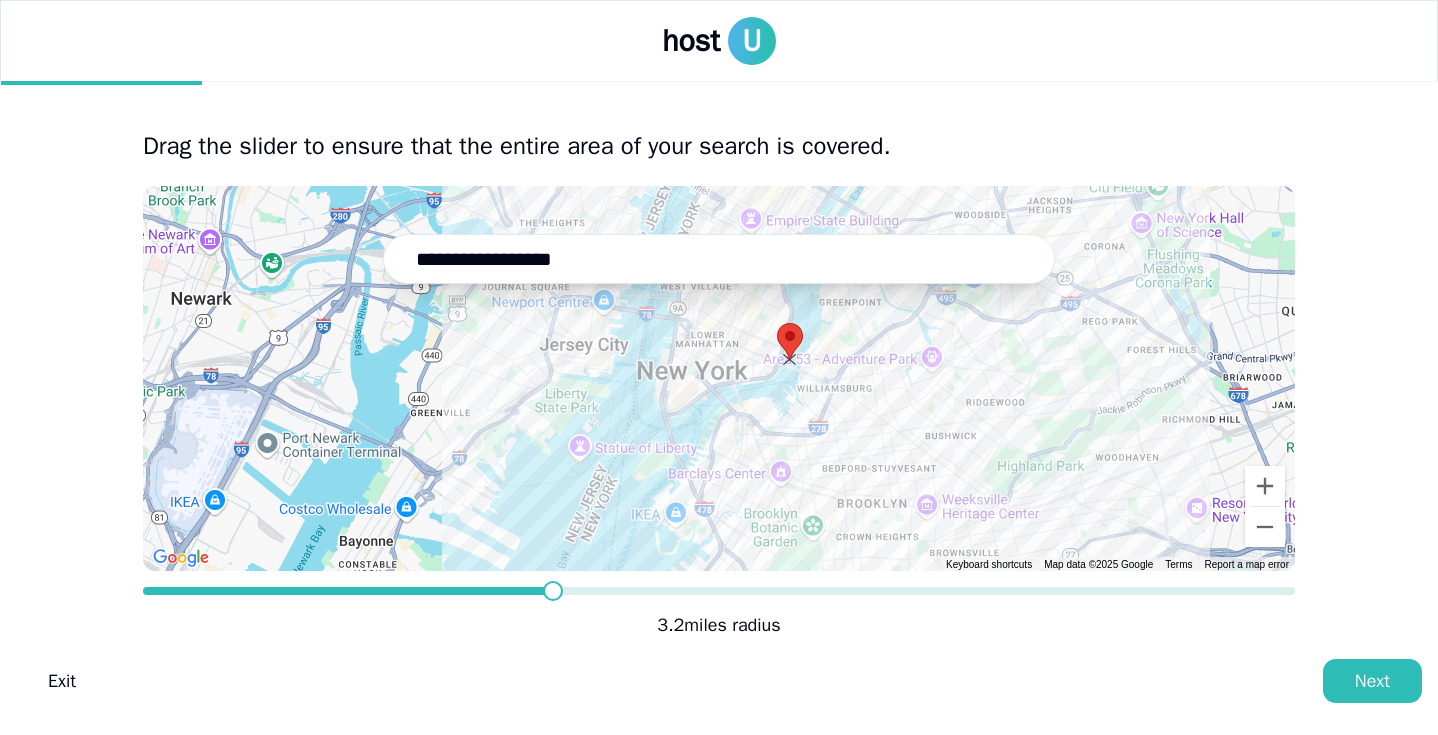 drag, startPoint x: 684, startPoint y: 351, endPoint x: 782, endPoint y: 340, distance: 98.61542 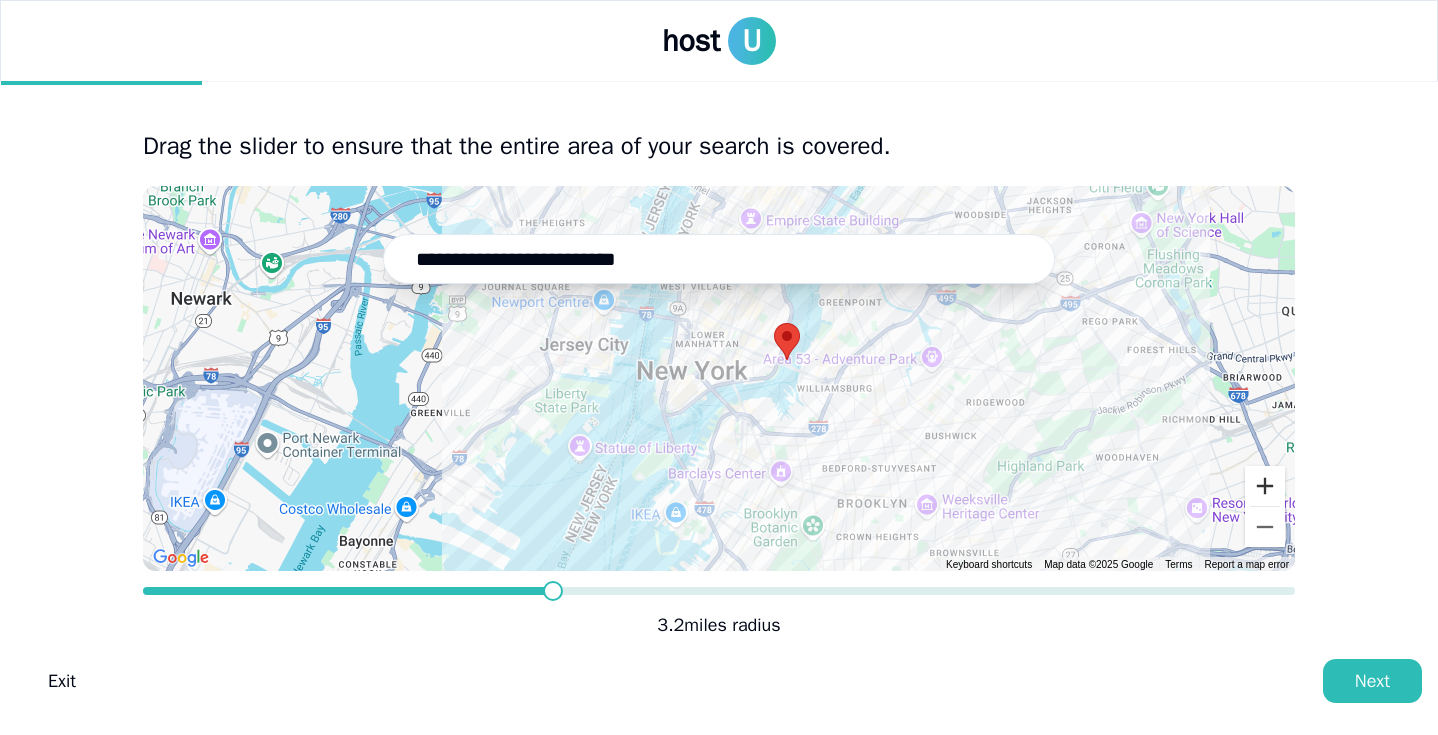click at bounding box center [1265, 486] 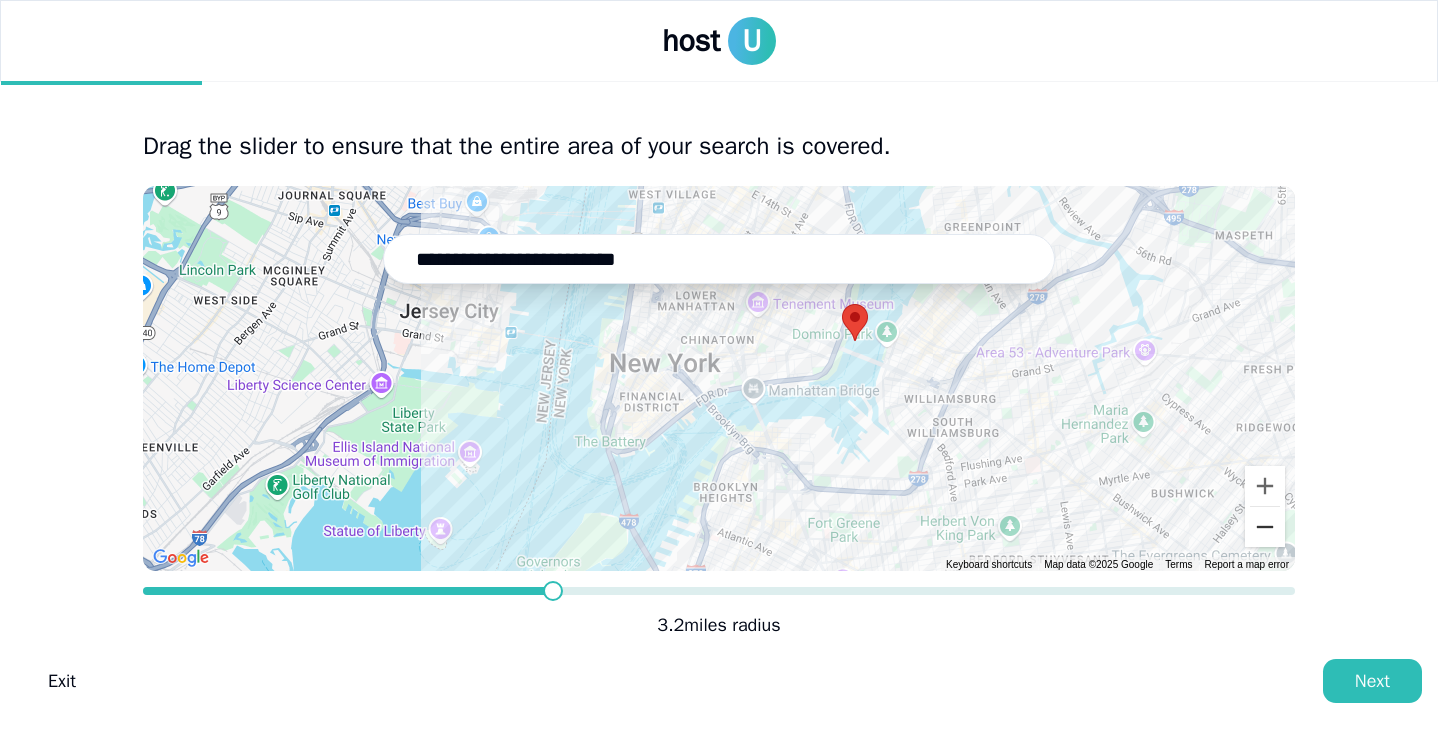 click at bounding box center (1265, 527) 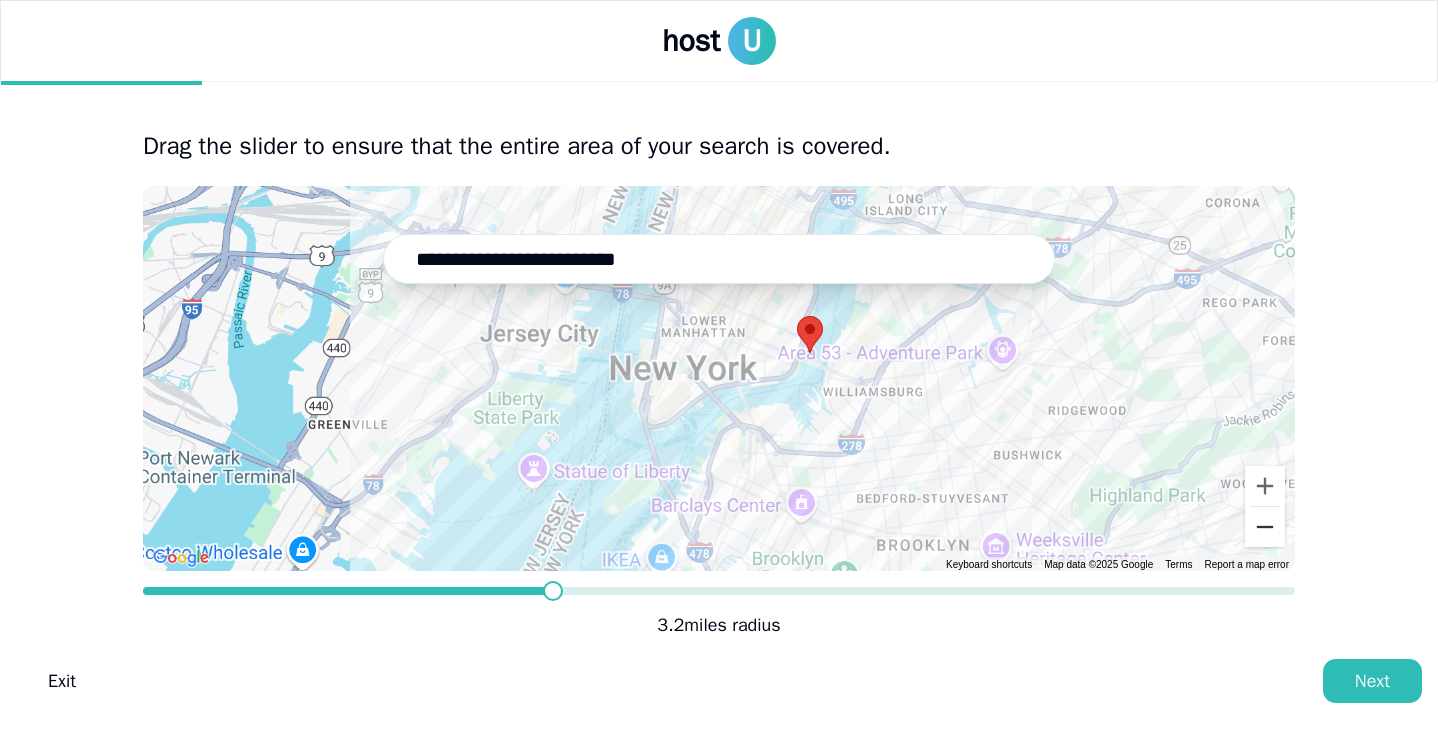 click at bounding box center [1265, 527] 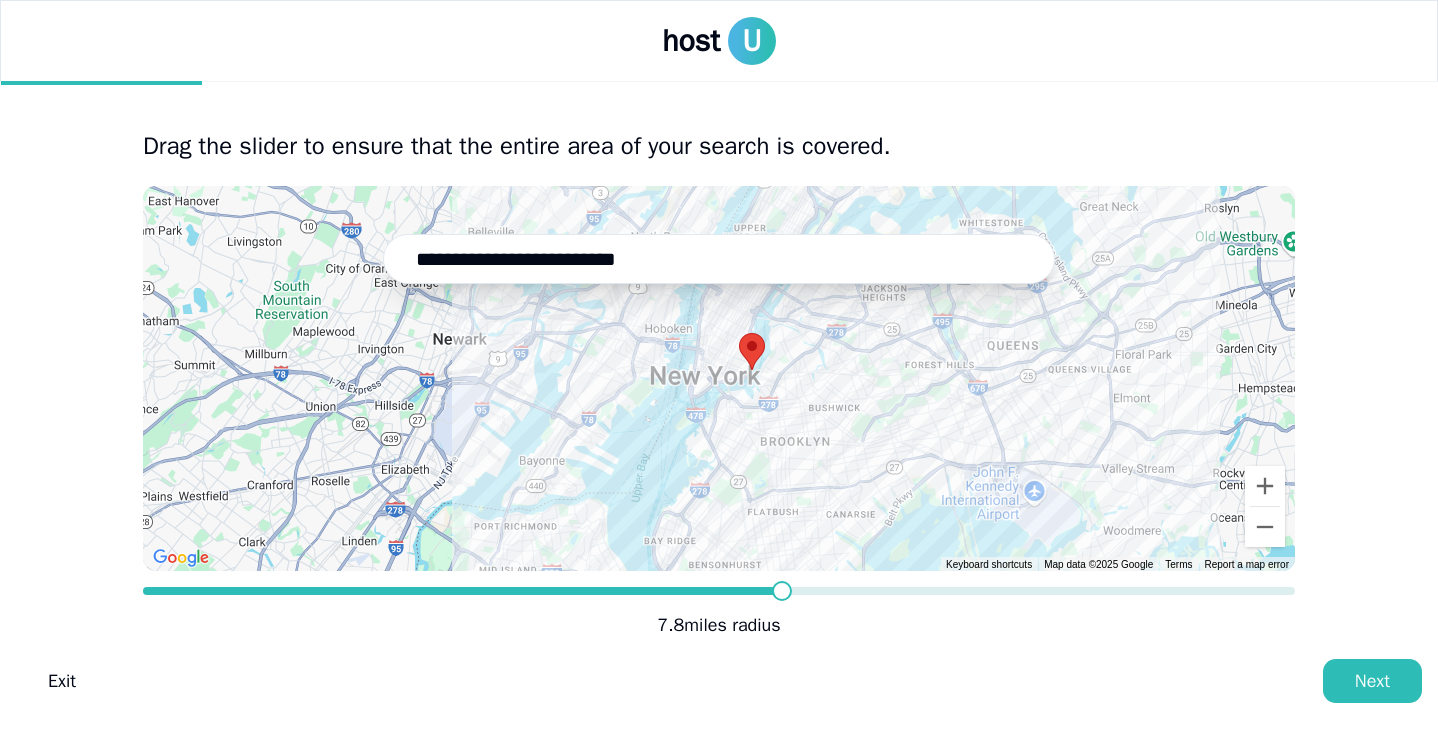 click at bounding box center (782, 591) 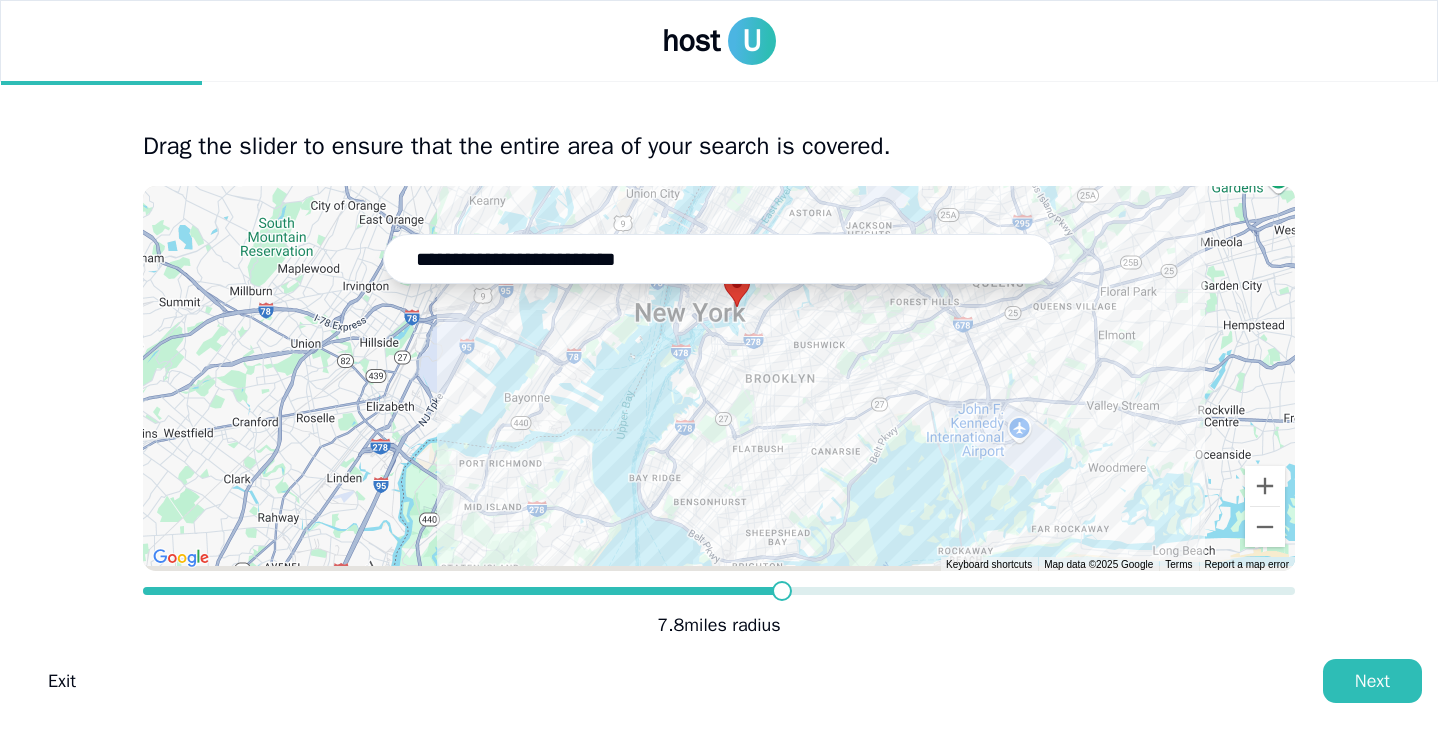 drag, startPoint x: 798, startPoint y: 497, endPoint x: 782, endPoint y: 424, distance: 74.73286 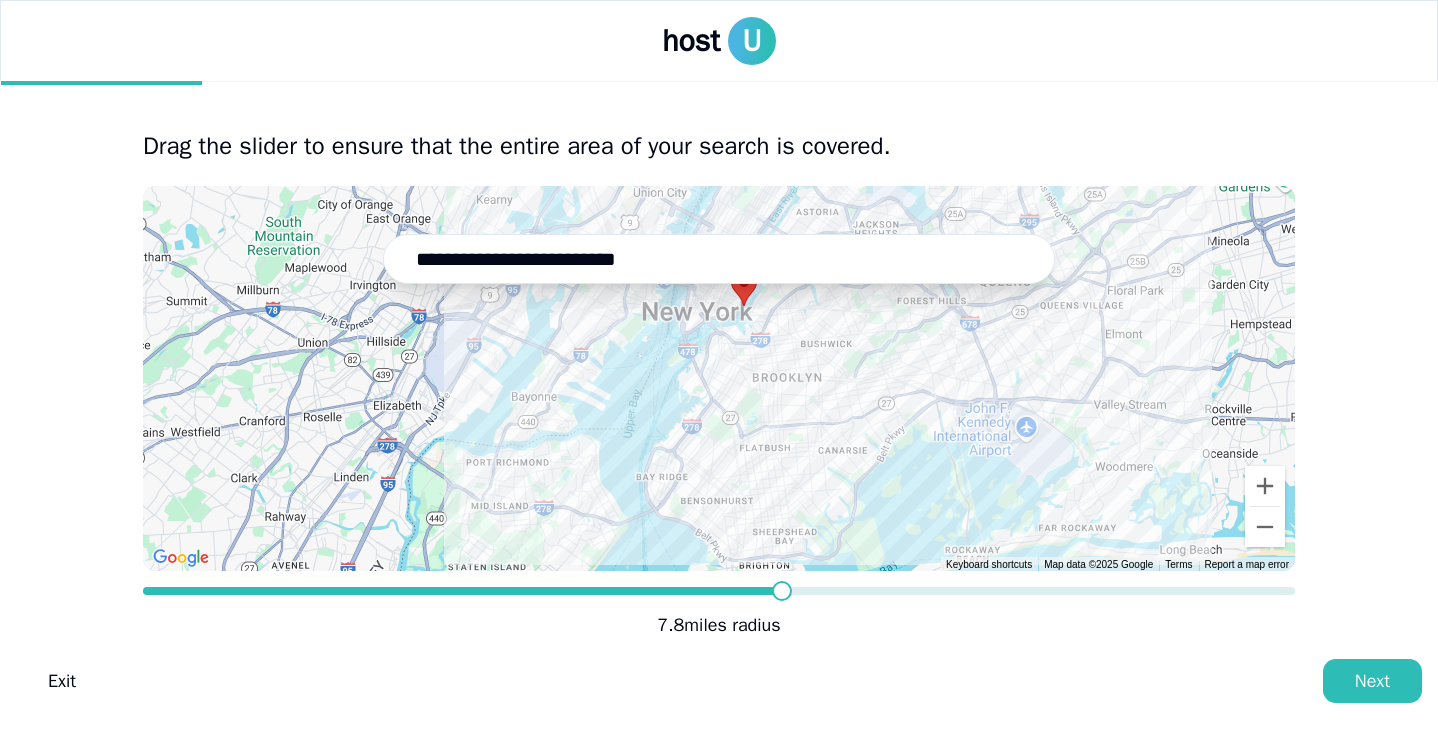 drag, startPoint x: 739, startPoint y: 301, endPoint x: 750, endPoint y: 331, distance: 31.95309 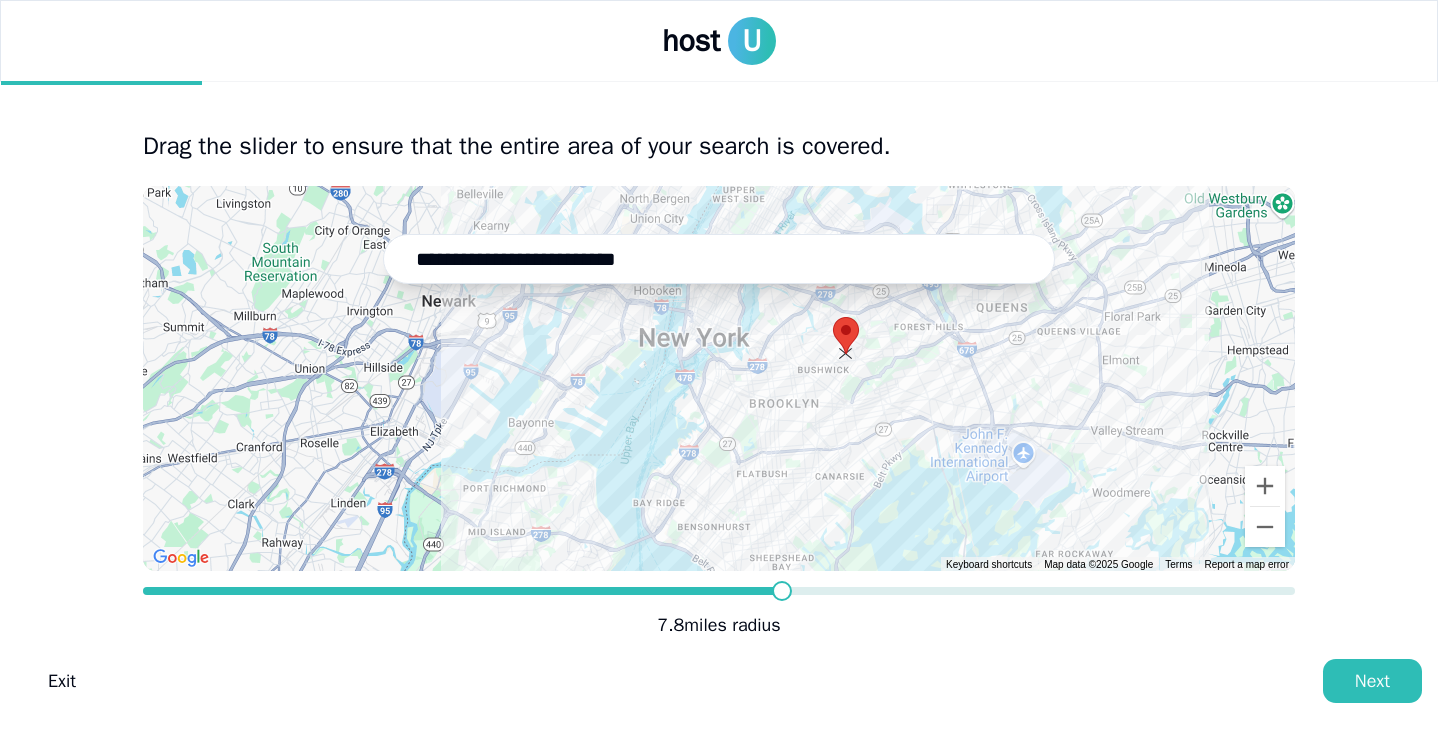 drag, startPoint x: 740, startPoint y: 320, endPoint x: 844, endPoint y: 343, distance: 106.51291 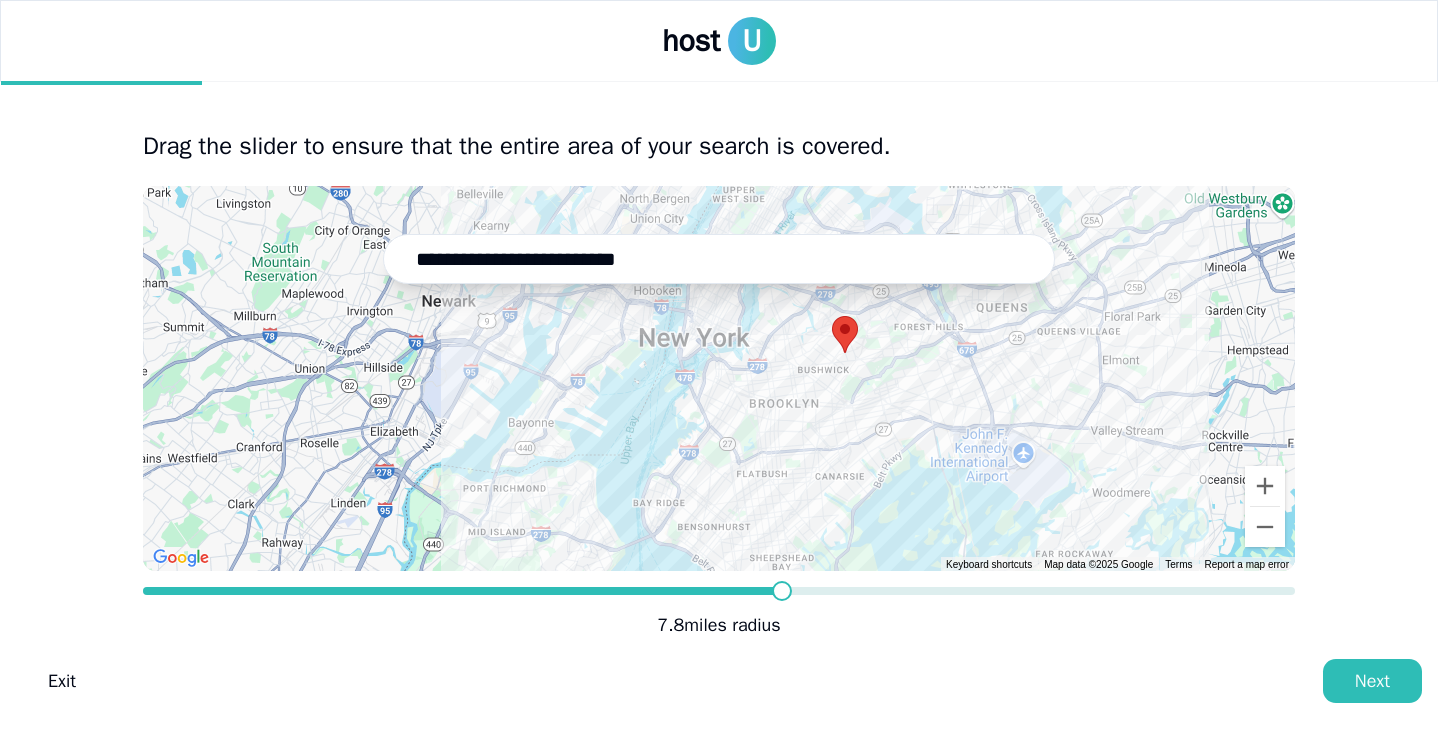 type on "**********" 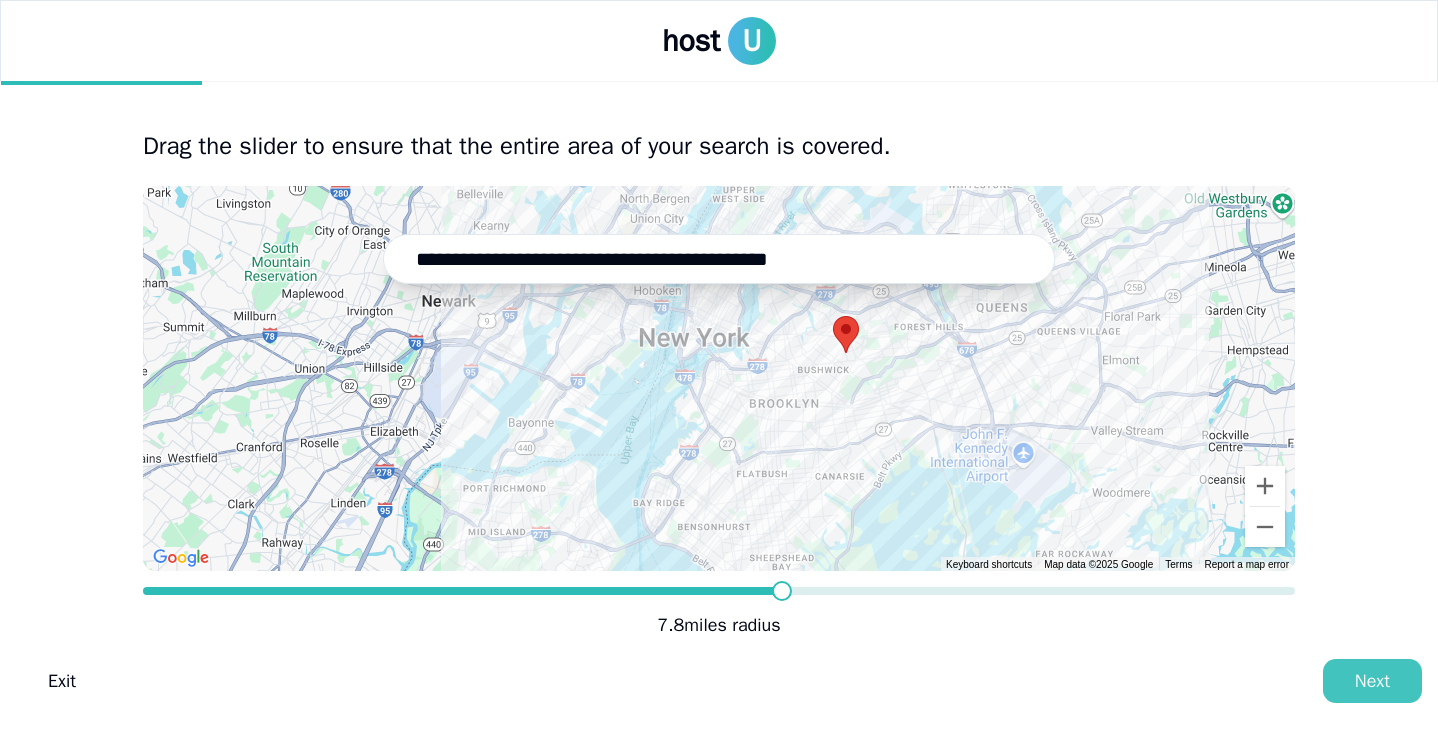 click on "Next" at bounding box center (1372, 681) 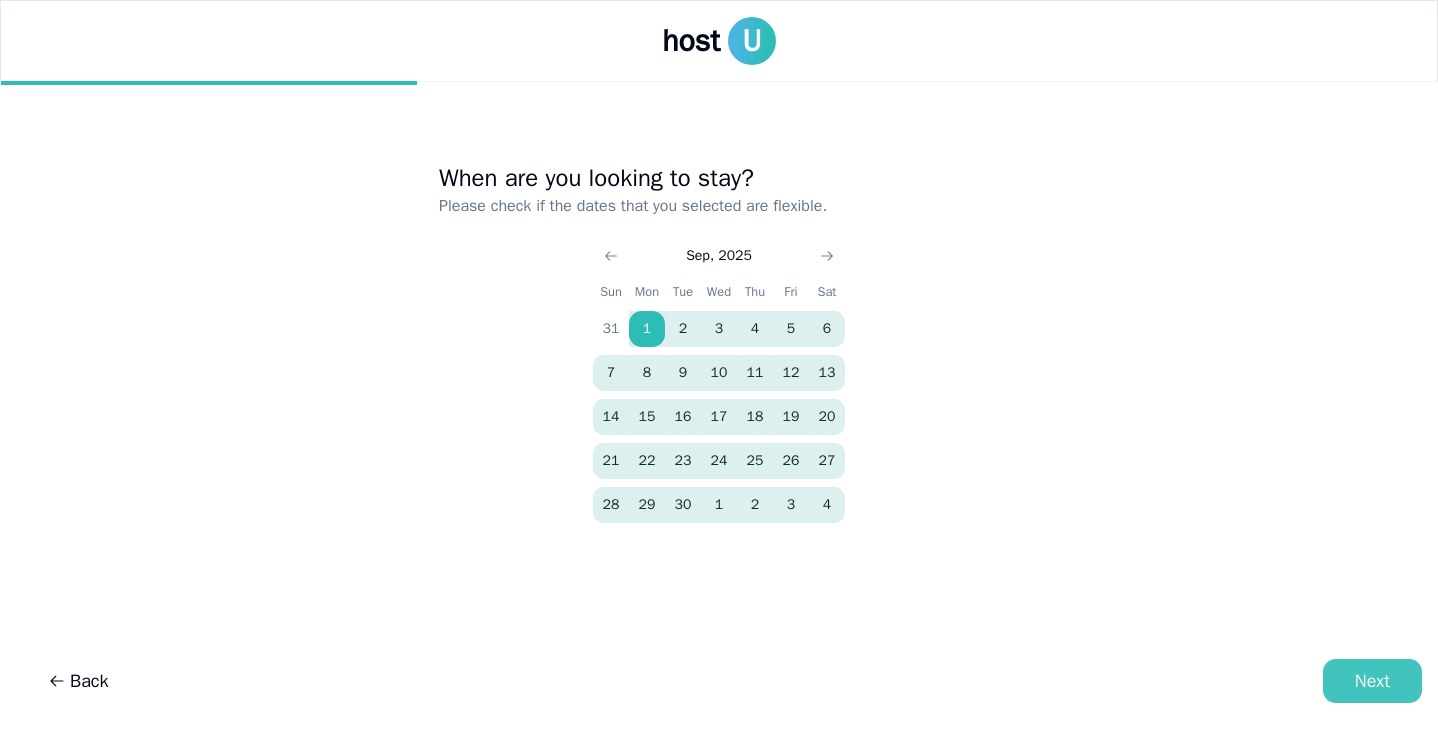 click on "Next" at bounding box center [1372, 681] 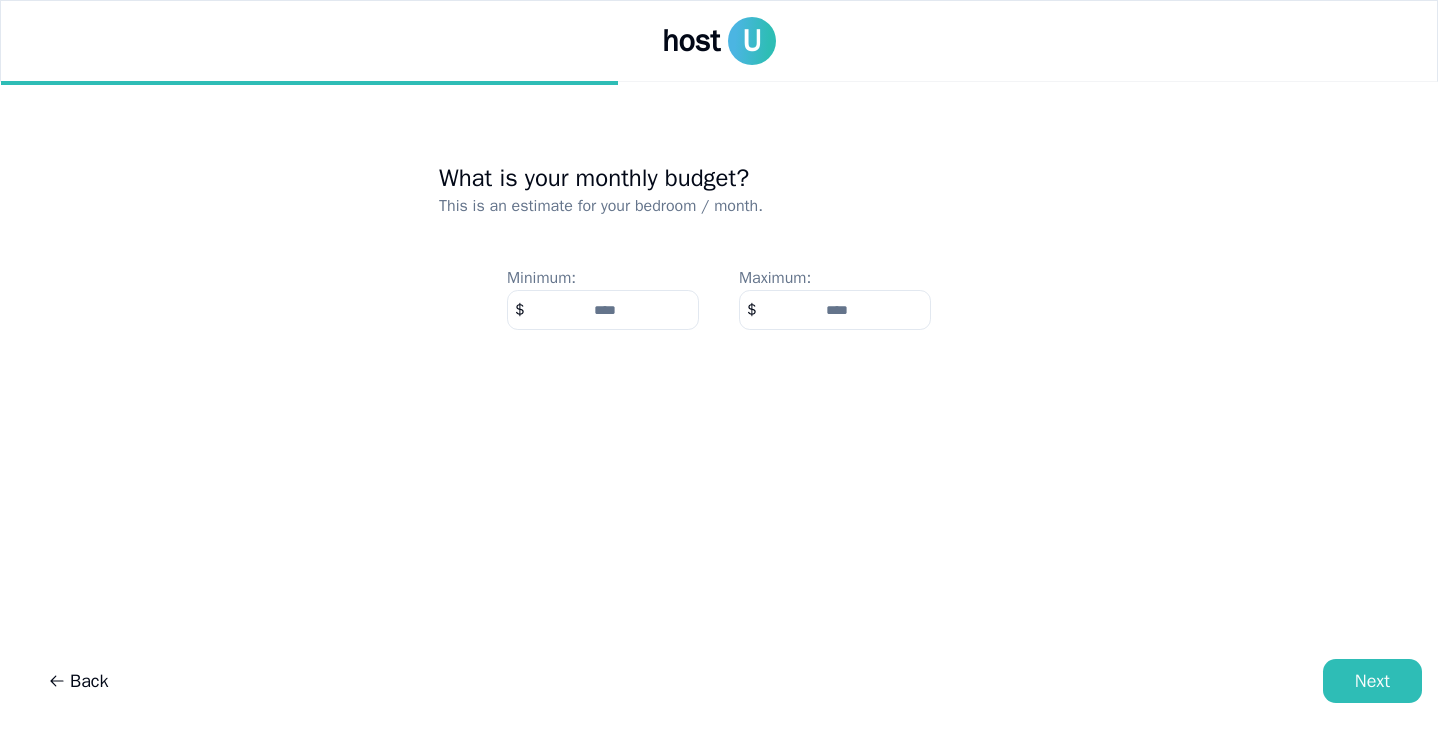 type on "****" 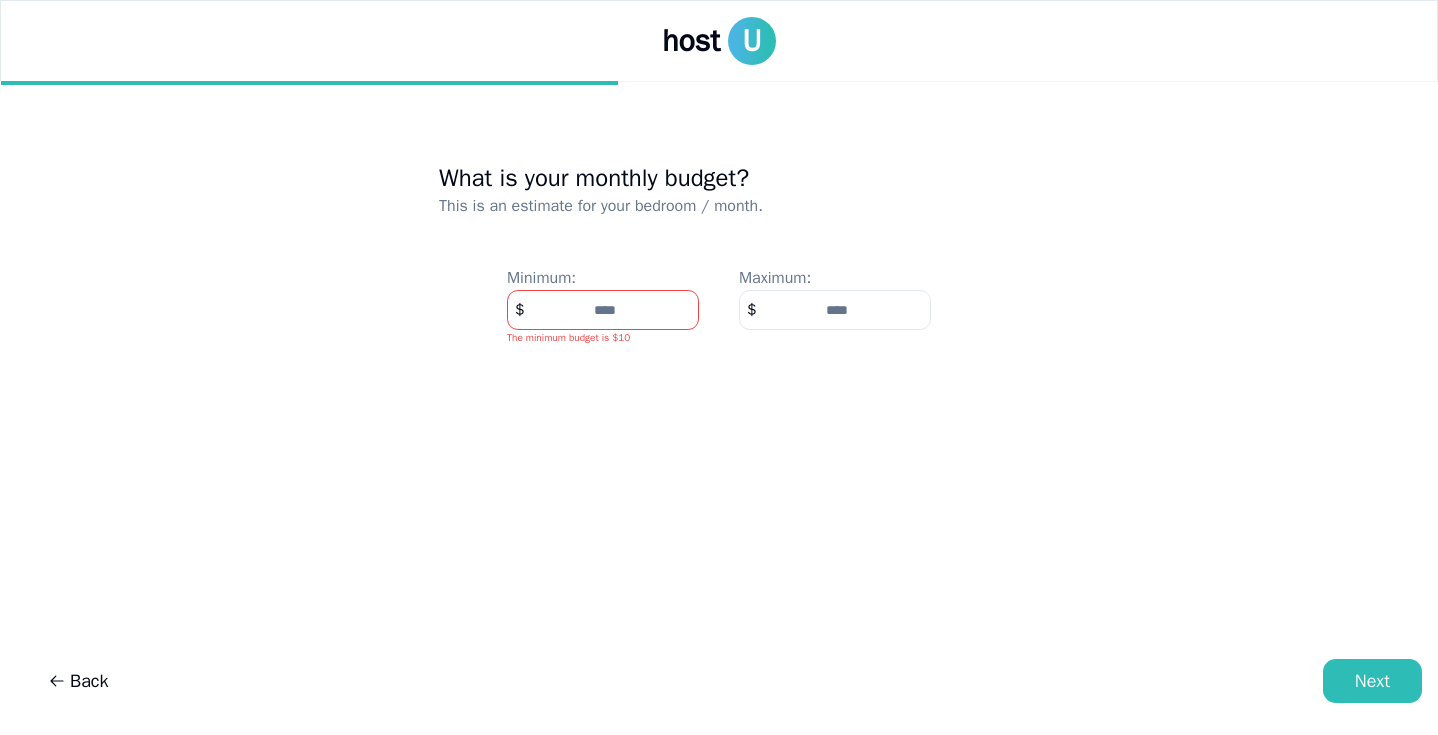 click on "What is your monthly budget? This is an estimate for your bedroom / month. Minimum: $ * The minimum budget is $10 Maximum: $ ****" at bounding box center [719, 392] 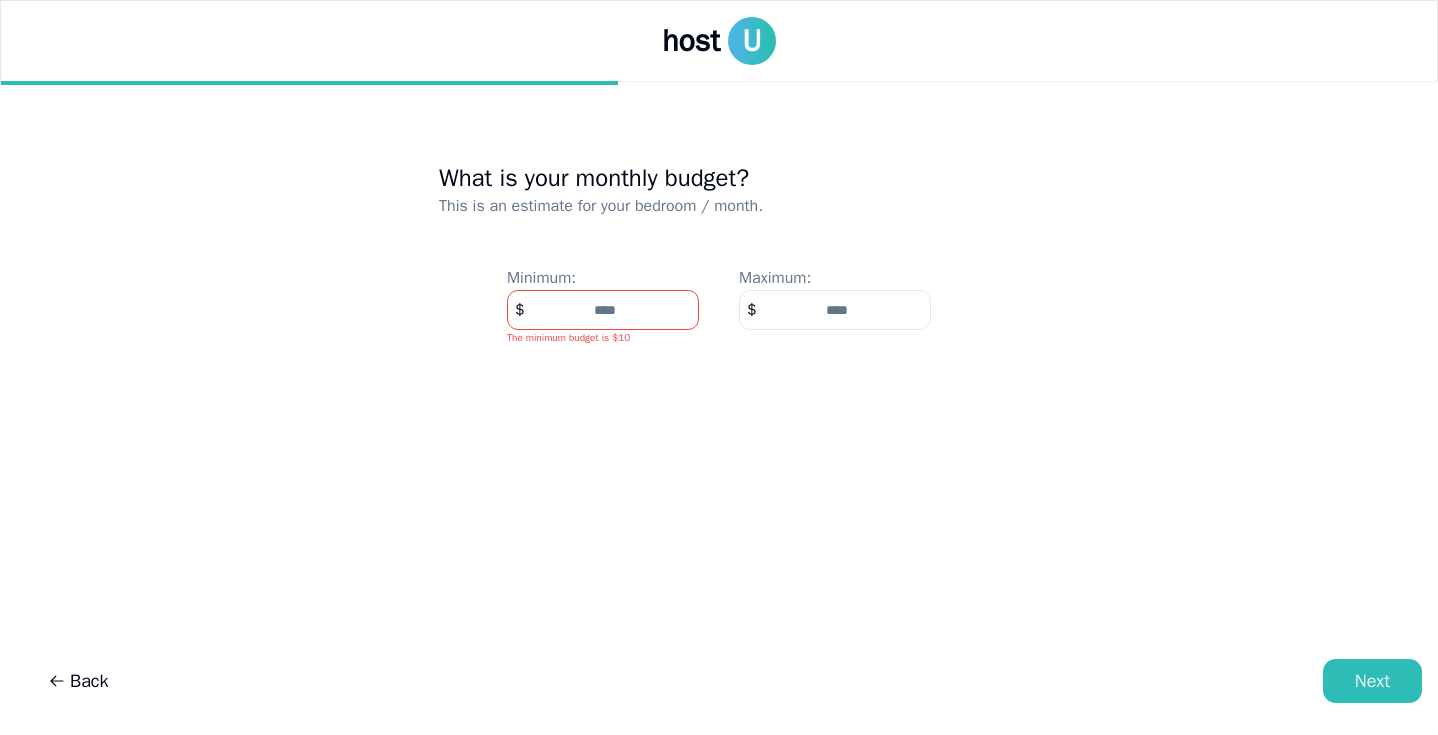 click on "*" at bounding box center (603, 310) 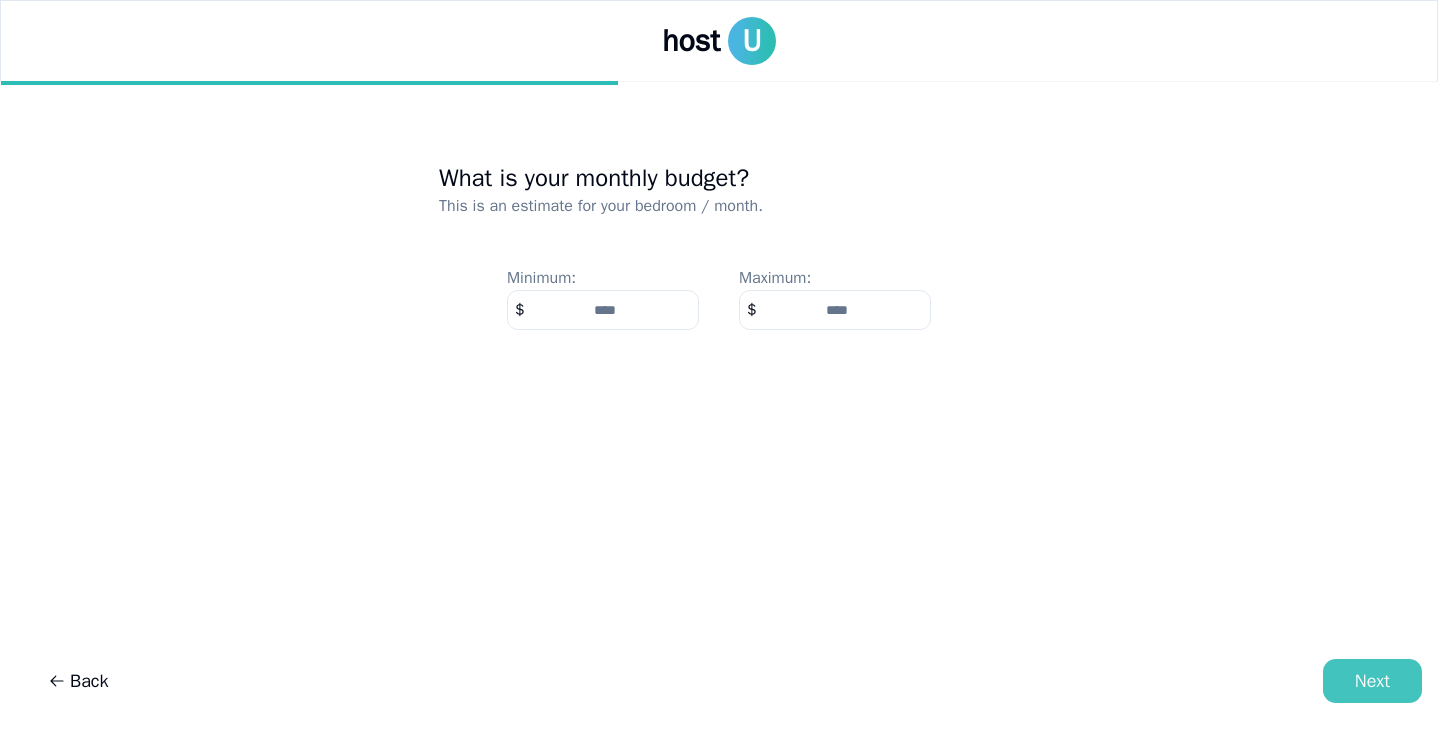 type on "**" 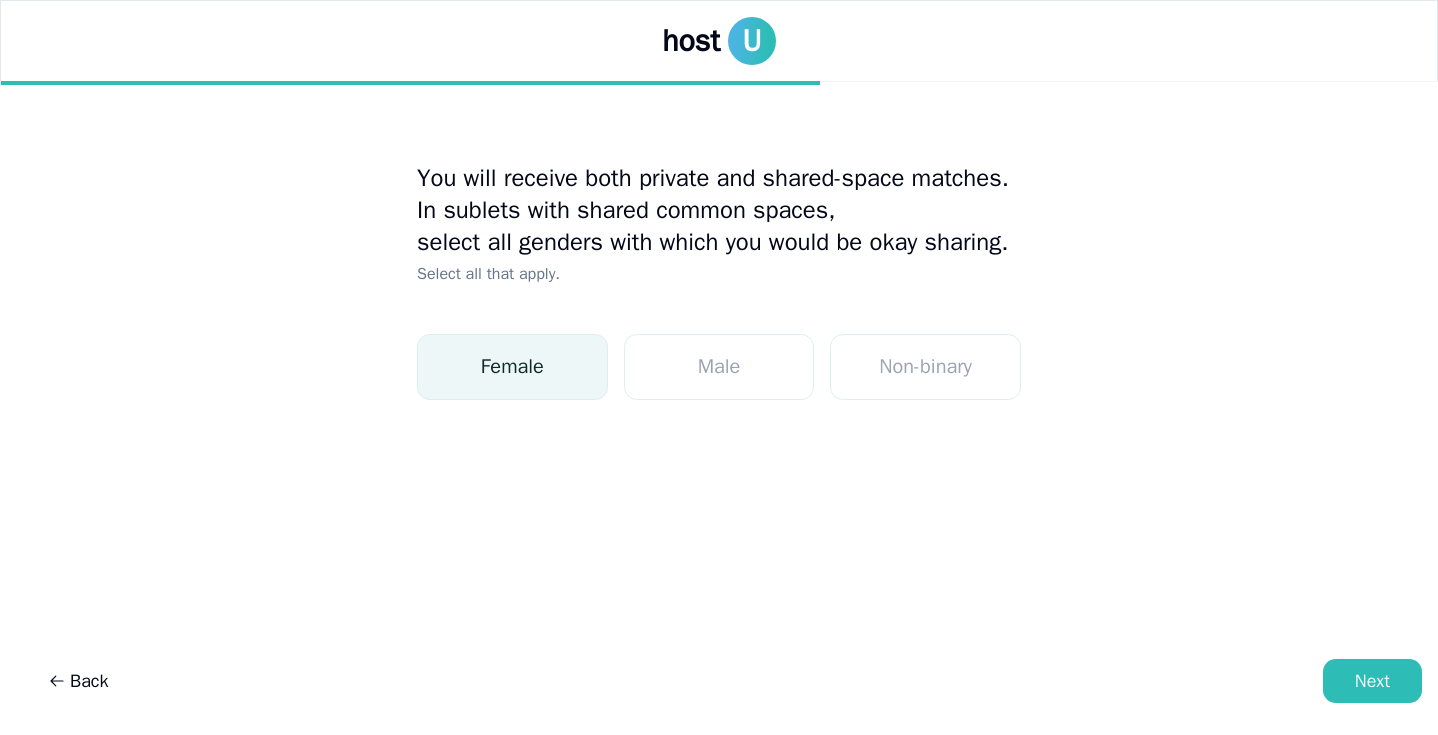 click on "Female" at bounding box center (512, 367) 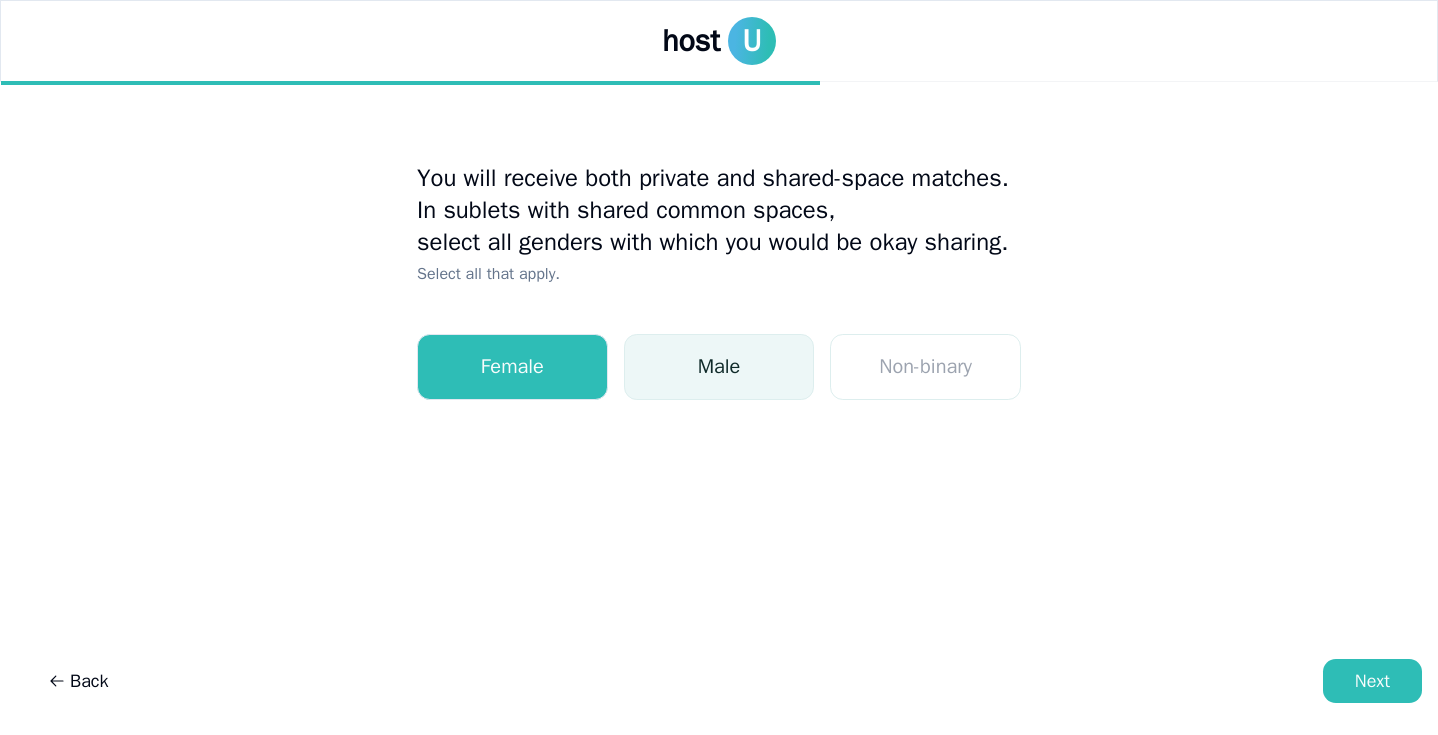 click on "Male" at bounding box center [719, 367] 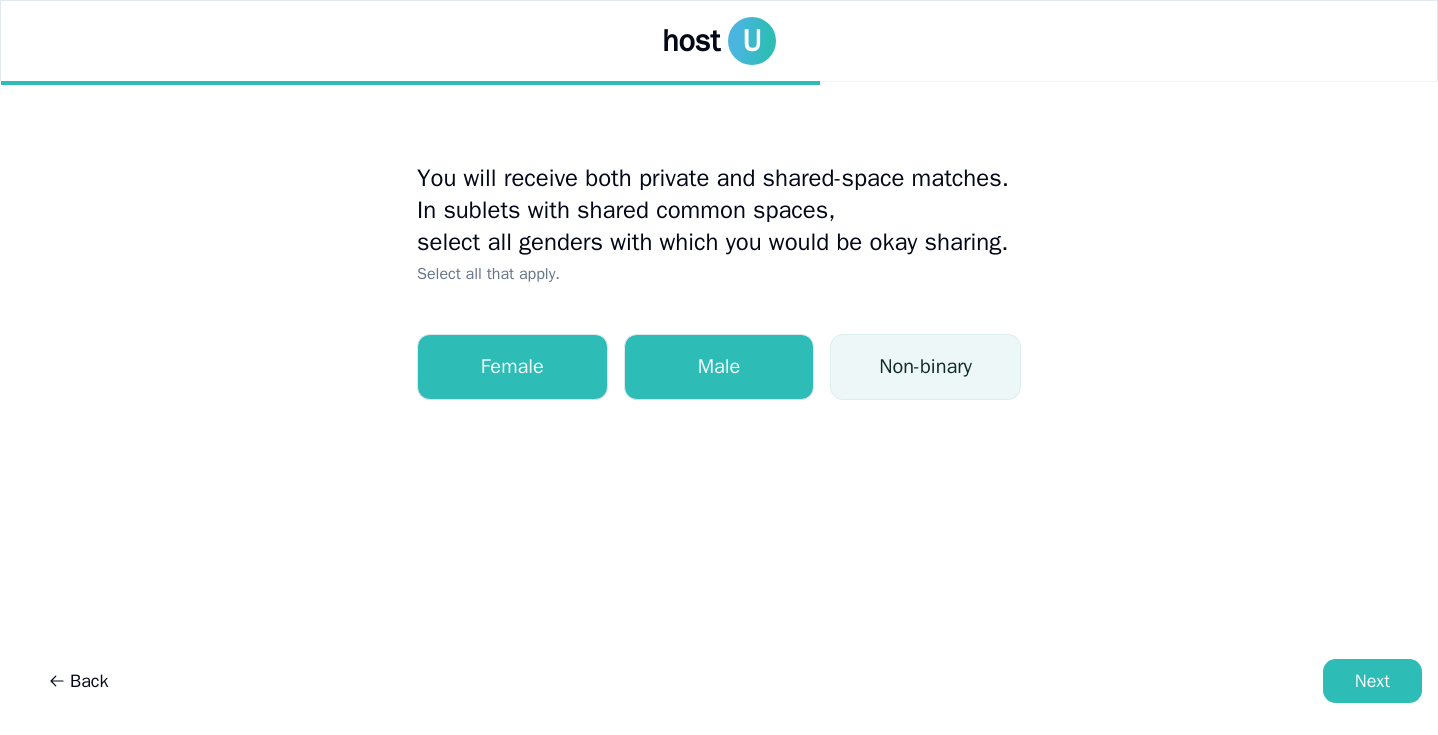 click on "Non-binary" at bounding box center (925, 367) 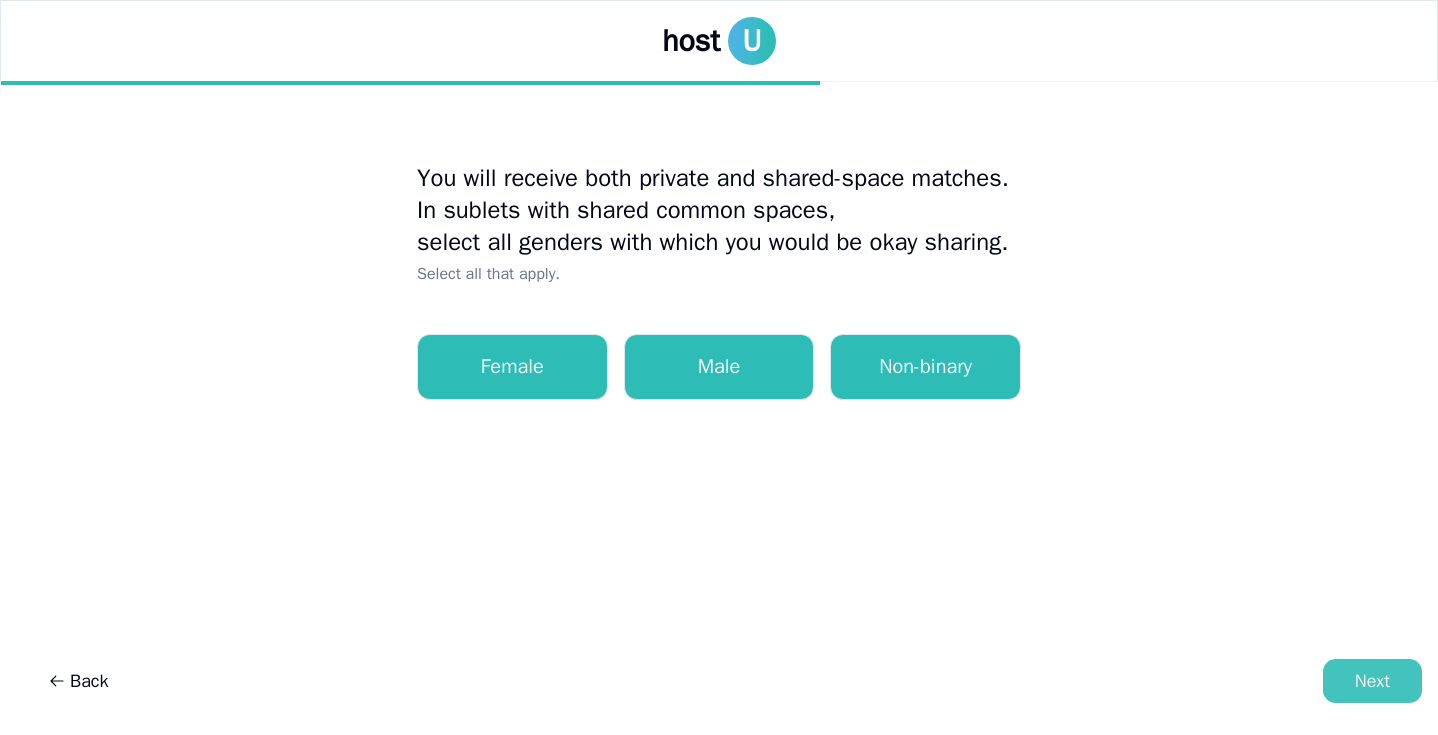 click on "Next" at bounding box center (1372, 681) 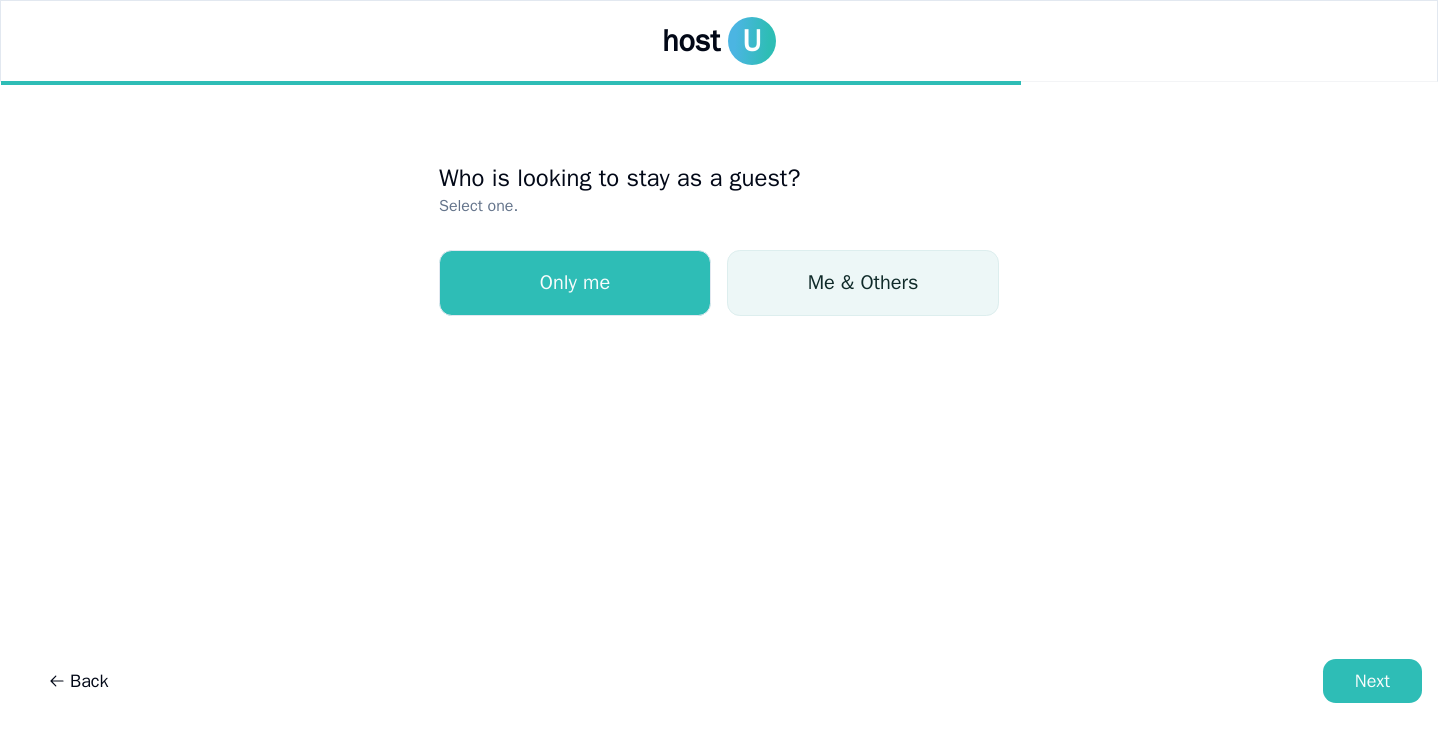 click on "Me & Others" at bounding box center (863, 283) 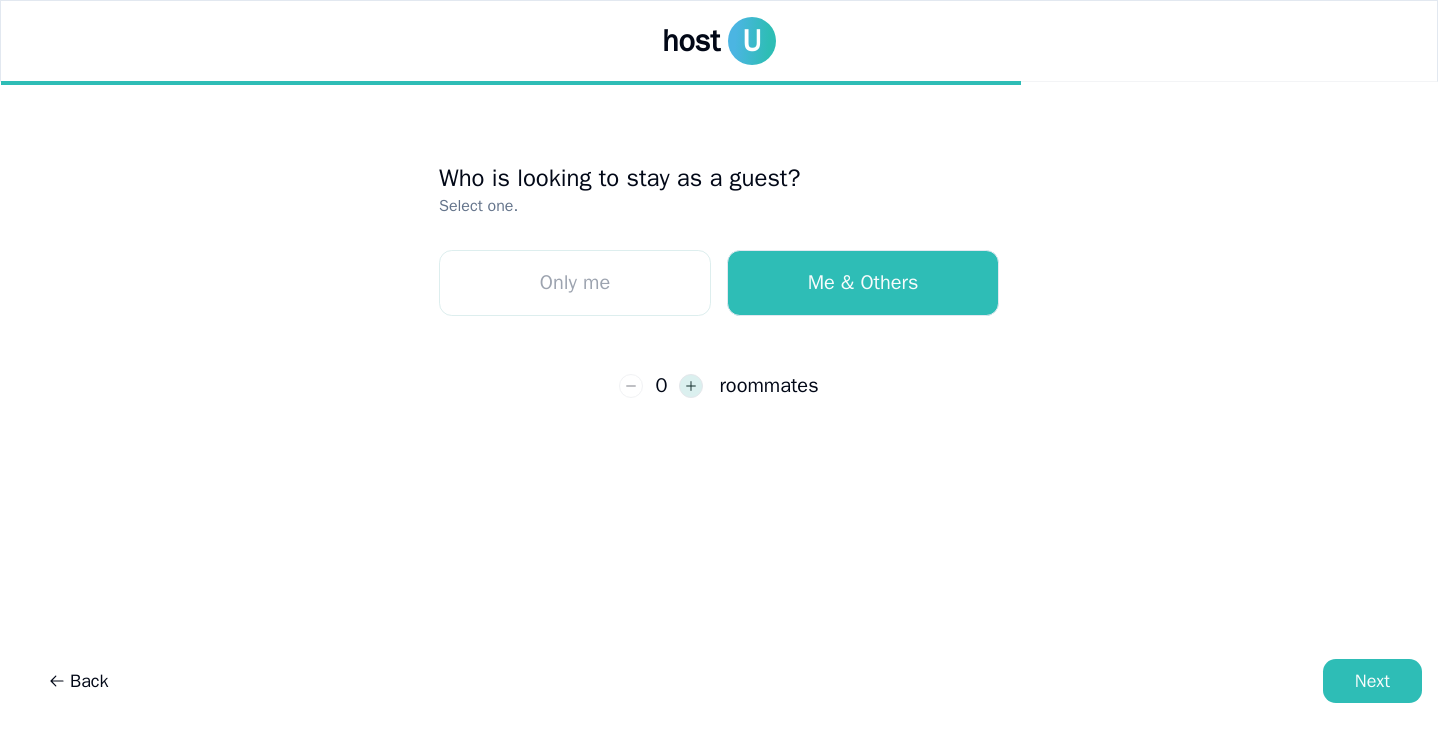 click 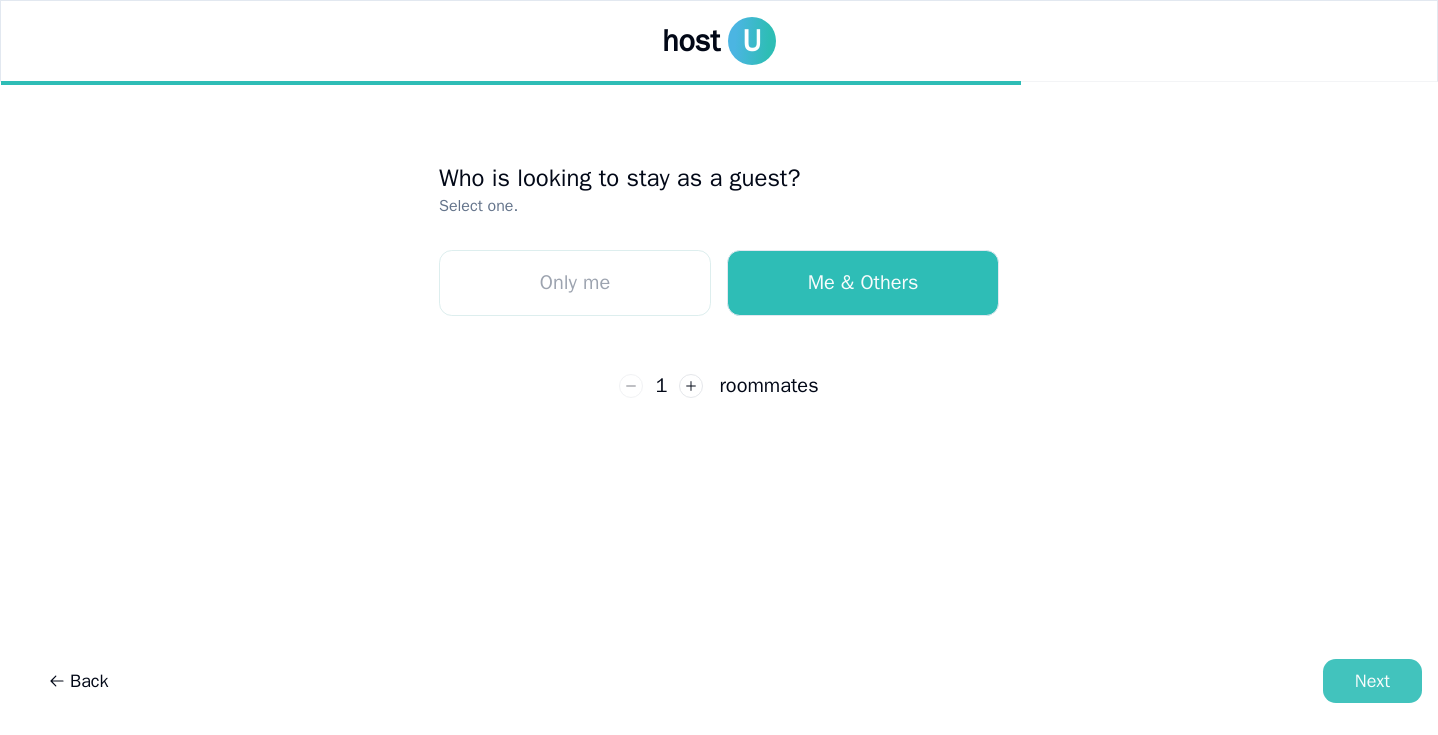 click on "Next" at bounding box center (1372, 681) 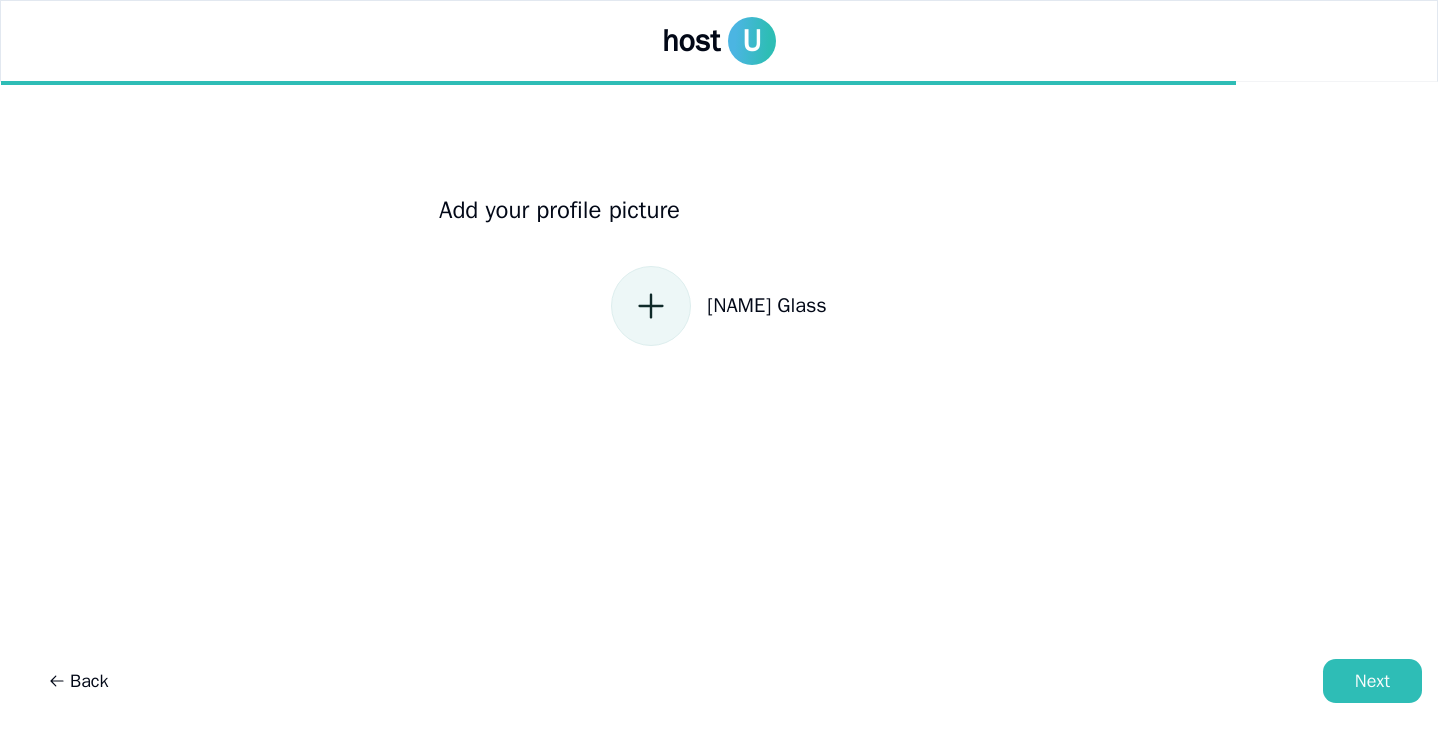 click 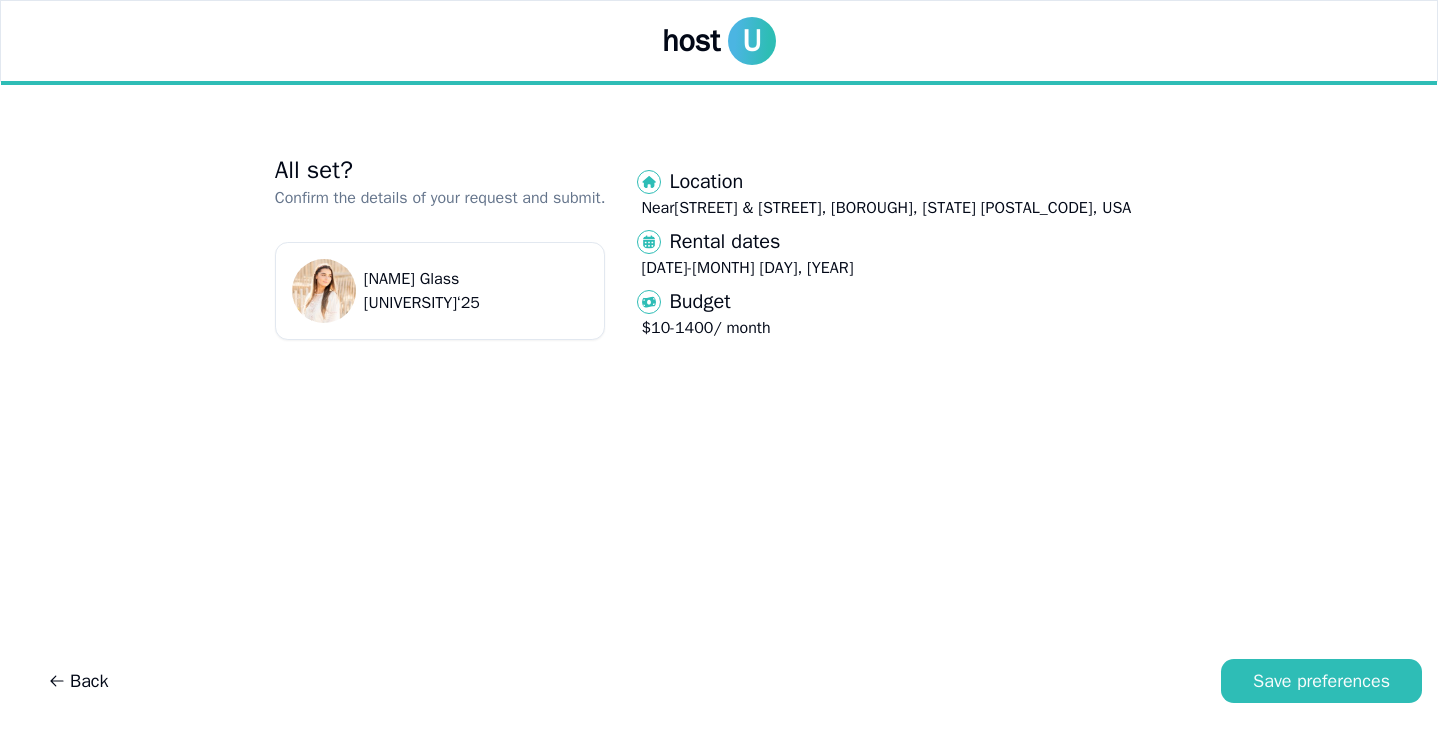 drag, startPoint x: 1347, startPoint y: 671, endPoint x: 1153, endPoint y: 448, distance: 295.5757 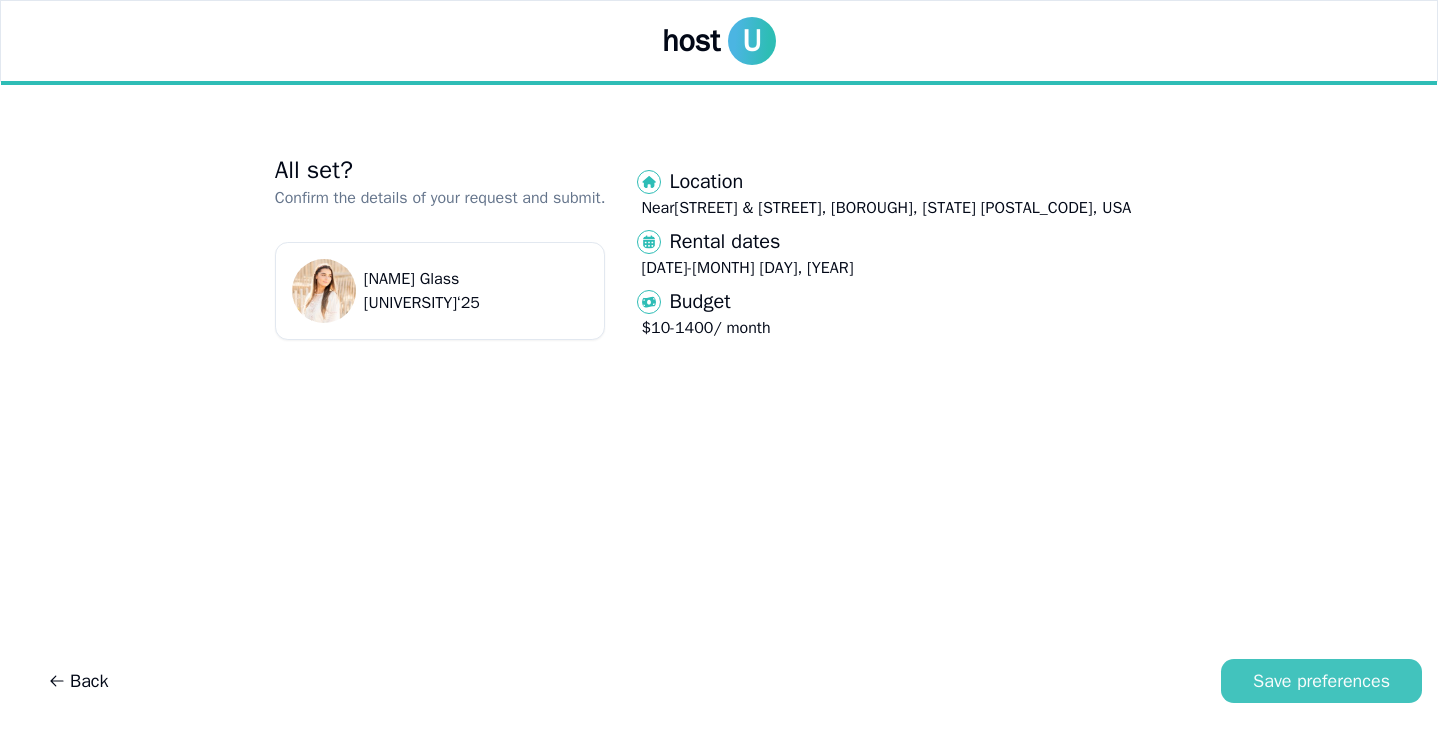 click on "Save preferences" at bounding box center [1321, 681] 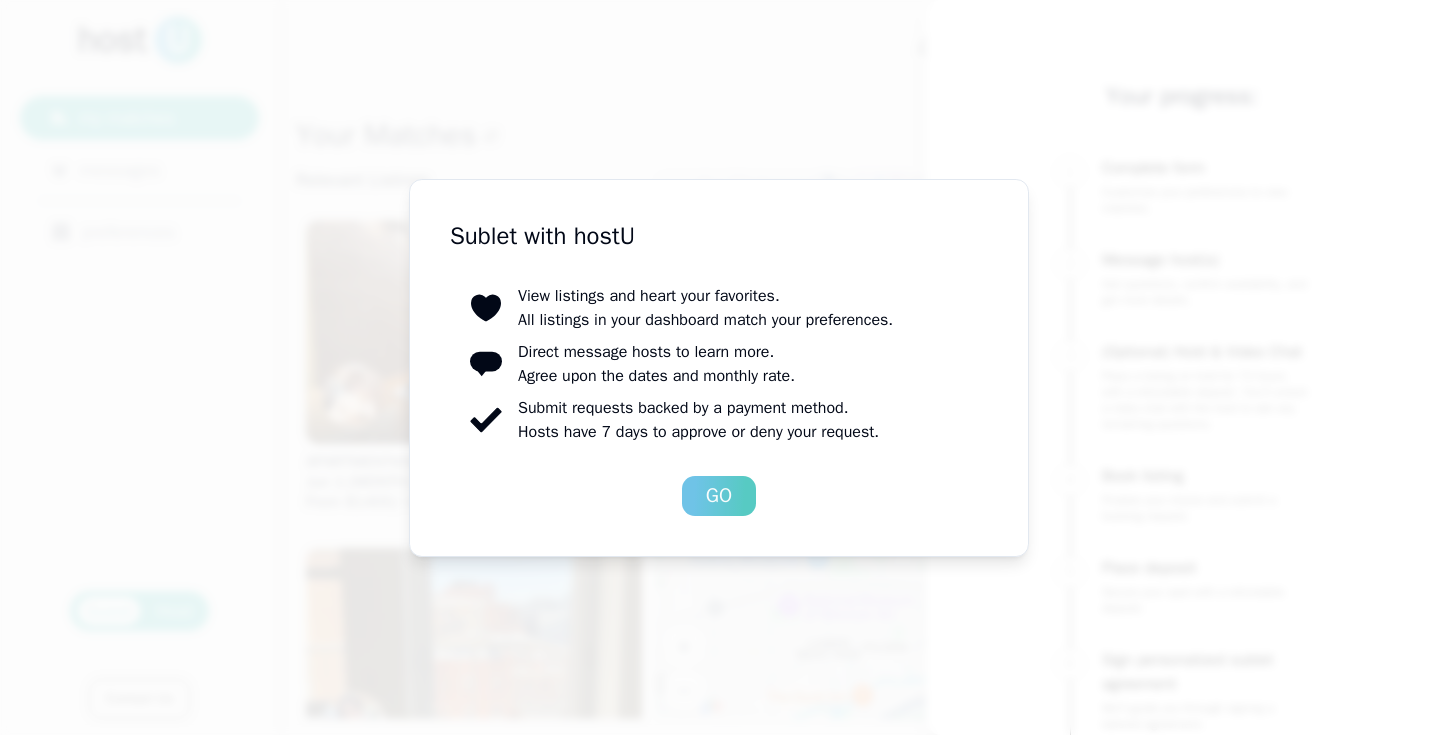 click on "Go" at bounding box center (719, 496) 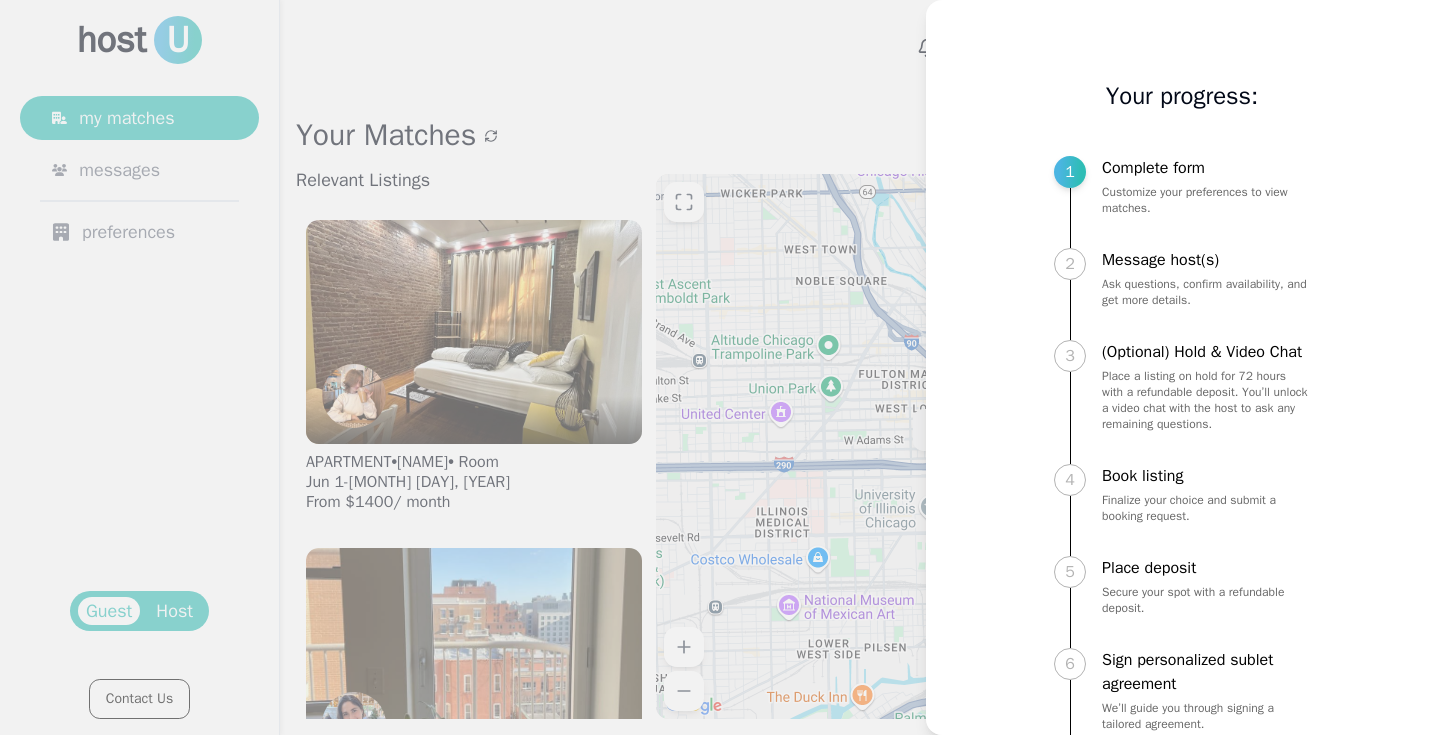 click on "My progress Your progress: 1 Complete form Customize your preferences to view matches. 2 Message host(s) Ask questions, confirm availability, and get more details. 3 (Optional) Hold & Video Chat Place a listing on hold for 72 hours with a refundable deposit. You’ll unlock a video chat with the host to ask any remaining questions. 4 Book listing Finalize your choice and submit a booking request. 5 Place deposit Secure your spot with a refundable deposit. 6 Sign personalized sublet agreement We’ll guide you through signing a tailored agreement. 7 Sublet complete! You’re officially booked and ready to move in." at bounding box center [1182, 367] 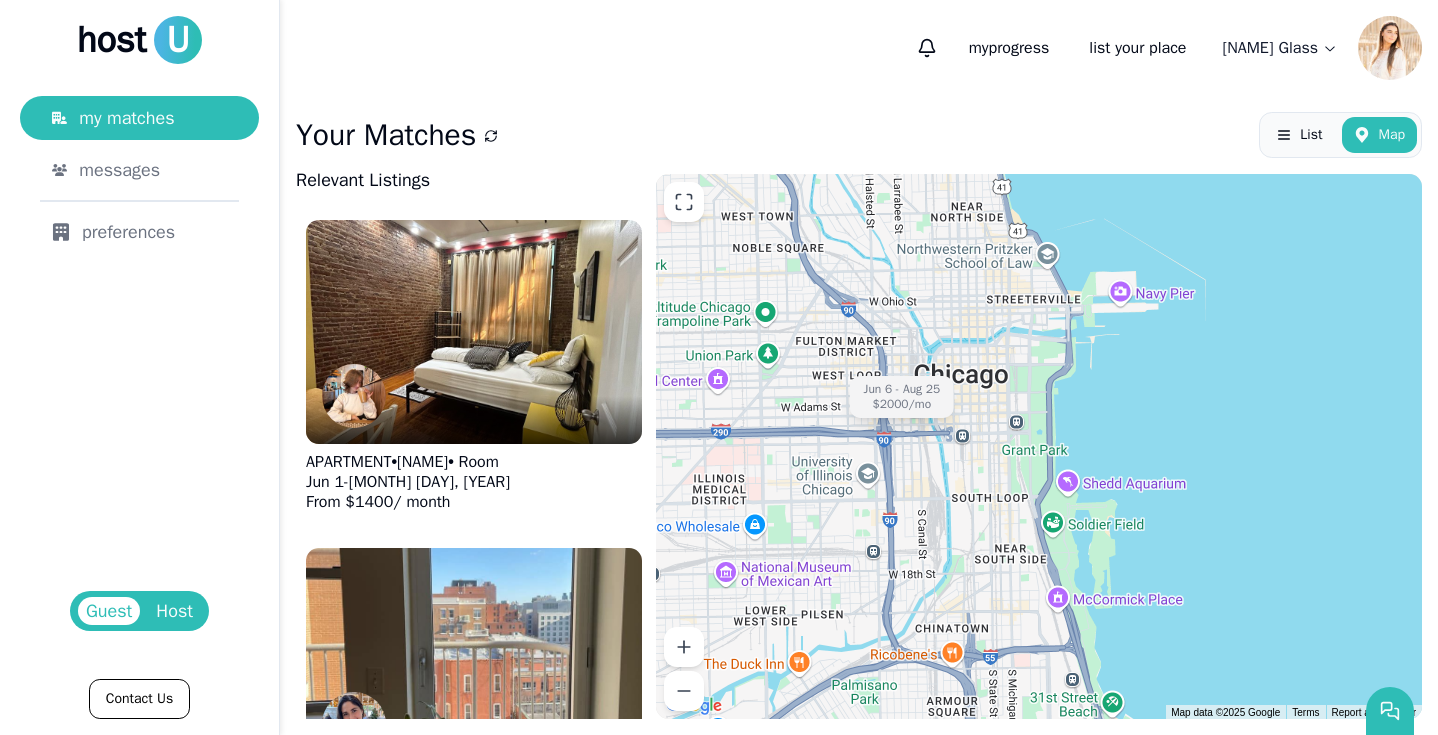 drag, startPoint x: 935, startPoint y: 371, endPoint x: 704, endPoint y: 221, distance: 275.42874 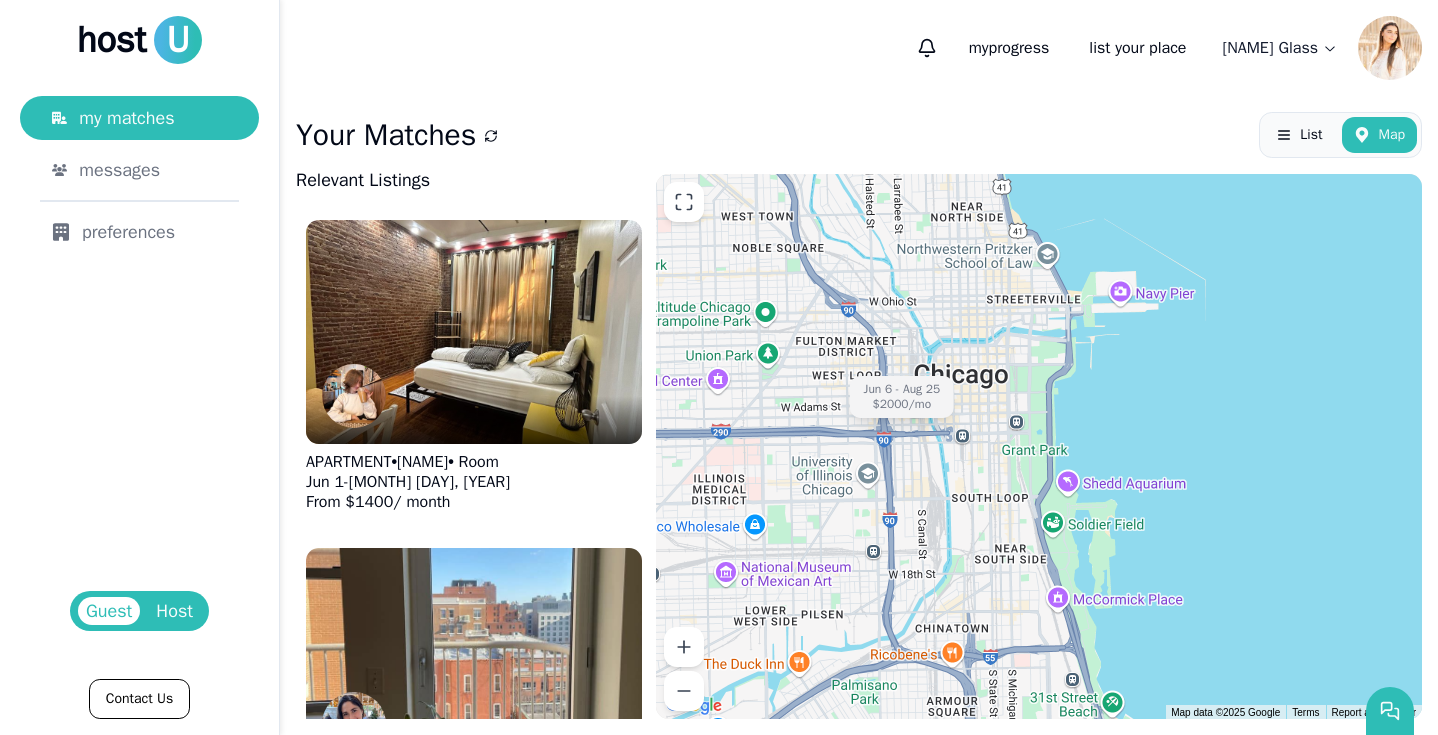 click on "[MONTH] [DAY] - [MONTH] [DAY]" at bounding box center [1039, 446] 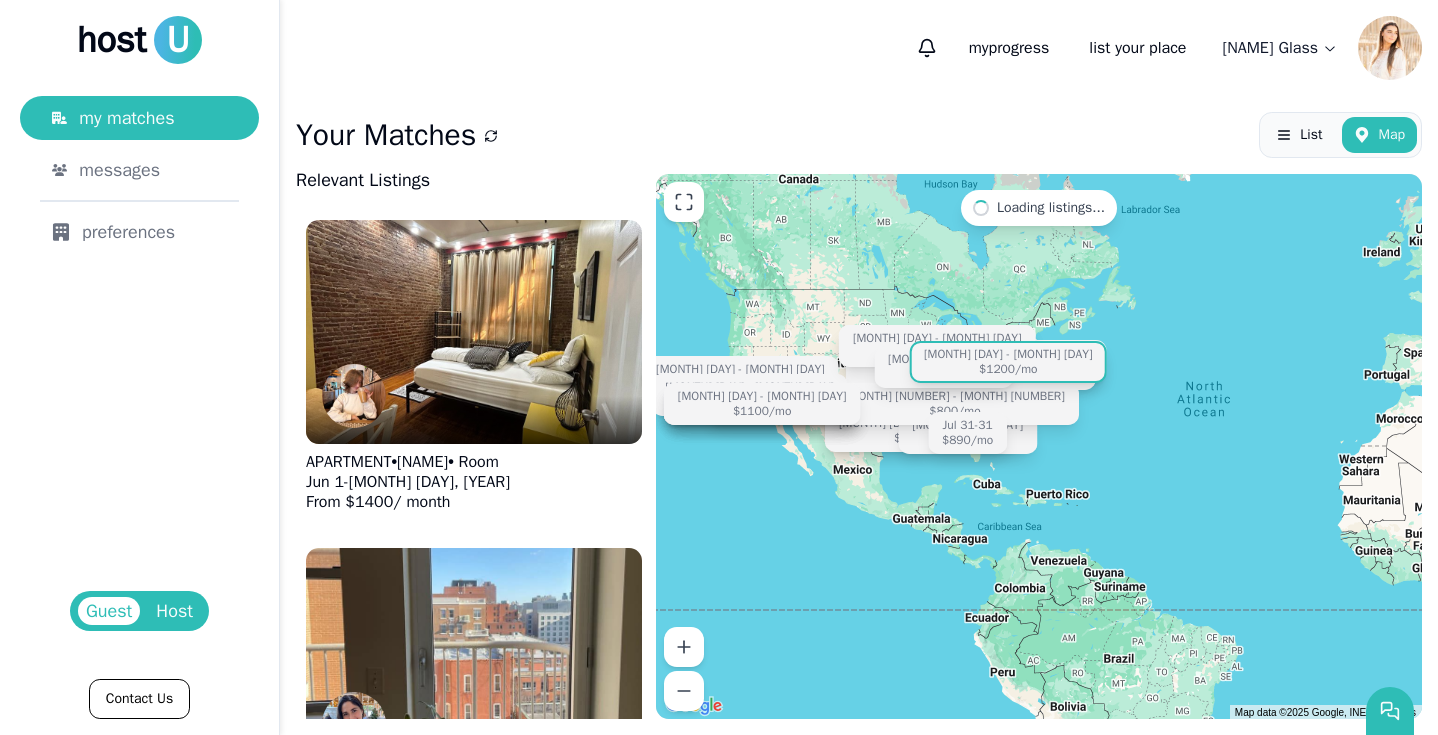 click on "$1200 /mo" at bounding box center (1008, 368) 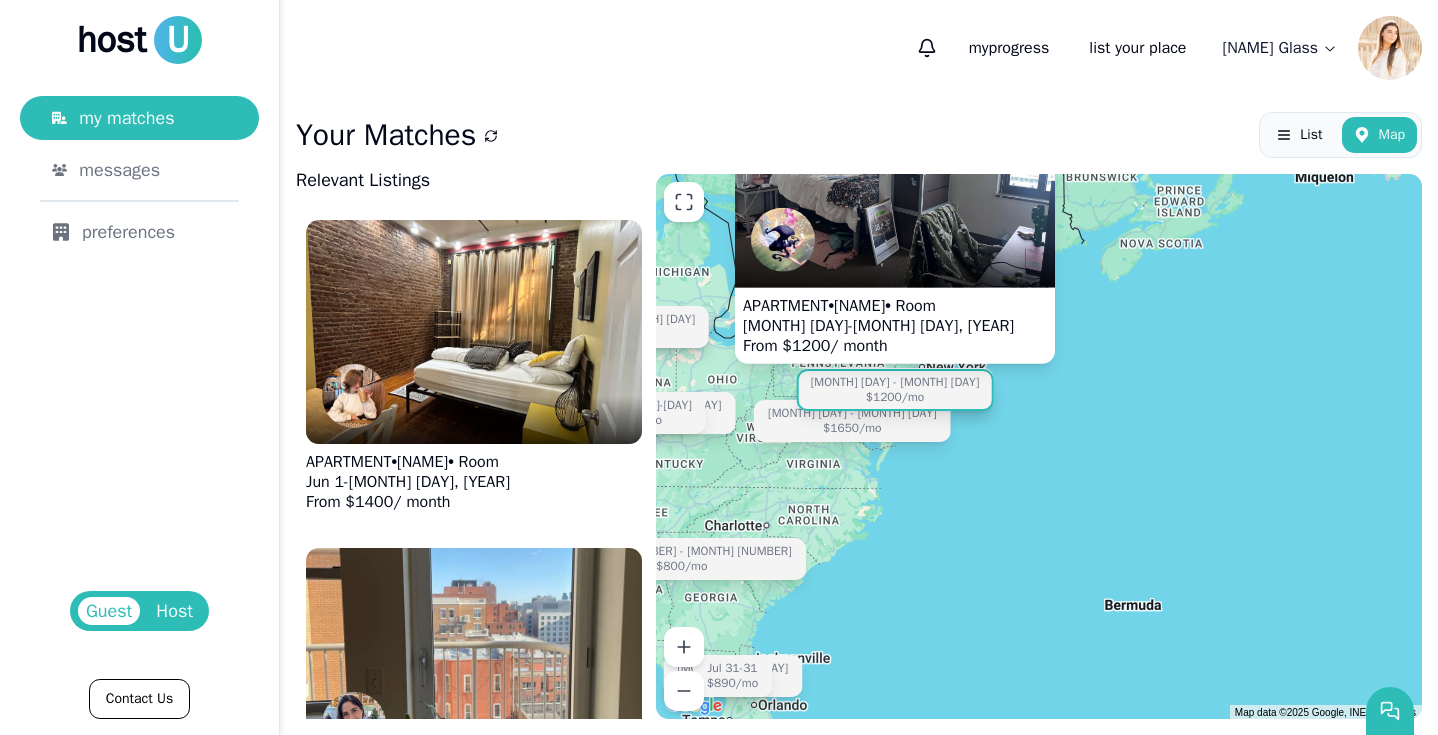drag, startPoint x: 892, startPoint y: 291, endPoint x: 1225, endPoint y: 429, distance: 360.4622 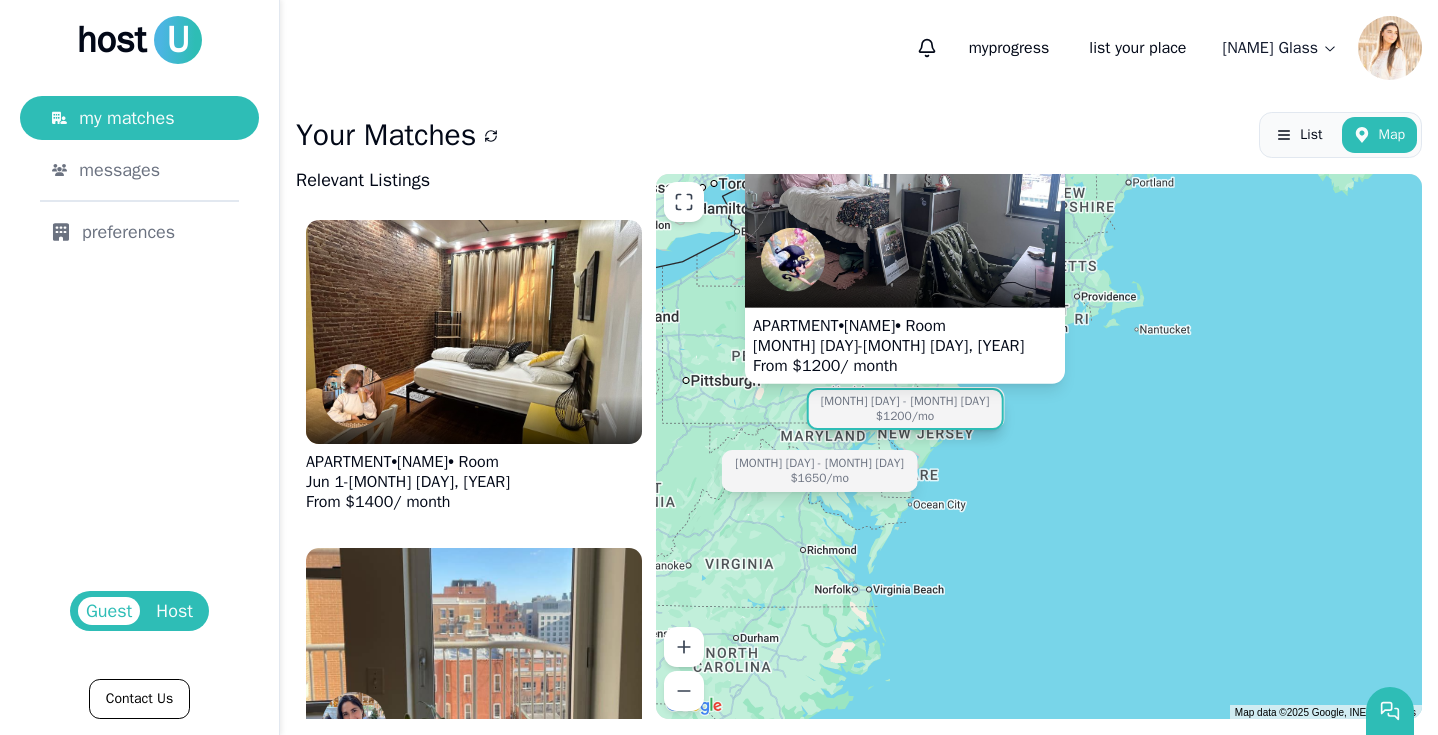 drag, startPoint x: 1076, startPoint y: 430, endPoint x: 1151, endPoint y: 626, distance: 209.85948 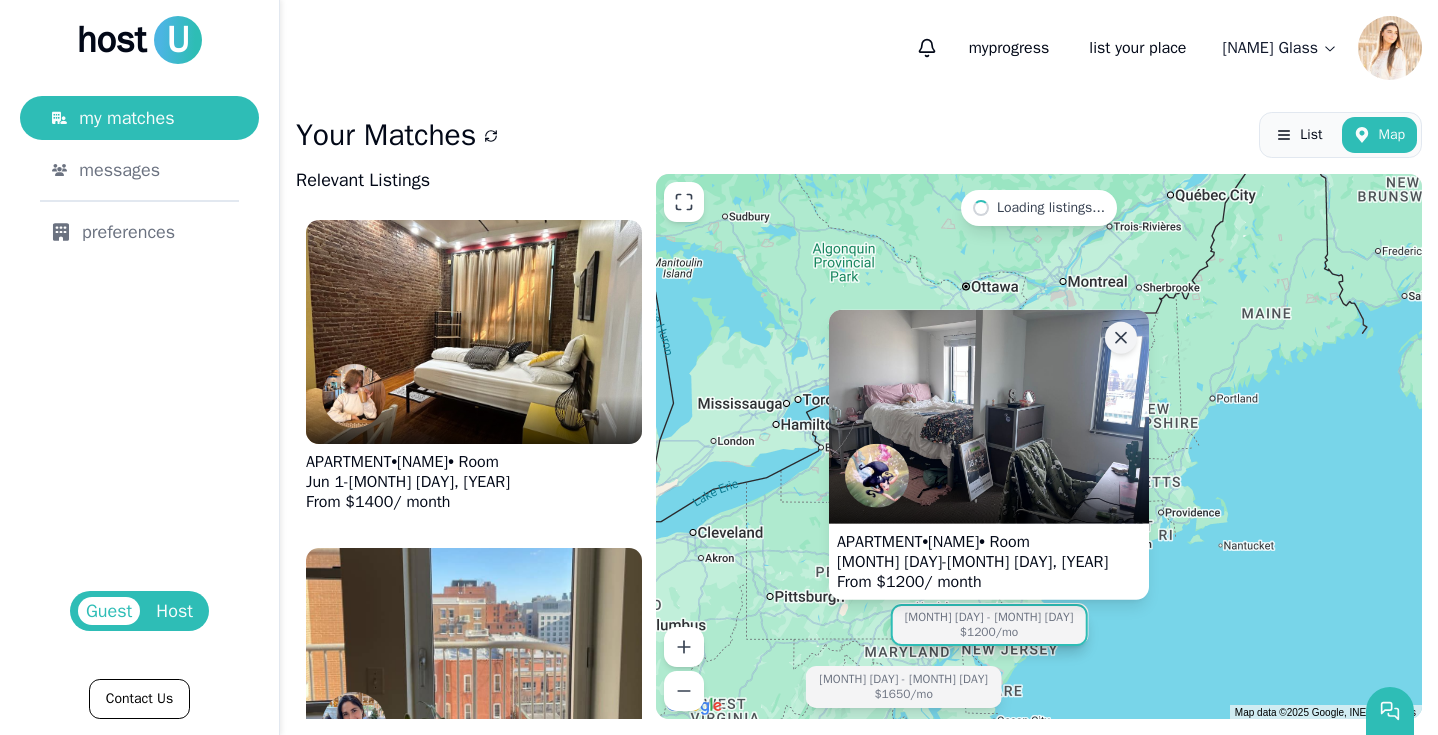 click 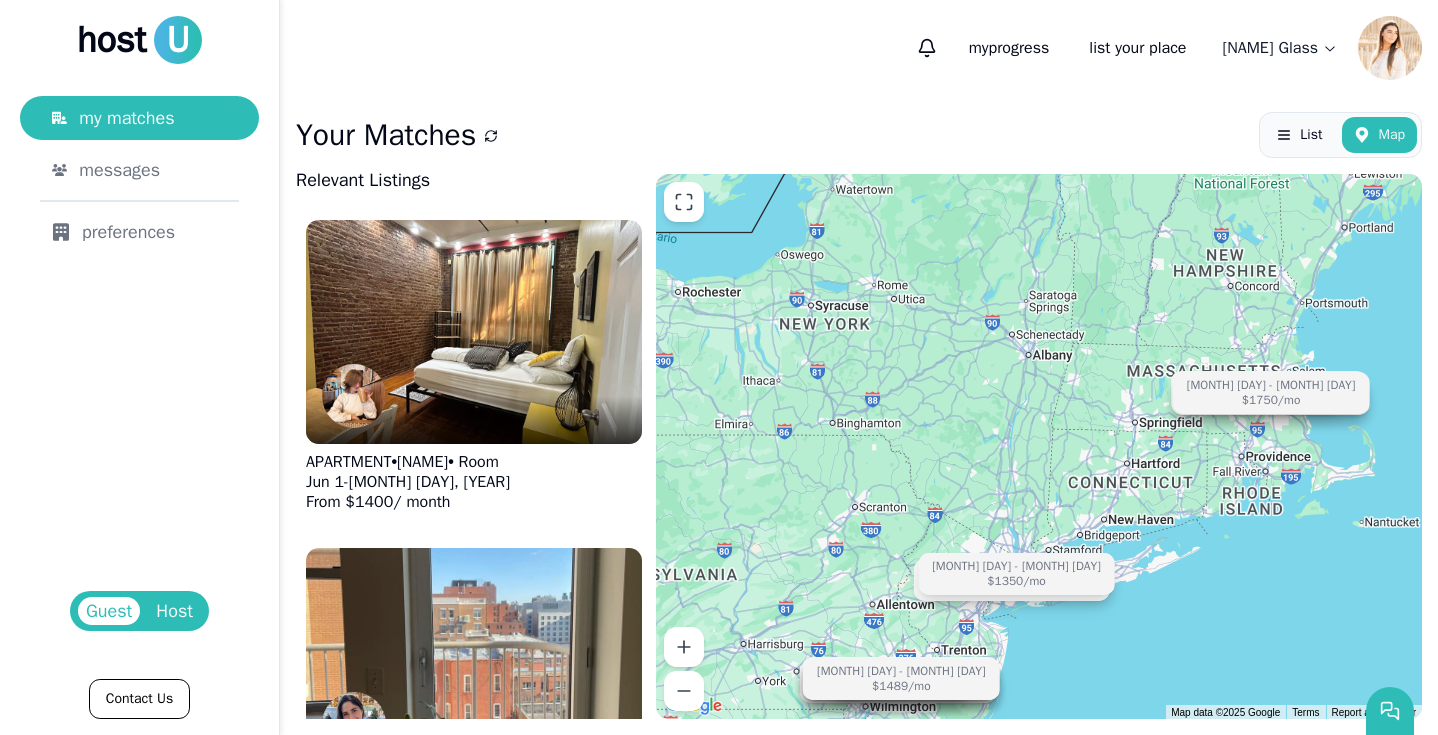 drag, startPoint x: 1084, startPoint y: 470, endPoint x: 1090, endPoint y: 412, distance: 58.30952 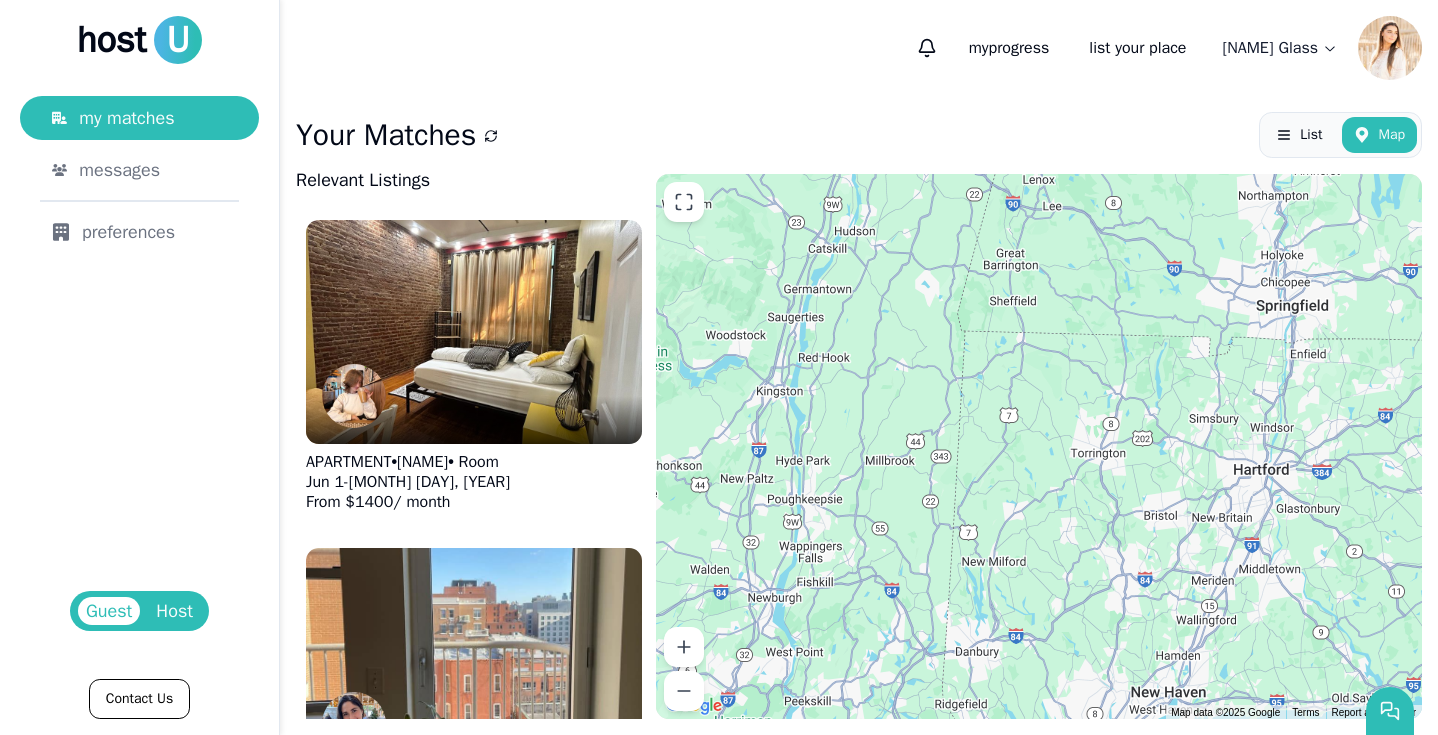 drag, startPoint x: 1086, startPoint y: 413, endPoint x: 1229, endPoint y: -84, distance: 517.1634 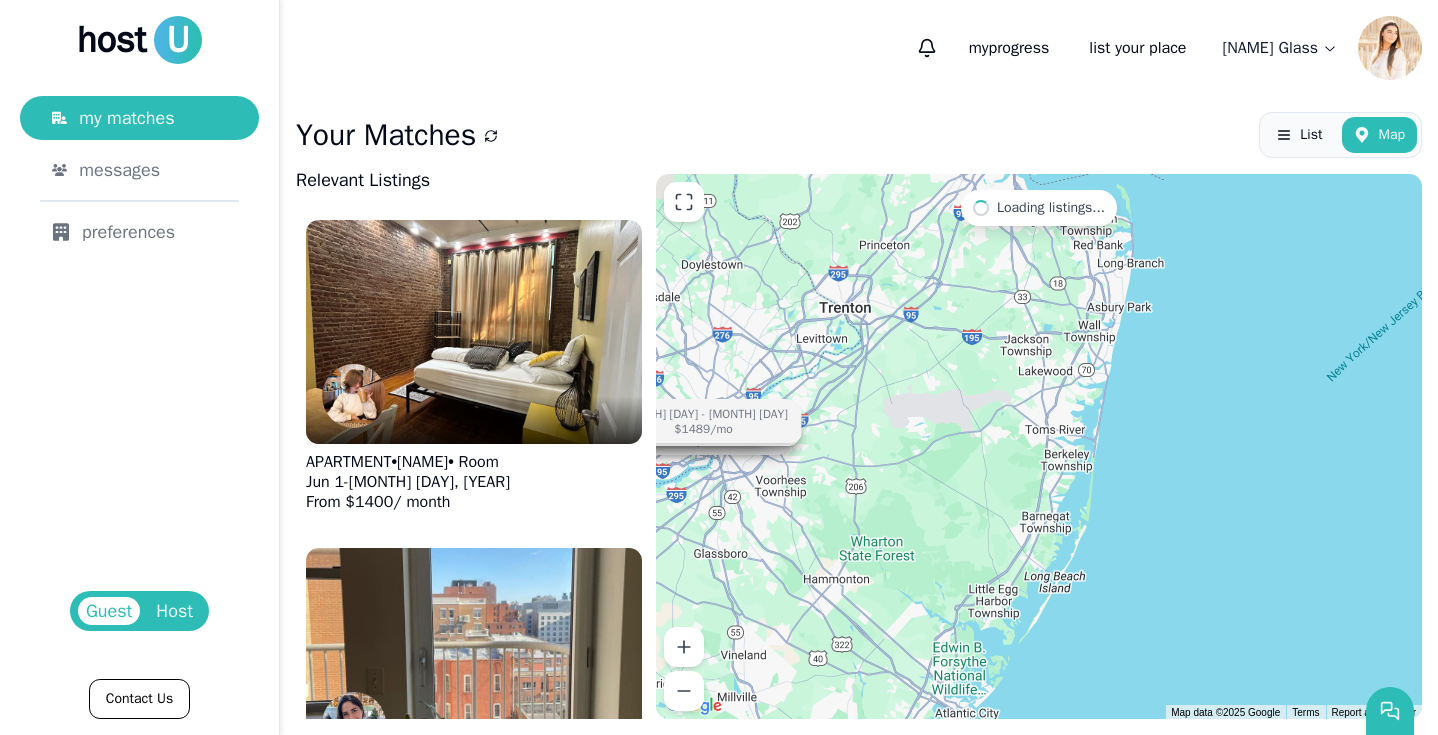 drag, startPoint x: 1143, startPoint y: 265, endPoint x: 1018, endPoint y: 633, distance: 388.65024 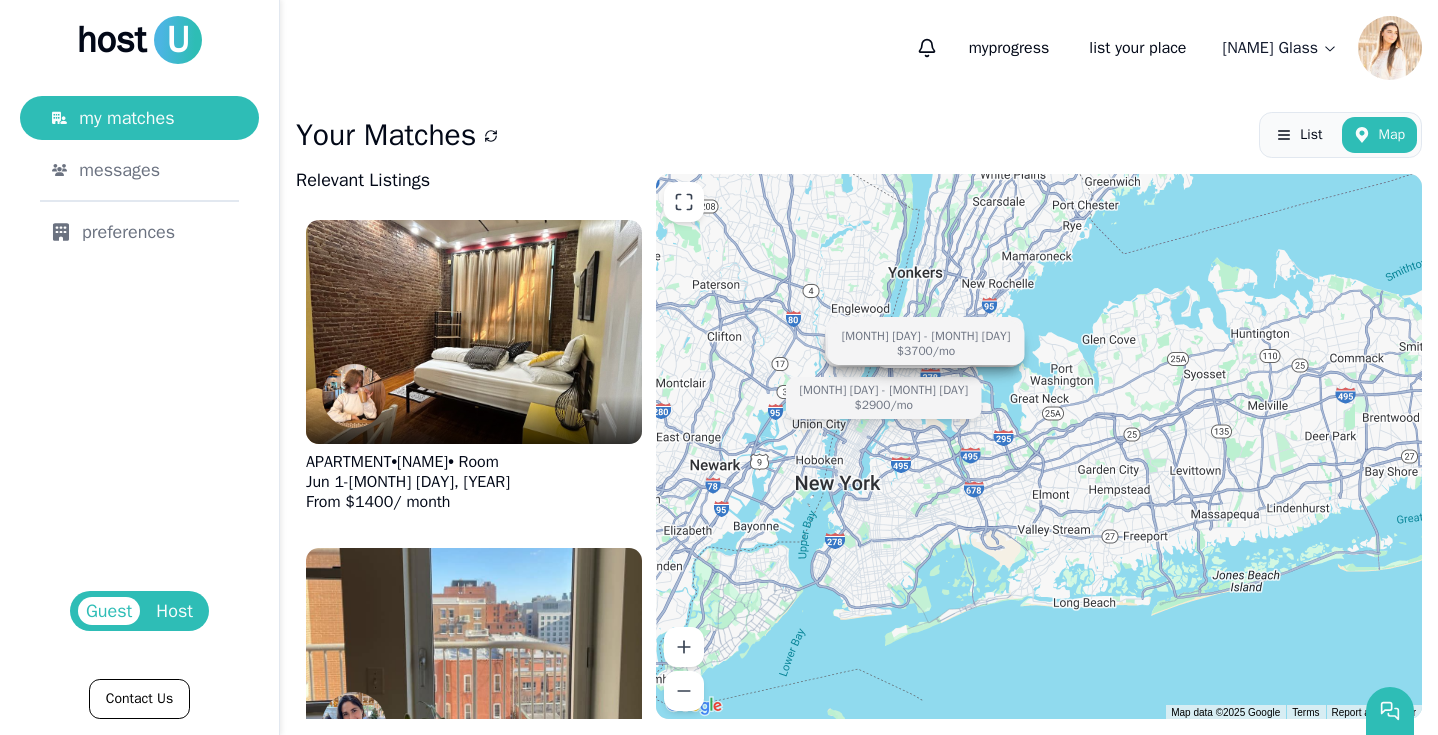 drag, startPoint x: 1017, startPoint y: 460, endPoint x: 1010, endPoint y: 537, distance: 77.31753 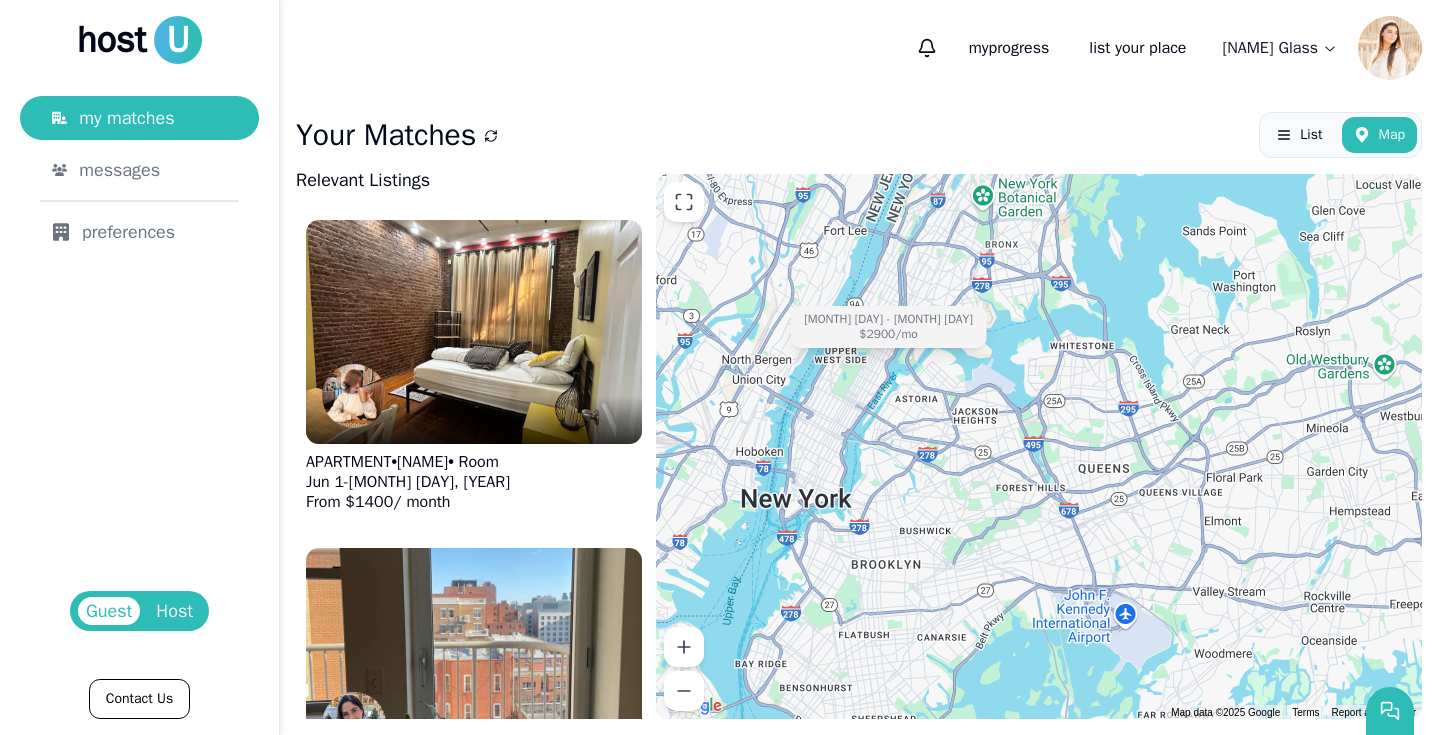 drag, startPoint x: 1011, startPoint y: 412, endPoint x: 1161, endPoint y: 490, distance: 169.06804 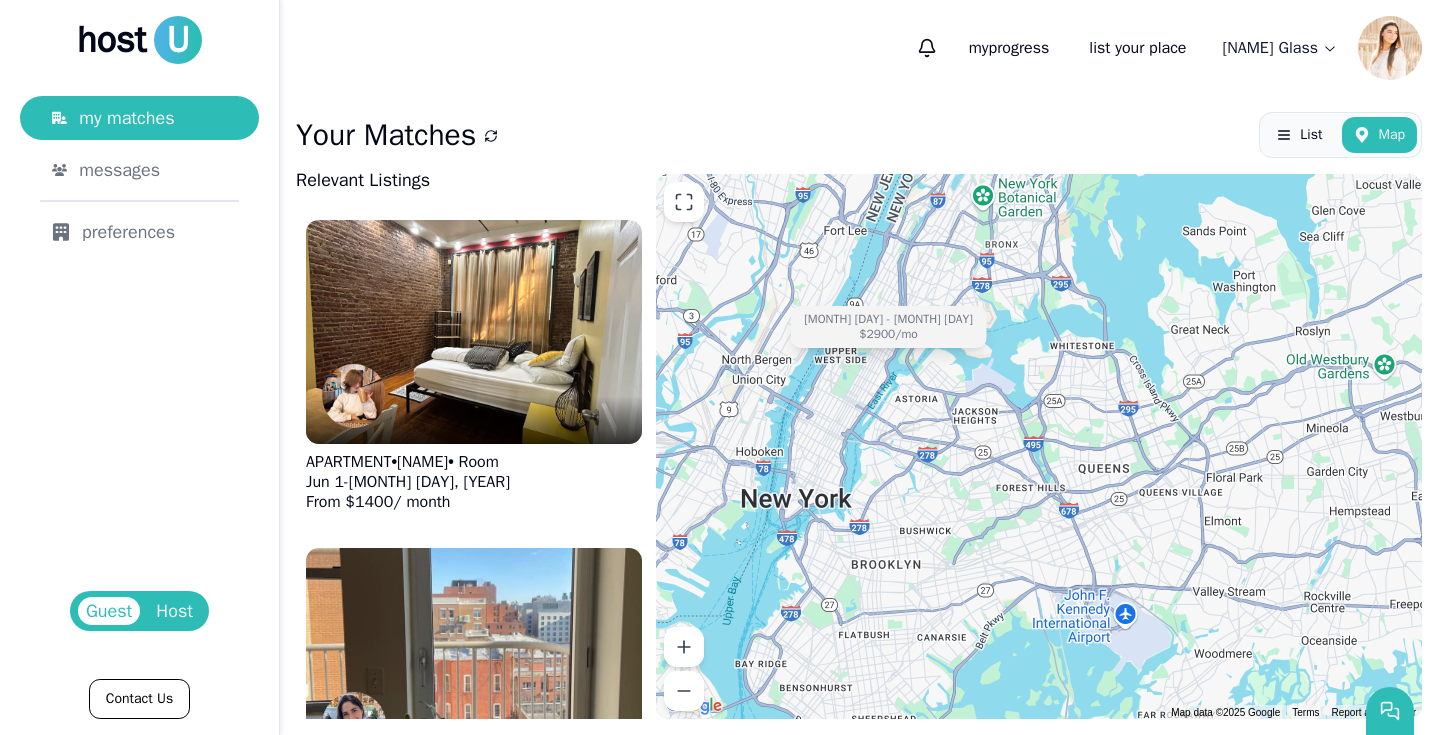 click on "[MONTH] [DAY] - [MONTH] [DAY]" at bounding box center [1039, 446] 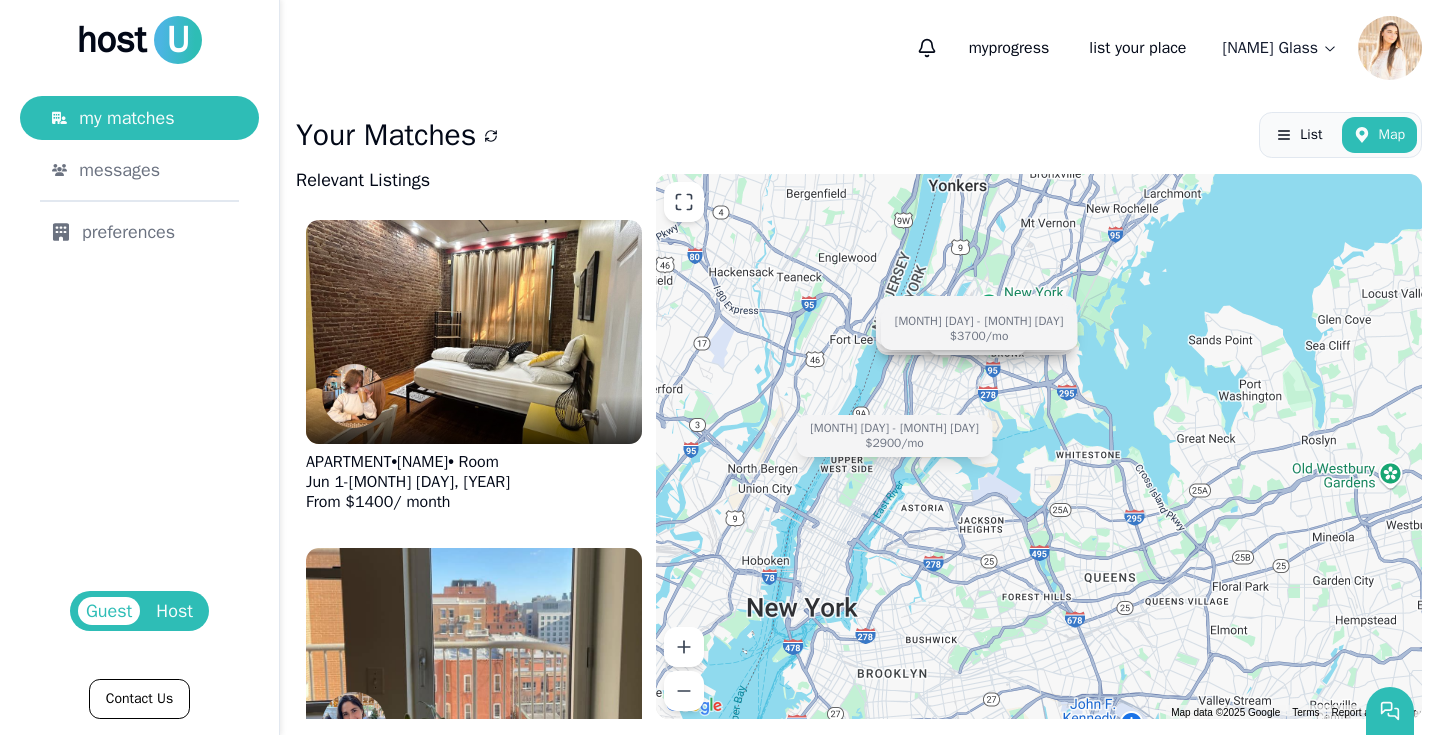 drag, startPoint x: 1046, startPoint y: 453, endPoint x: 1044, endPoint y: 555, distance: 102.01961 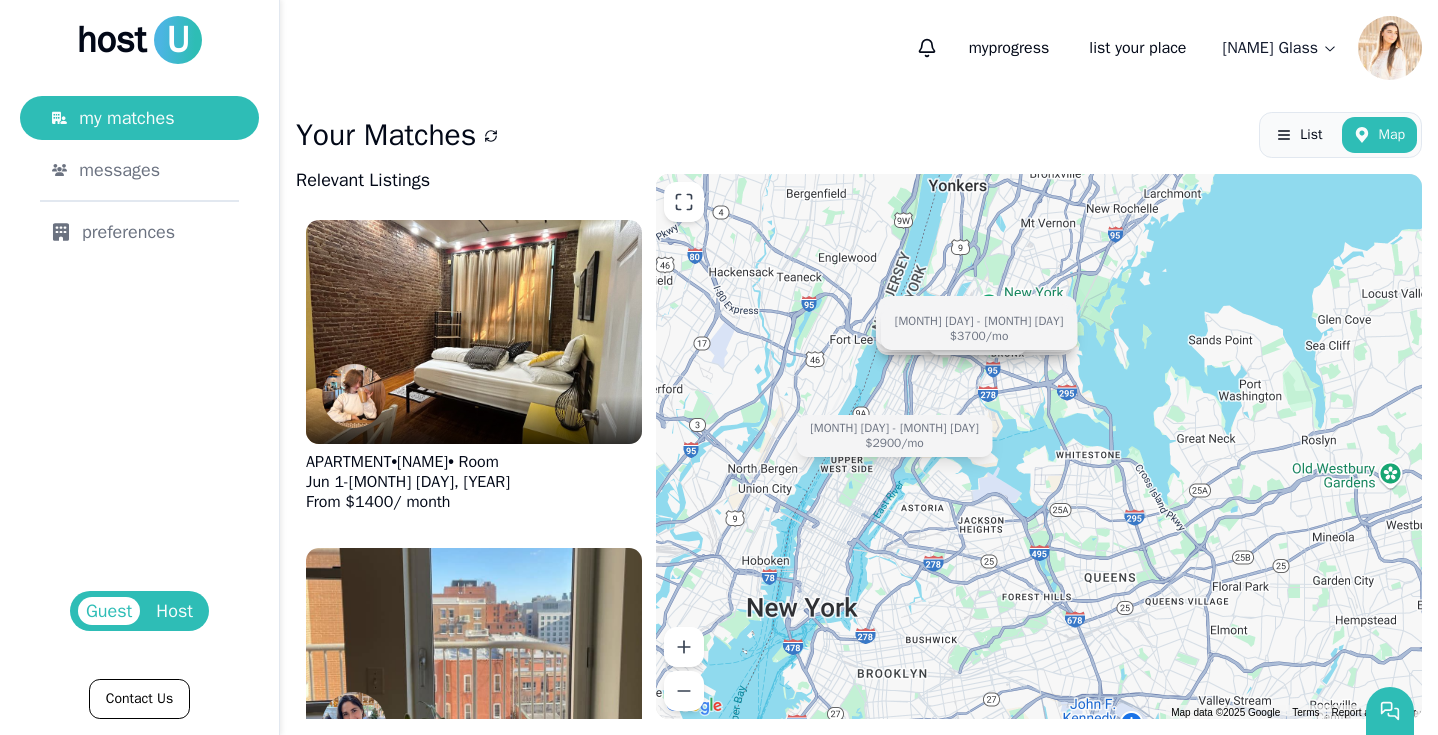 click on "[MONTH] [DAY] - [MONTH] [DAY] [MONTH] [DAY] - [MONTH] [DAY] [MONTH] [DAY] - [MONTH] [DAY] [MONTH] [DAY] - [MONTH] [DAY] [MONTH] [DAY] - [MONTH] [DAY] [MONTH] [DAY] - [MONTH] [DAY] [MONTH] [DAY] - [MONTH] [DAY] [MONTH] [DAY] - [MONTH] [DAY]" at bounding box center [1039, 446] 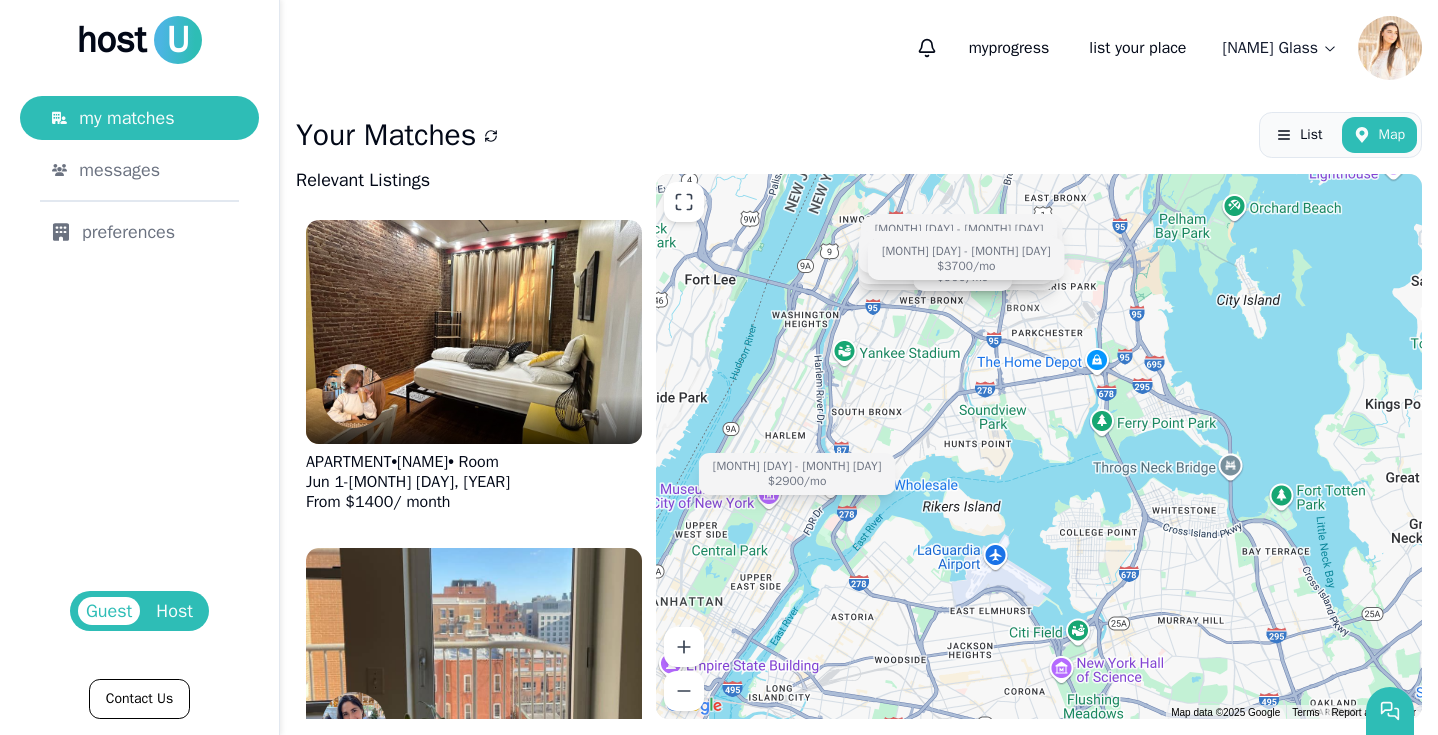 drag, startPoint x: 971, startPoint y: 387, endPoint x: 955, endPoint y: 501, distance: 115.11733 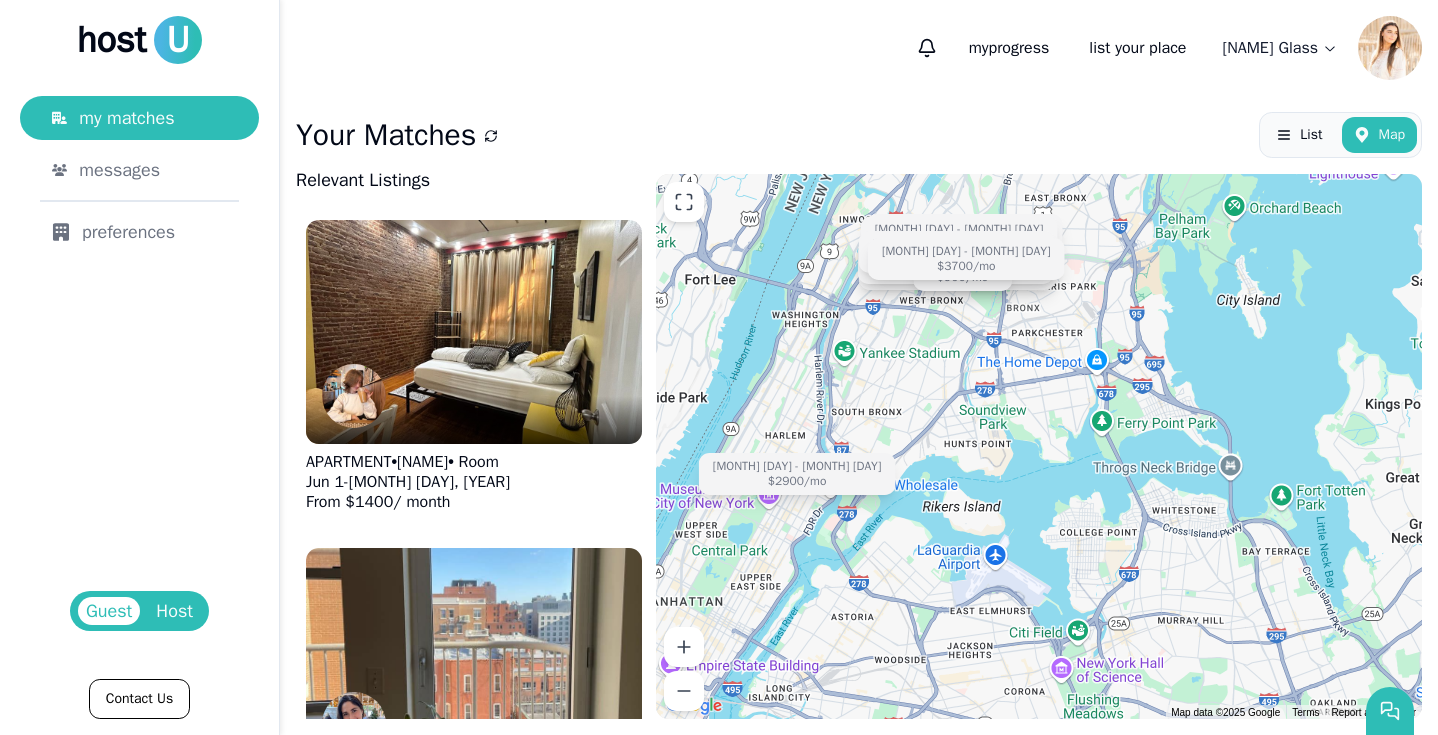 click on "[MONTH] [DAY] - [MONTH] [DAY] [MONTH] [DAY] - [MONTH] [DAY] [MONTH] [DAY] - [MONTH] [DAY] [MONTH] [DAY] - [MONTH] [DAY] [MONTH] [DAY] - [MONTH] [DAY] [MONTH] [DAY] - [MONTH] [DAY] [MONTH] [DAY] - [MONTH] [DAY] [MONTH] [DAY] - [MONTH] [DAY]" at bounding box center (1039, 446) 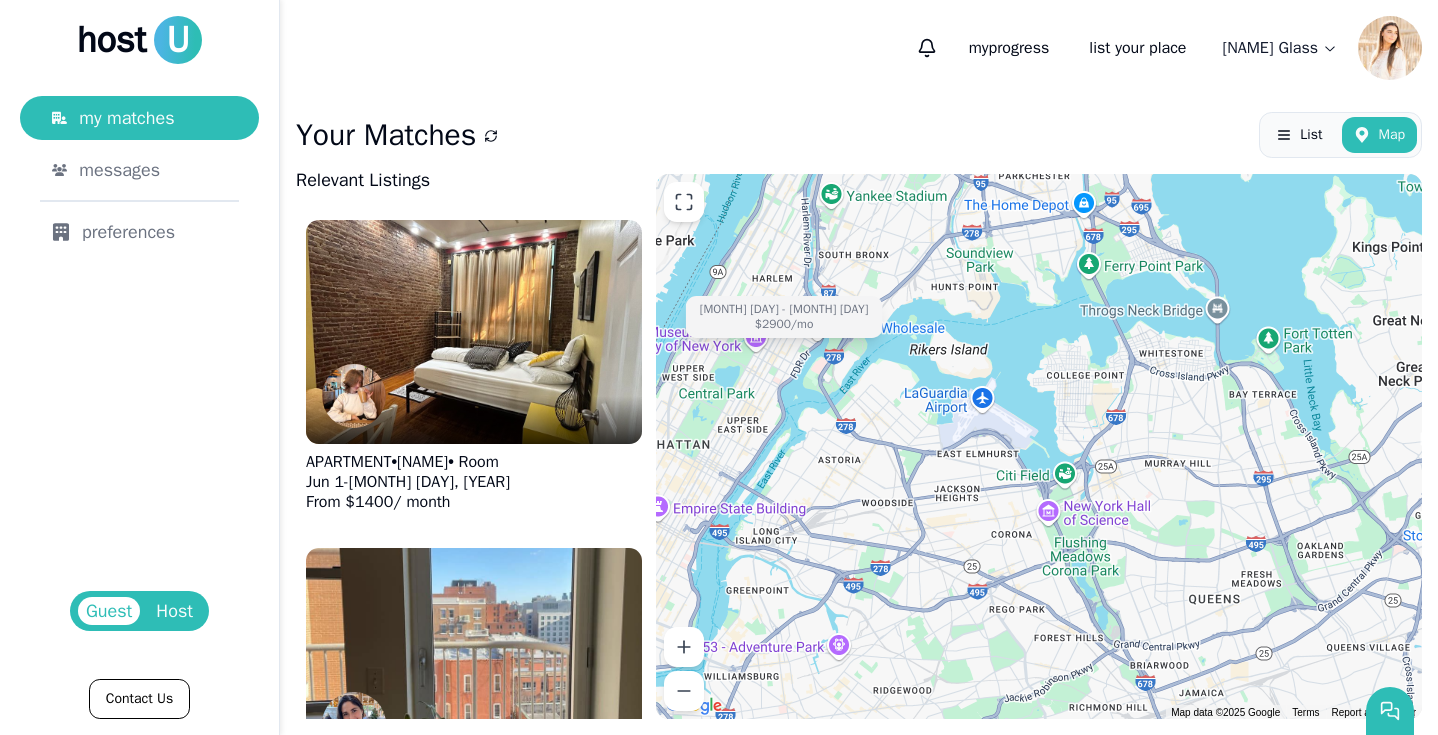 drag, startPoint x: 955, startPoint y: 501, endPoint x: 956, endPoint y: 300, distance: 201.00249 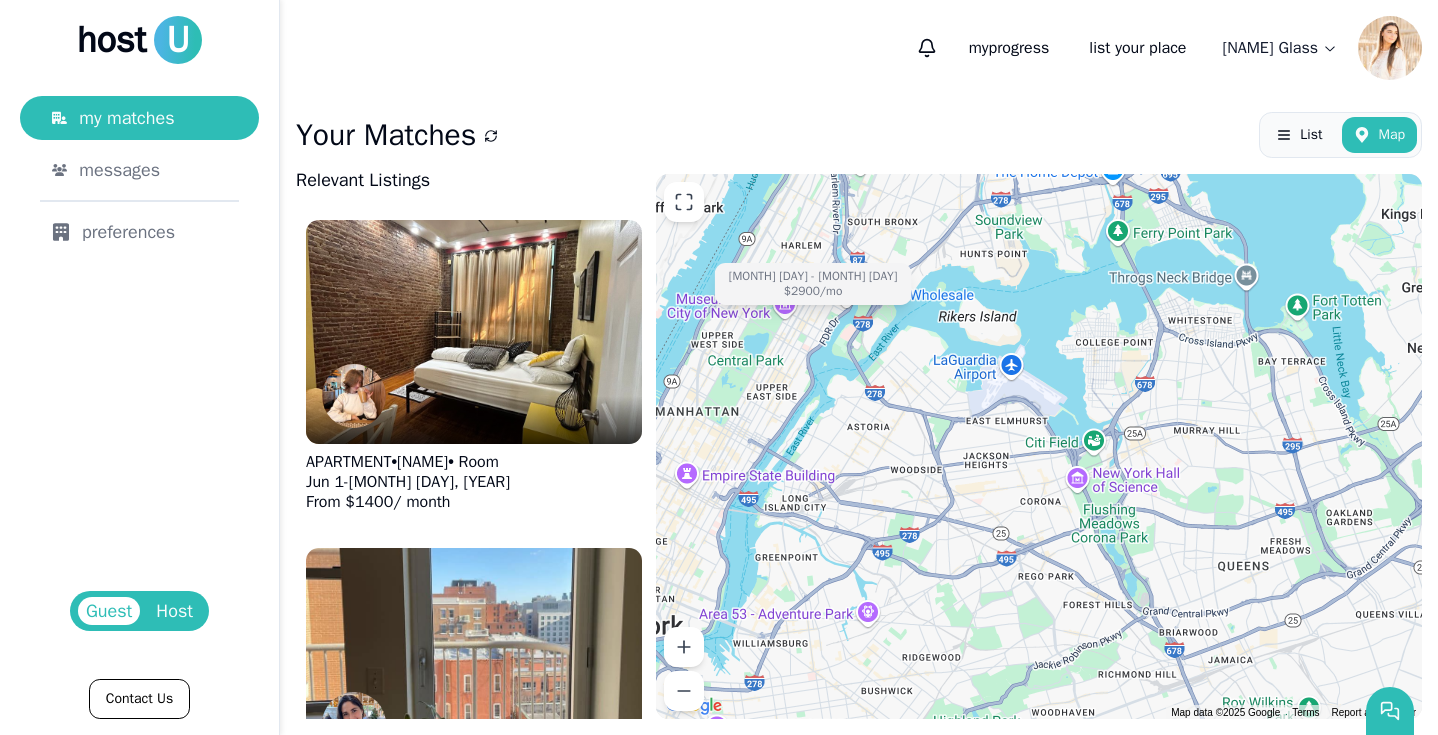 drag, startPoint x: 994, startPoint y: 297, endPoint x: 1039, endPoint y: 275, distance: 50.08992 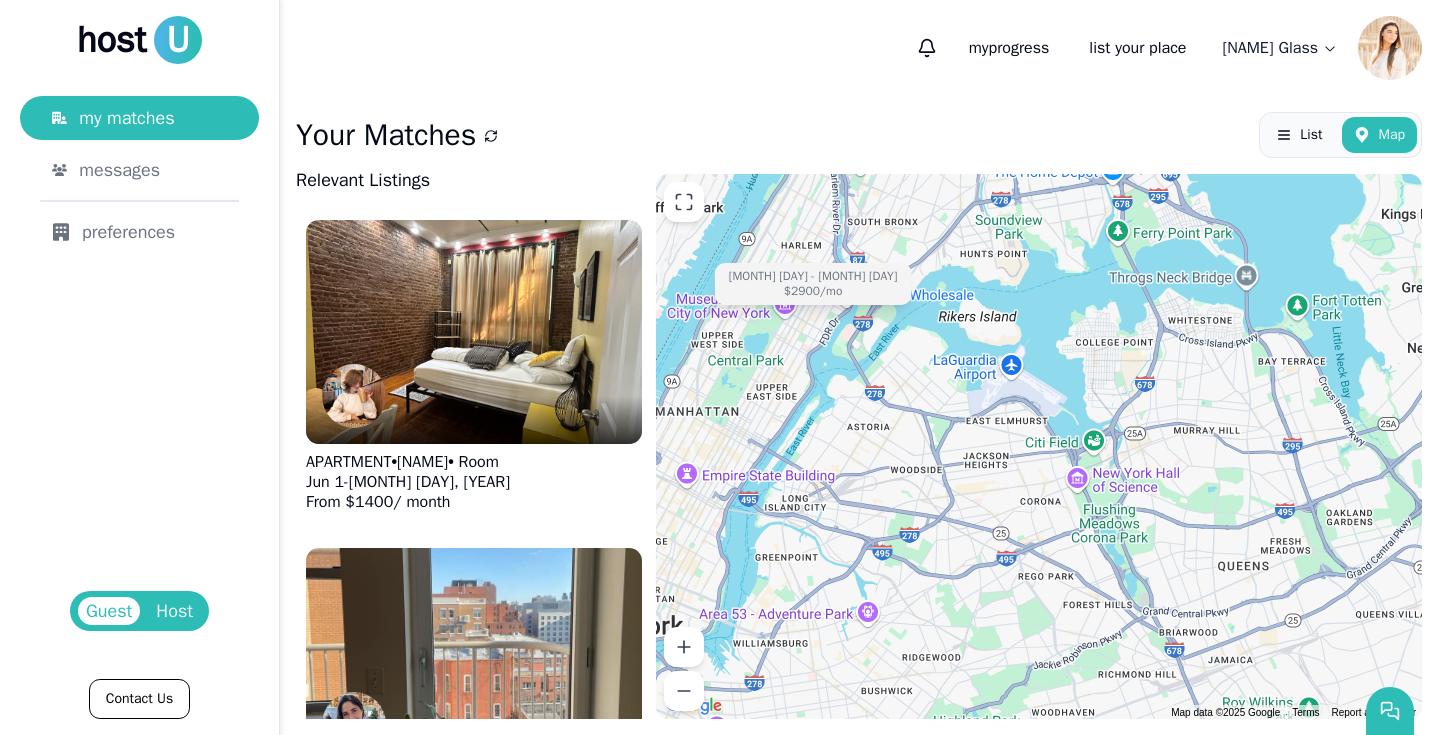 click on "[MONTH] [DAY] - [MONTH] [DAY] [MONTH] [DAY] - [MONTH] [DAY] [MONTH] [DAY] - [MONTH] [DAY] [MONTH] [DAY] - [MONTH] [DAY] [MONTH] [DAY] - [MONTH] [DAY] [MONTH] [DAY] - [MONTH] [DAY] [MONTH] [DAY] - [MONTH] [DAY] [MONTH] [DAY] - [MONTH] [DAY]" at bounding box center [1039, 446] 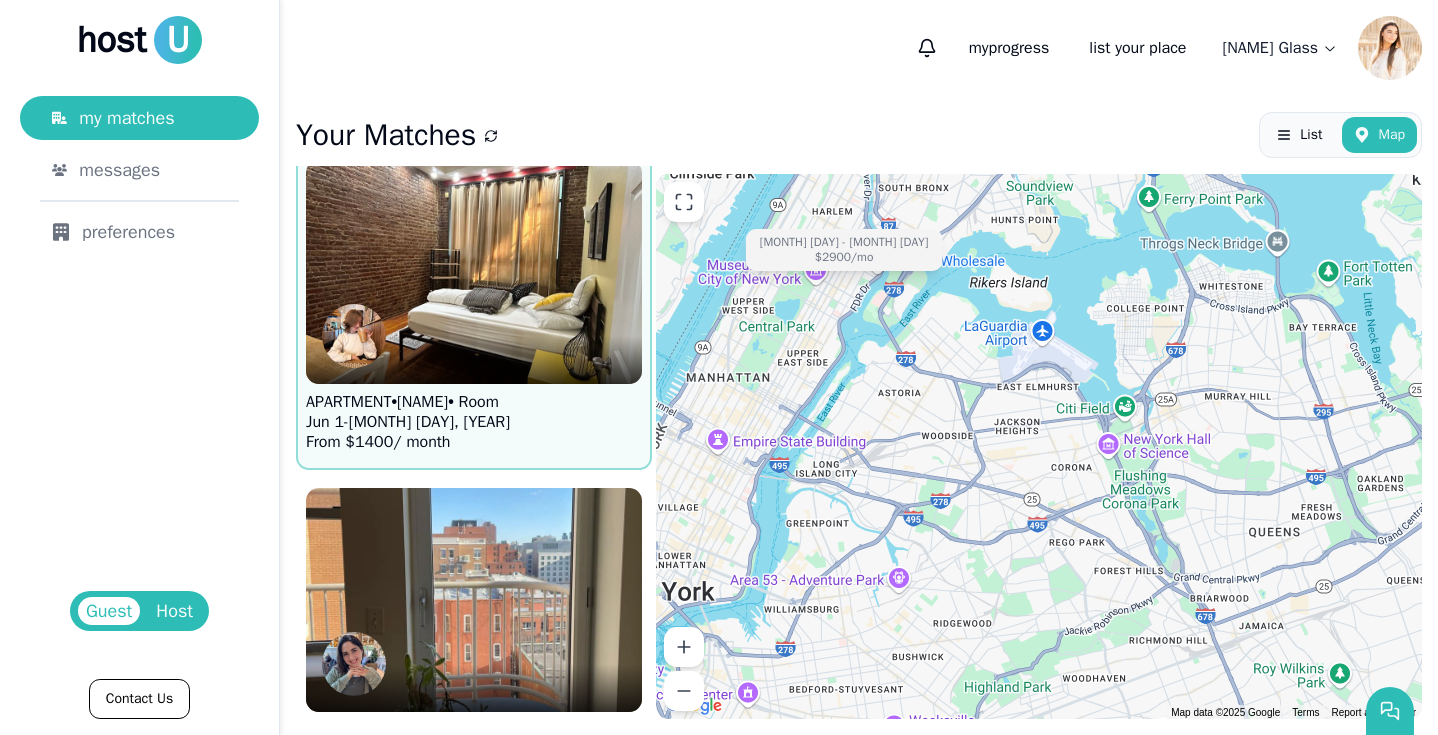 scroll, scrollTop: 81, scrollLeft: 0, axis: vertical 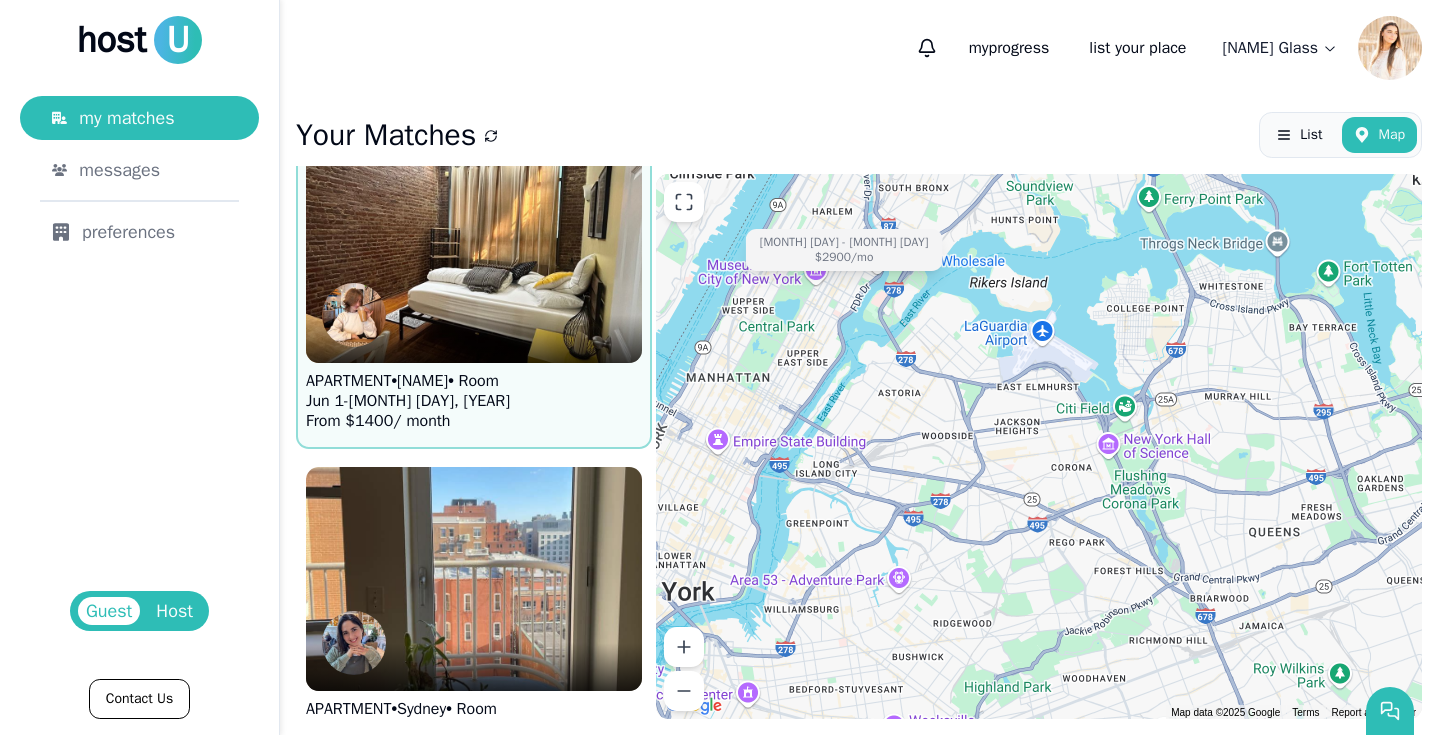 click on "[MONTH] [DAY]  -  [MONTH] [DAY], [YEAR]" at bounding box center [408, 401] 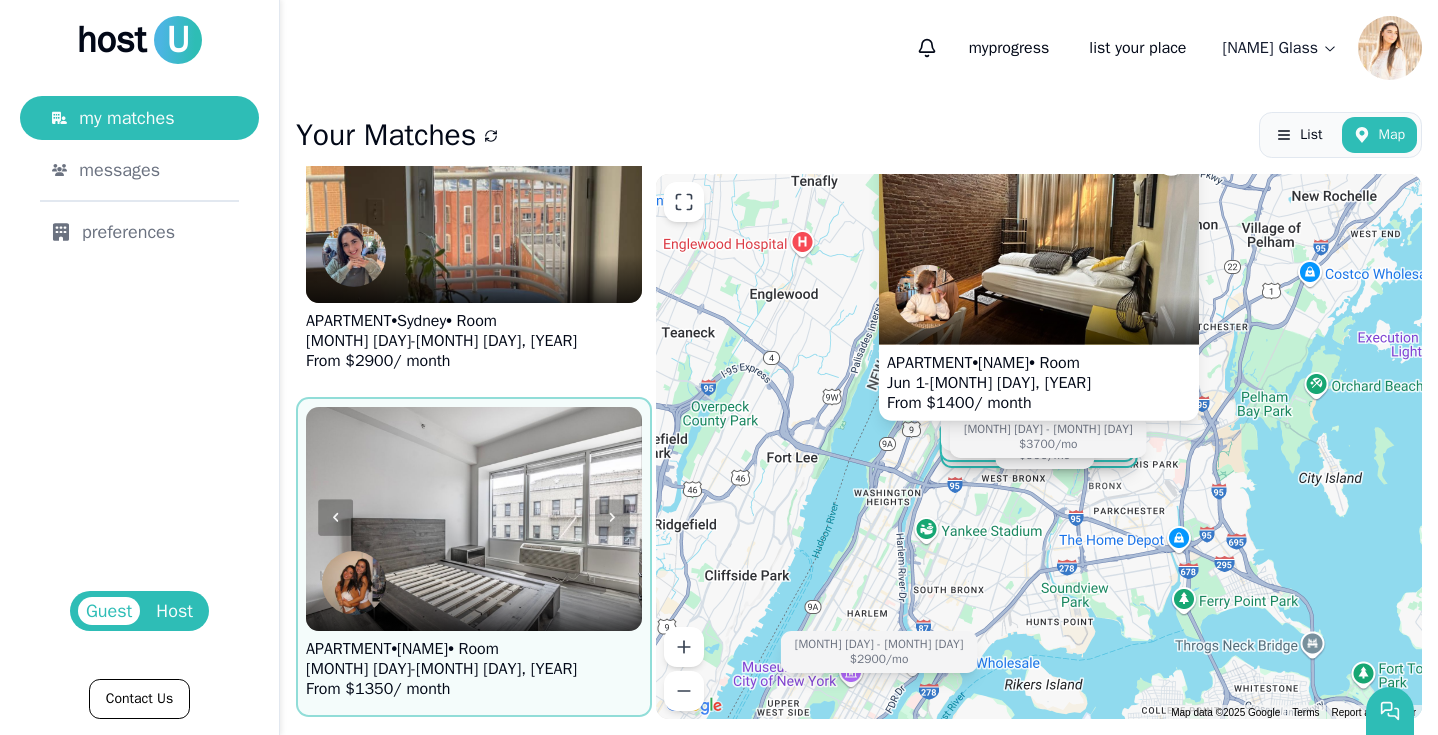 scroll, scrollTop: 472, scrollLeft: 0, axis: vertical 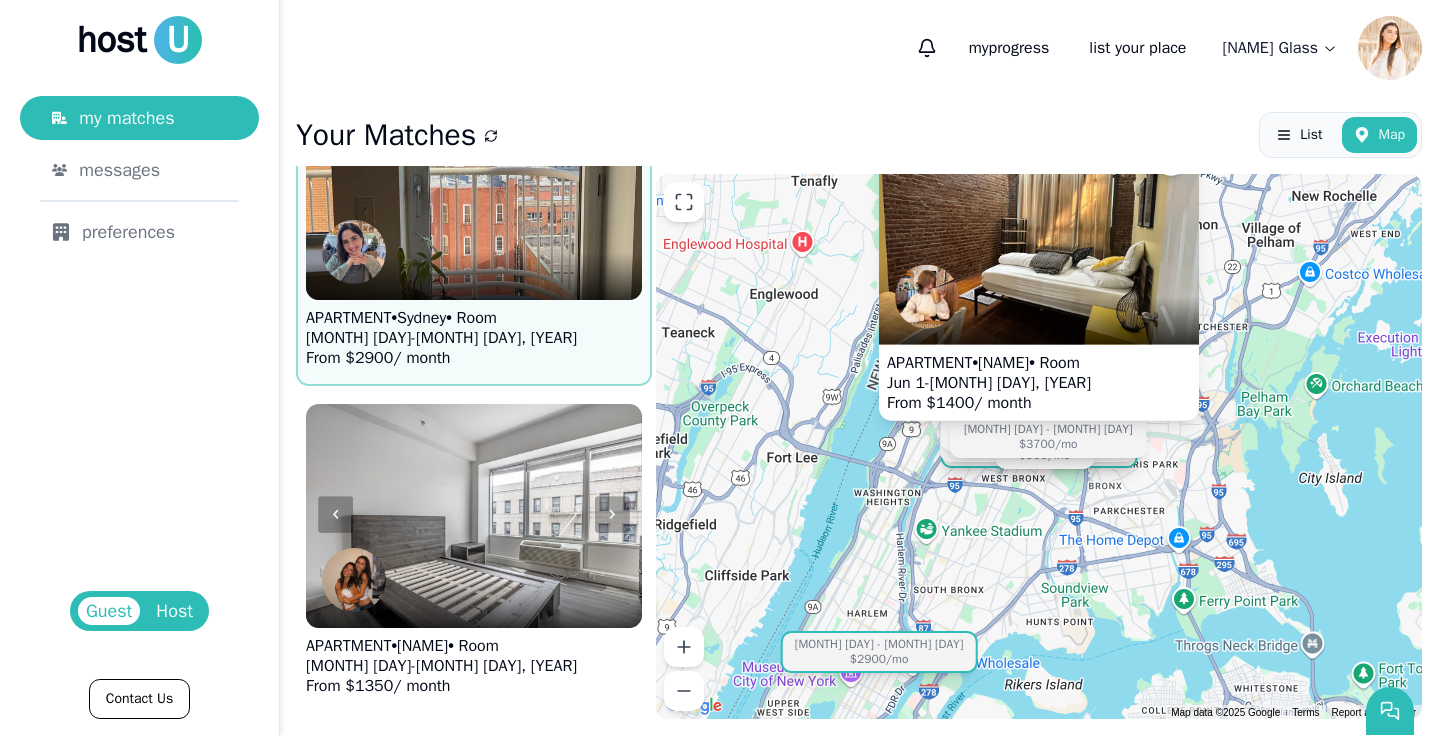 click on "APARTMENT  •  [CITY]  • Room" at bounding box center (441, 318) 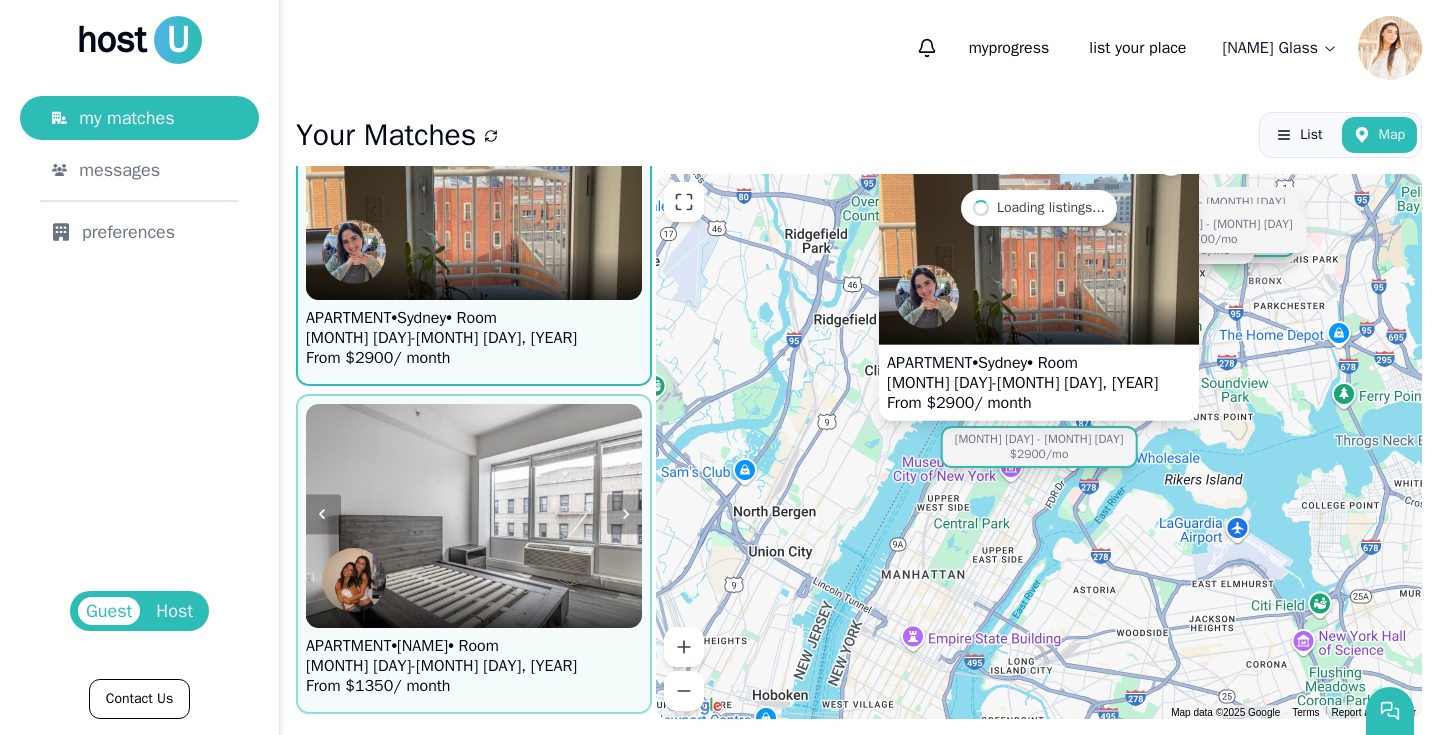 click at bounding box center (474, 516) 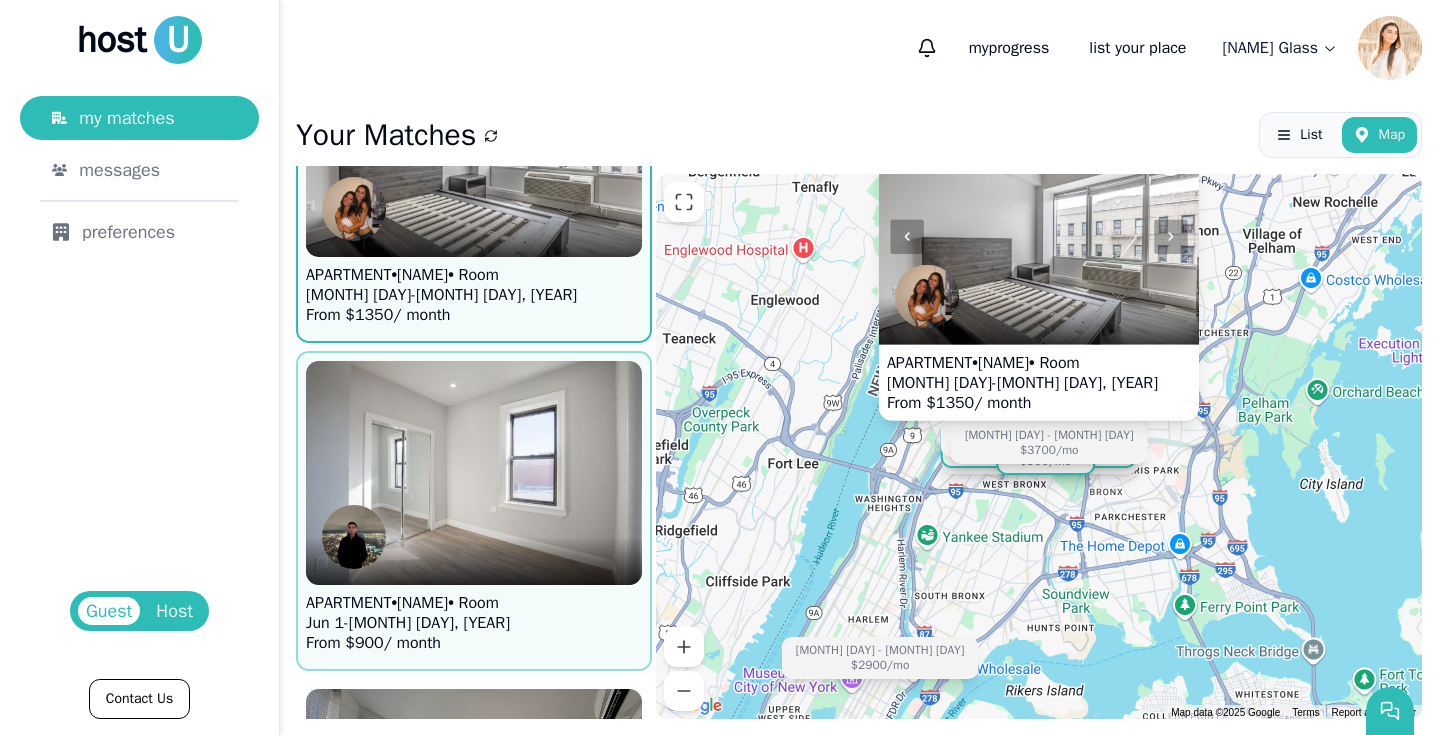 scroll, scrollTop: 836, scrollLeft: 0, axis: vertical 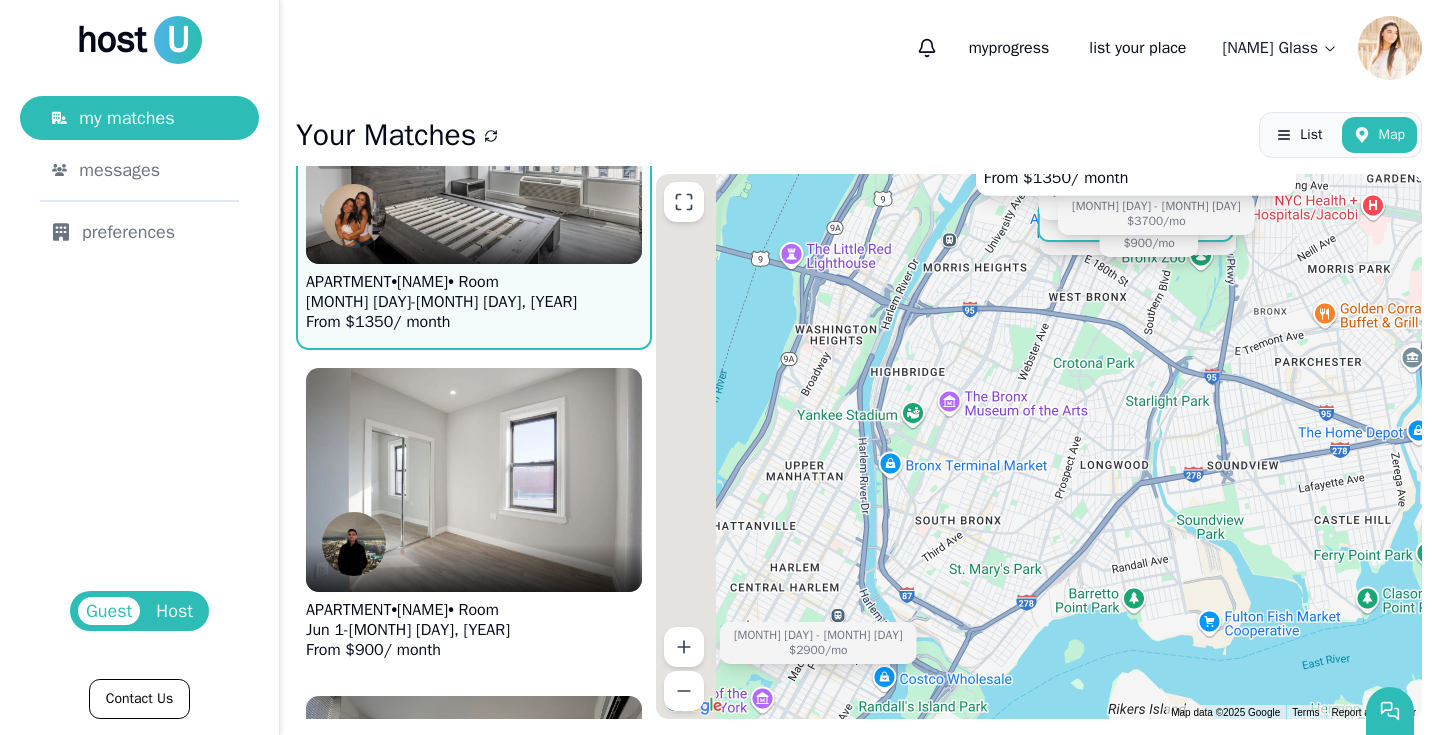 drag, startPoint x: 1011, startPoint y: 574, endPoint x: 1146, endPoint y: 360, distance: 253.02371 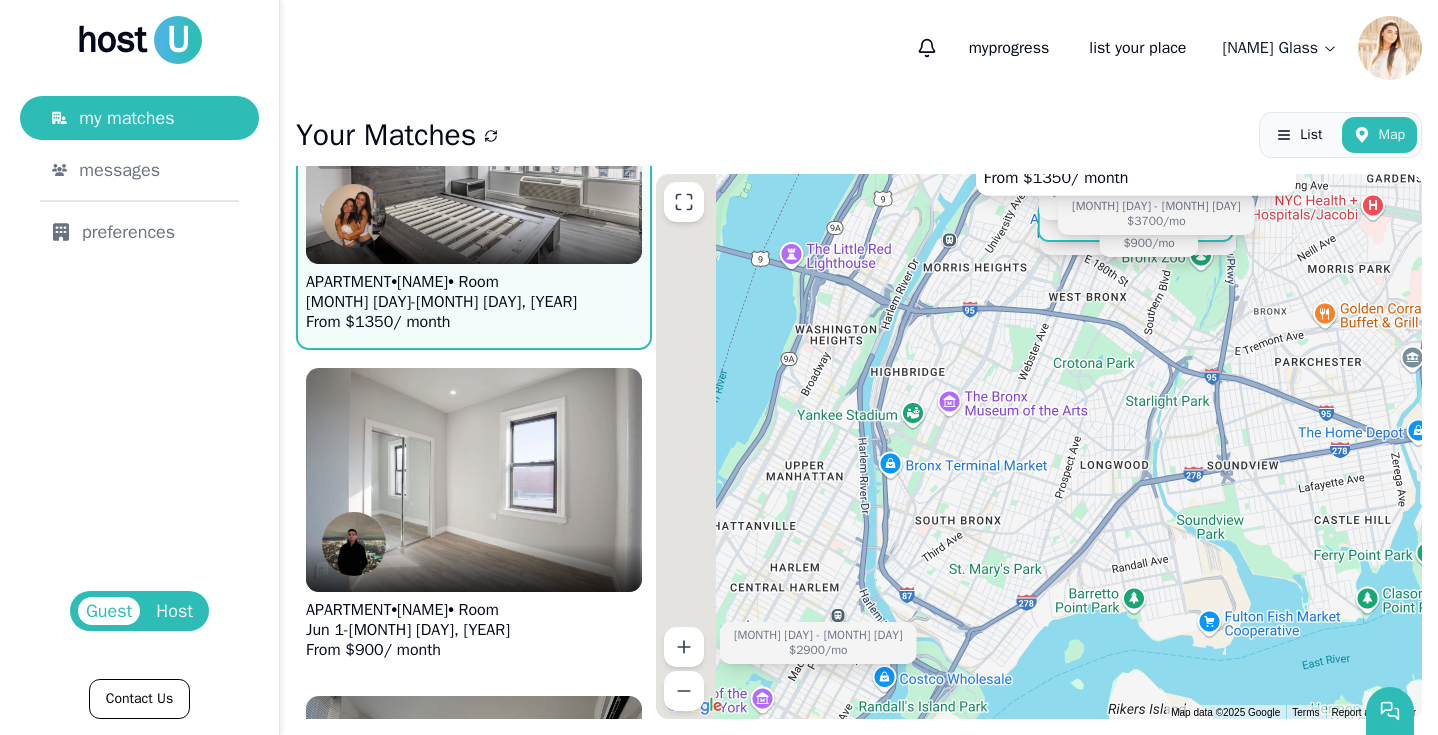 click on "APARTMENT  •  [NAME]  • Room [MONTH] [DAY]  -  [MONTH] [DAY], [YEAR] [MONTH] [DAY] - [MONTH] [DAY] [MONTH] [DAY] - [MONTH] [DAY] [MONTH] [DAY] - [MONTH] [DAY] [MONTH] [DAY] - [MONTH] [DAY] [MONTH] [DAY] - [MONTH] [DAY] [MONTH] [DAY] - [MONTH] [DAY] [MONTH] [DAY] - [MONTH] [DAY]" at bounding box center [1039, 446] 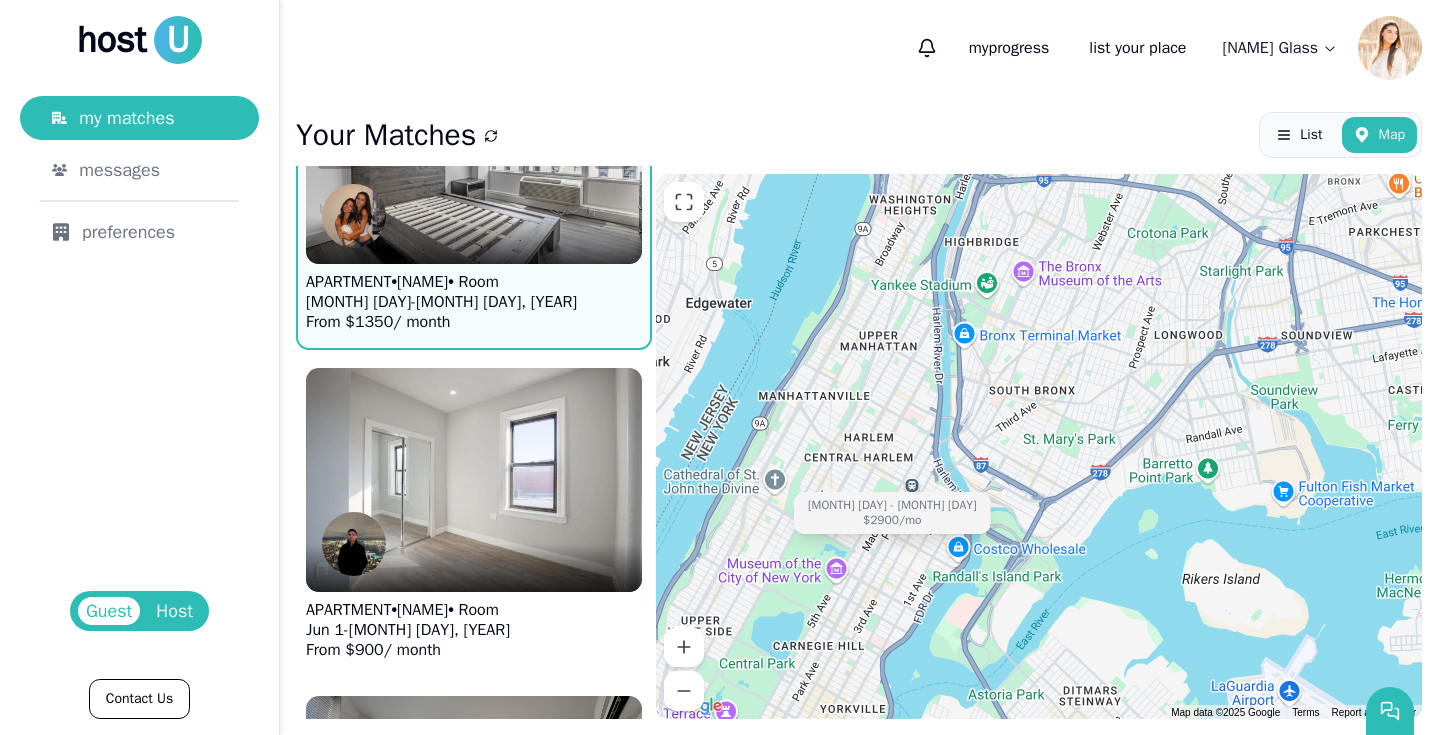 drag, startPoint x: 1098, startPoint y: 353, endPoint x: 1223, endPoint y: 174, distance: 218.32544 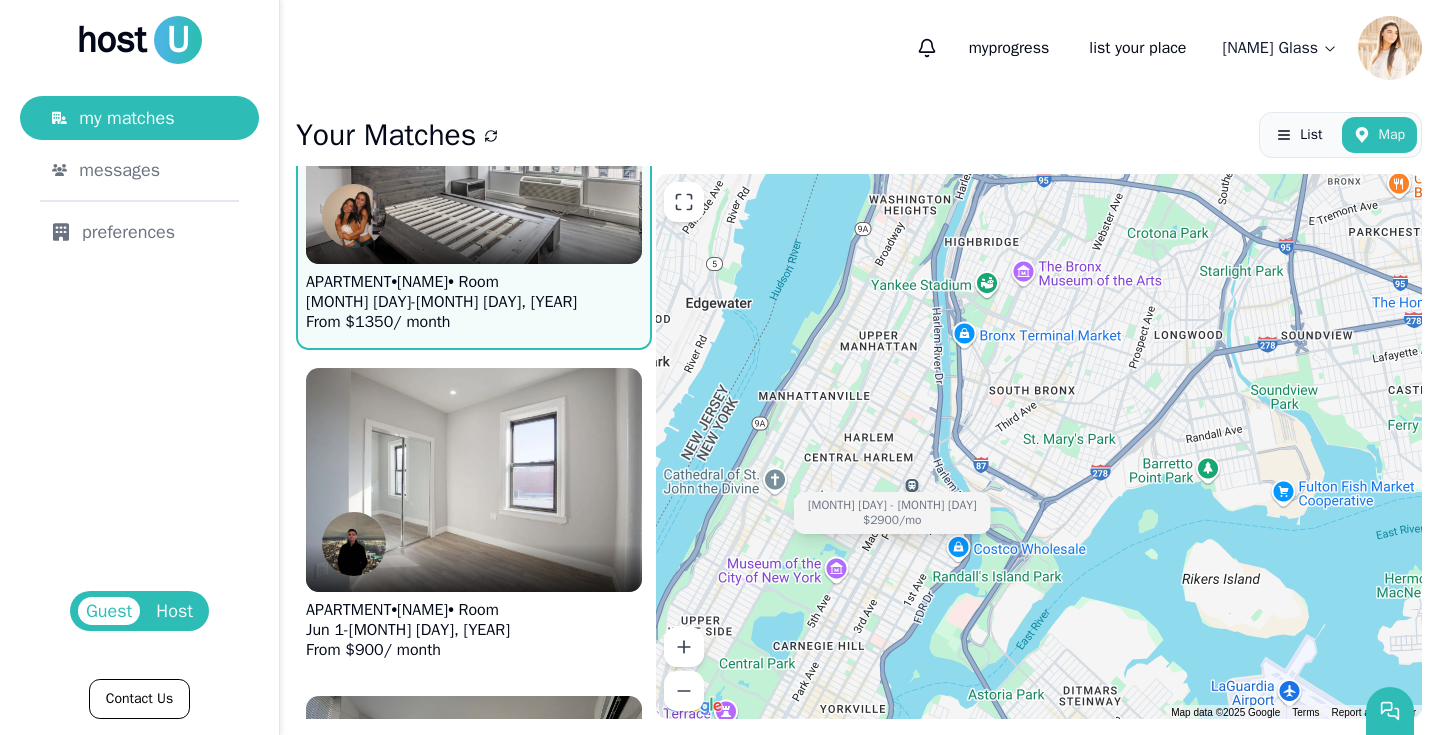 click on "APARTMENT  •  [NAME]  • Room [MONTH] [DAY]  -  [MONTH] [DAY], [YEAR] [MONTH] [DAY] - [MONTH] [DAY] [MONTH] [DAY] - [MONTH] [DAY] [MONTH] [DAY] - [MONTH] [DAY] [MONTH] [DAY] - [MONTH] [DAY] [MONTH] [DAY] - [MONTH] [DAY] [MONTH] [DAY] - [MONTH] [DAY] [MONTH] [DAY] - [MONTH] [DAY]" at bounding box center [1039, 446] 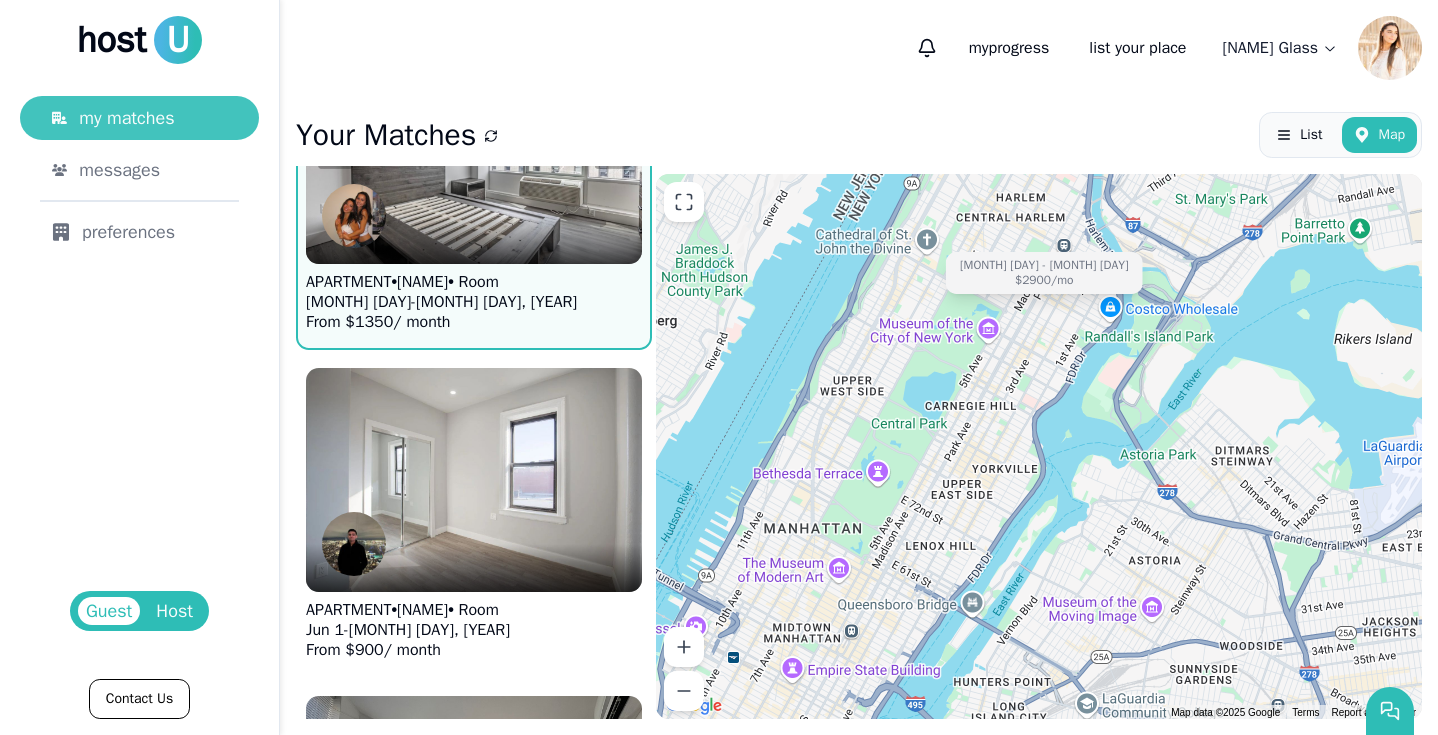 click on "my matches" at bounding box center [139, 118] 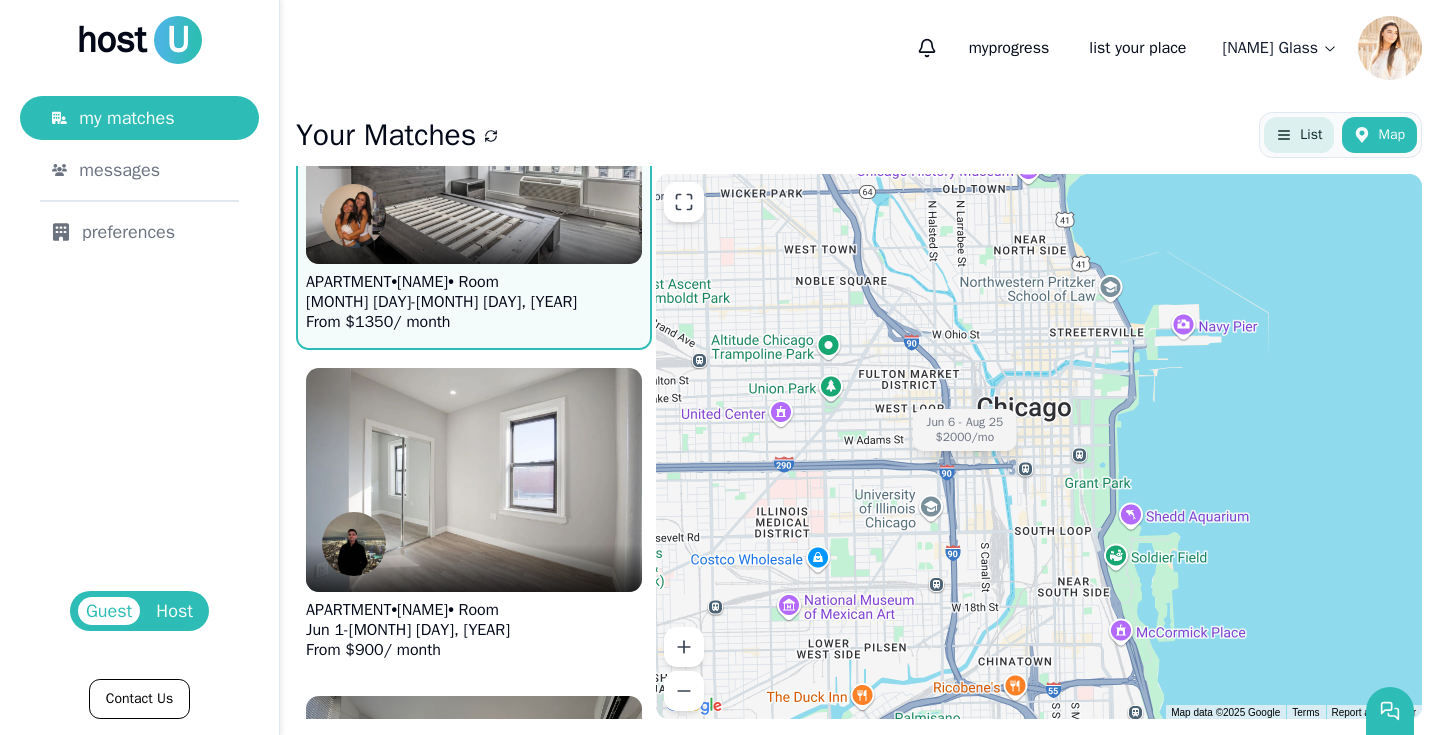 click on "List" at bounding box center [1311, 135] 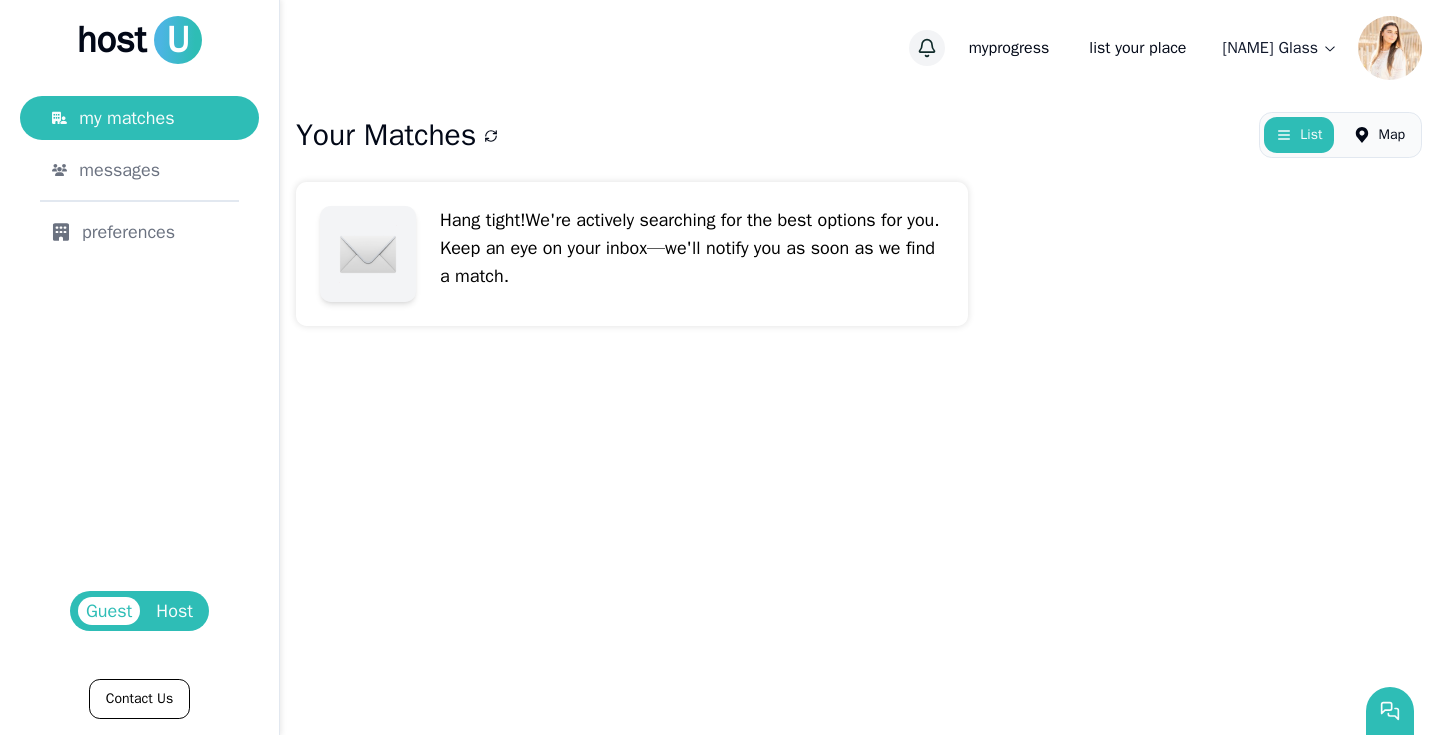click 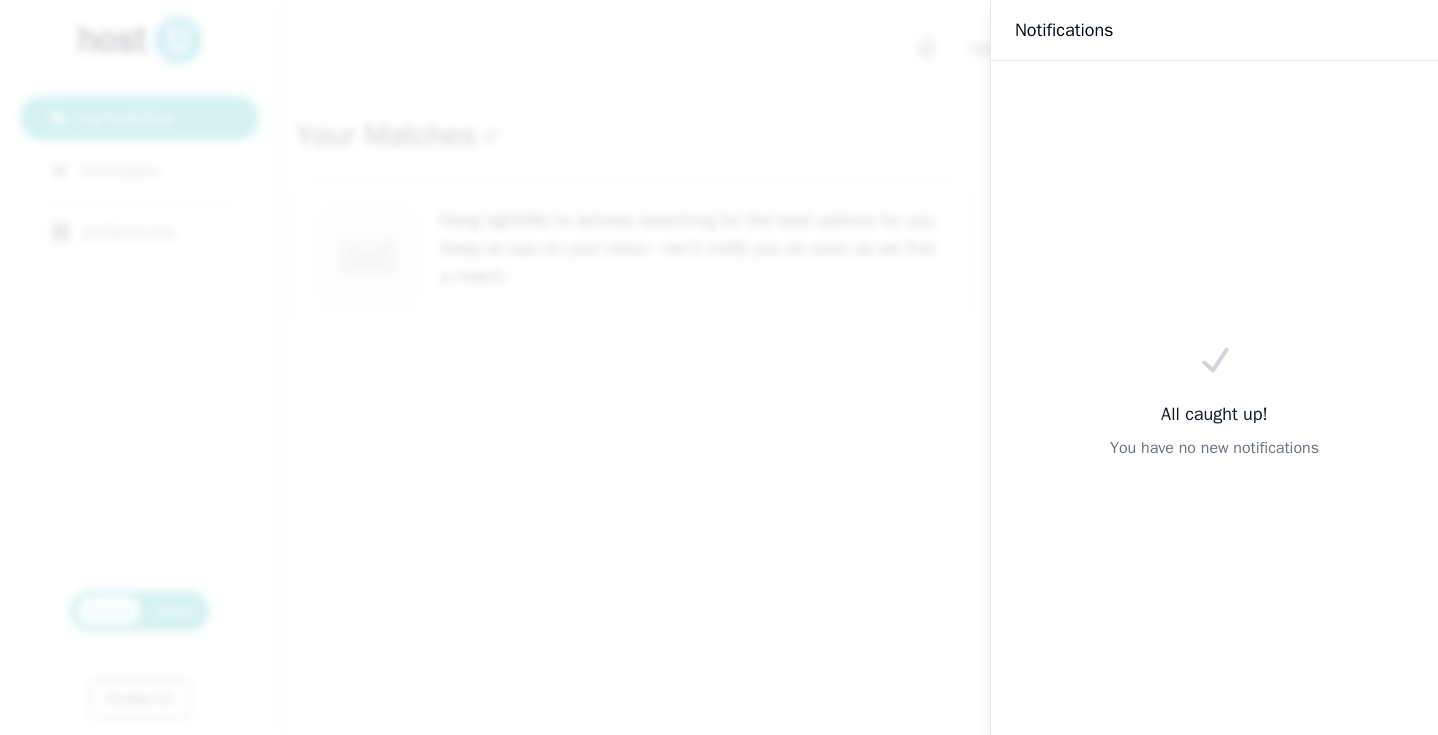 click at bounding box center [719, 367] 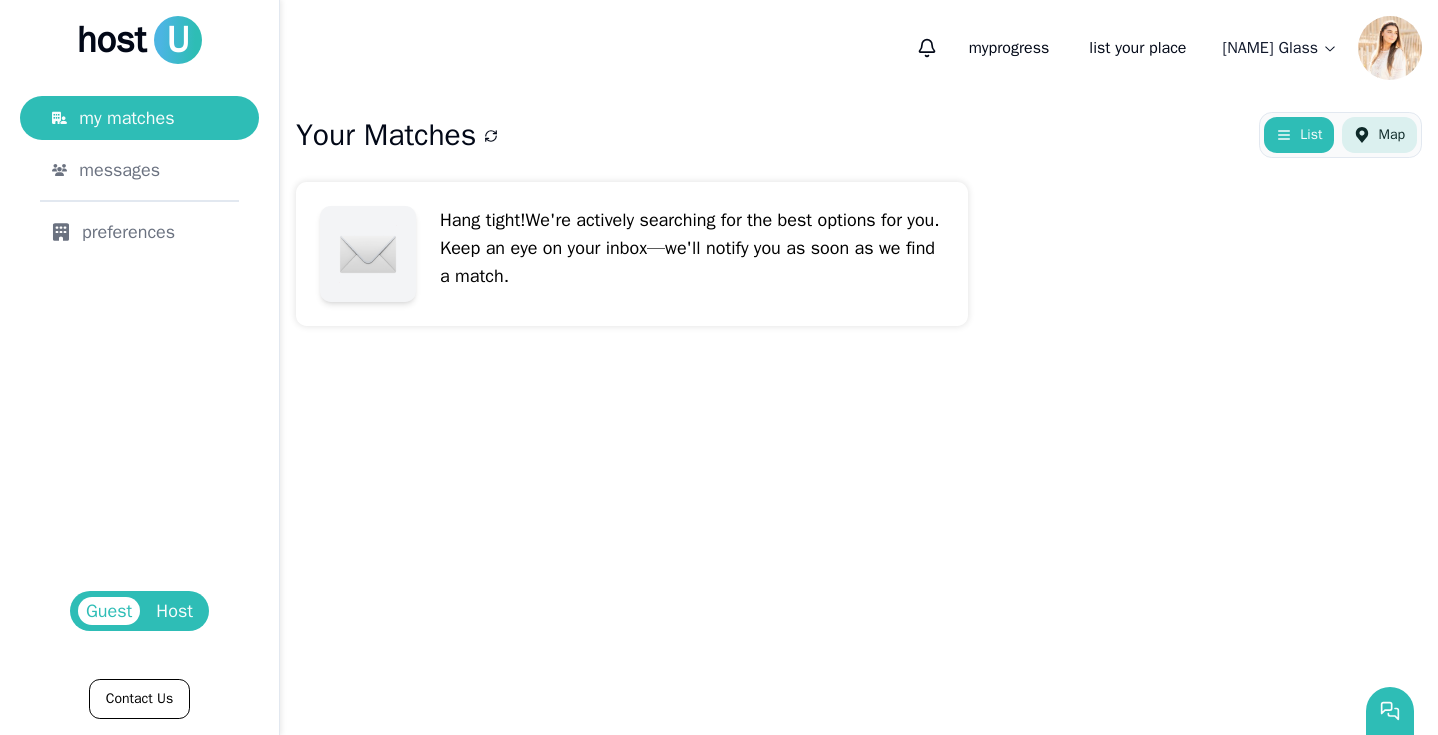 click on "Map" at bounding box center [1379, 135] 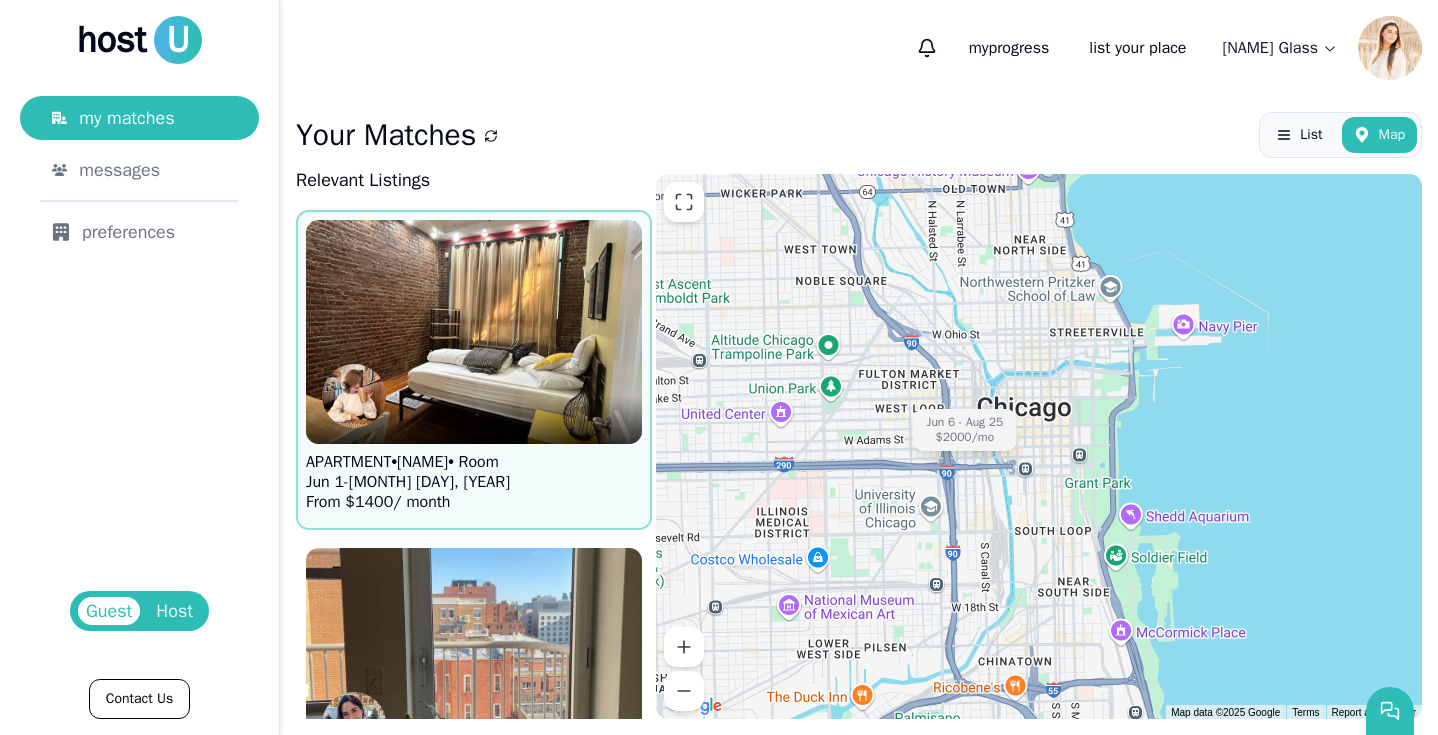 click at bounding box center (474, 420) 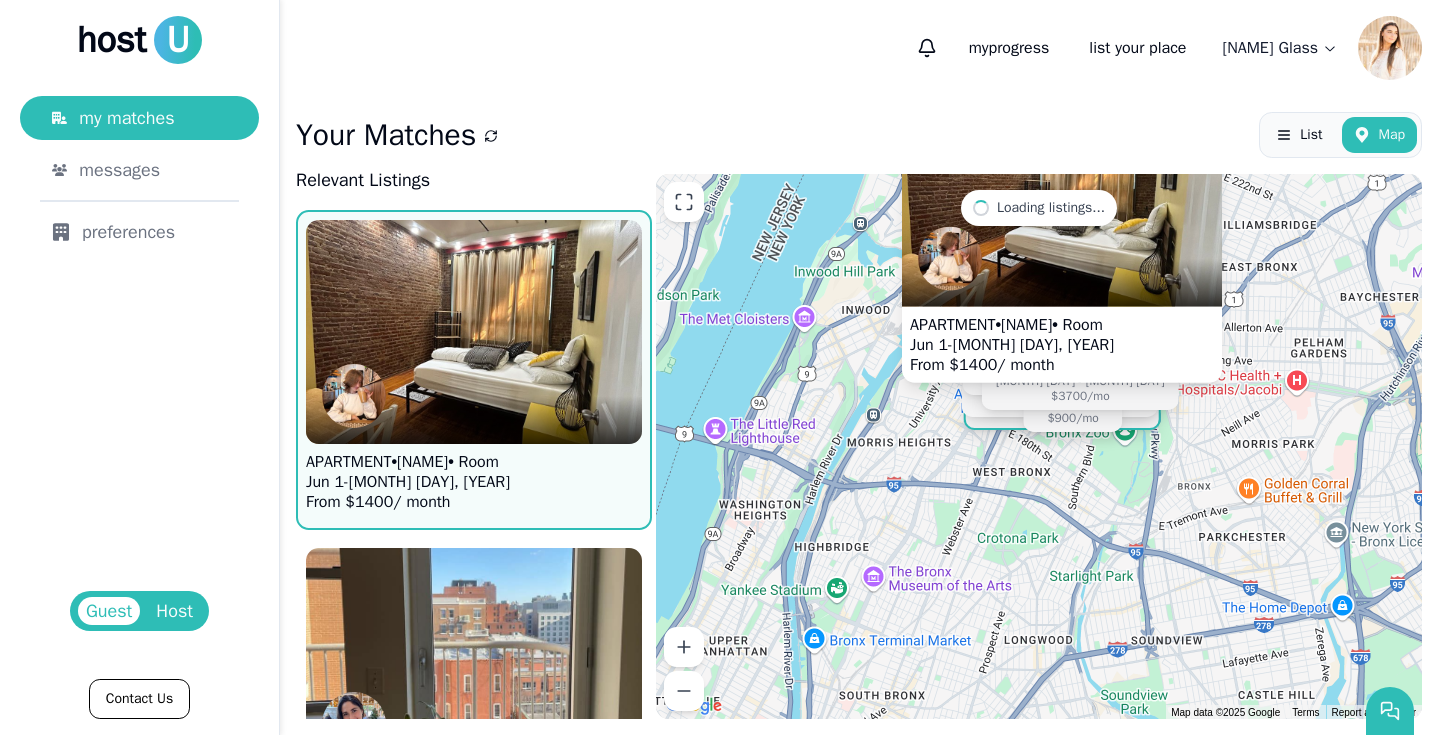drag, startPoint x: 983, startPoint y: 527, endPoint x: 1001, endPoint y: 485, distance: 45.694637 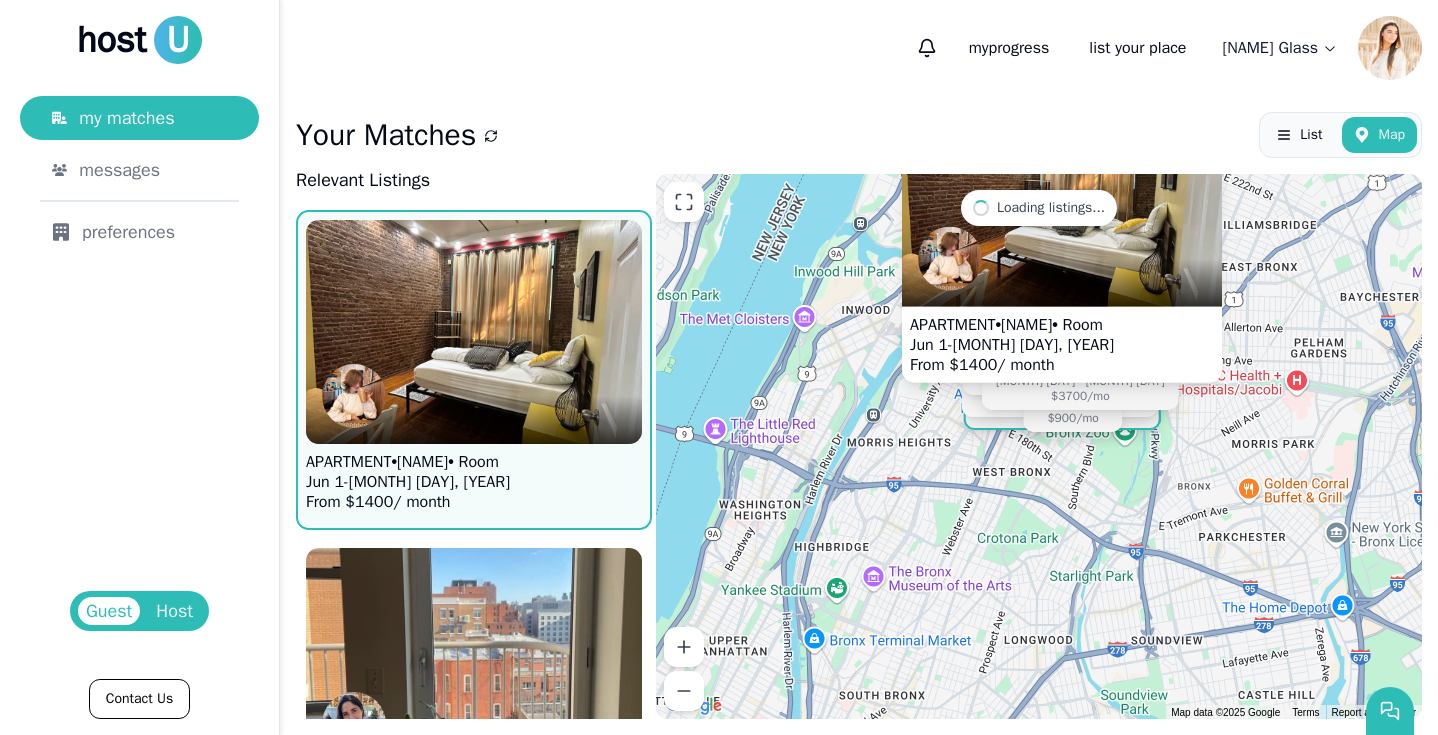 click on "APARTMENT  •  [NAME]  • Room [MONTH] [DAY]  -  [MONTH] [DAY], [YEAR] [MONTH] [DAY] - [MONTH] [DAY] [MONTH] [DAY] - [MONTH] [DAY] [MONTH] [DAY] - [MONTH] [DAY] [MONTH] [DAY] - [MONTH] [DAY] [MONTH] [DAY] - [MONTH] [DAY] [MONTH] [DAY] - [MONTH] [DAY] [MONTH] [DAY] - [MONTH] [DAY]" at bounding box center (1039, 446) 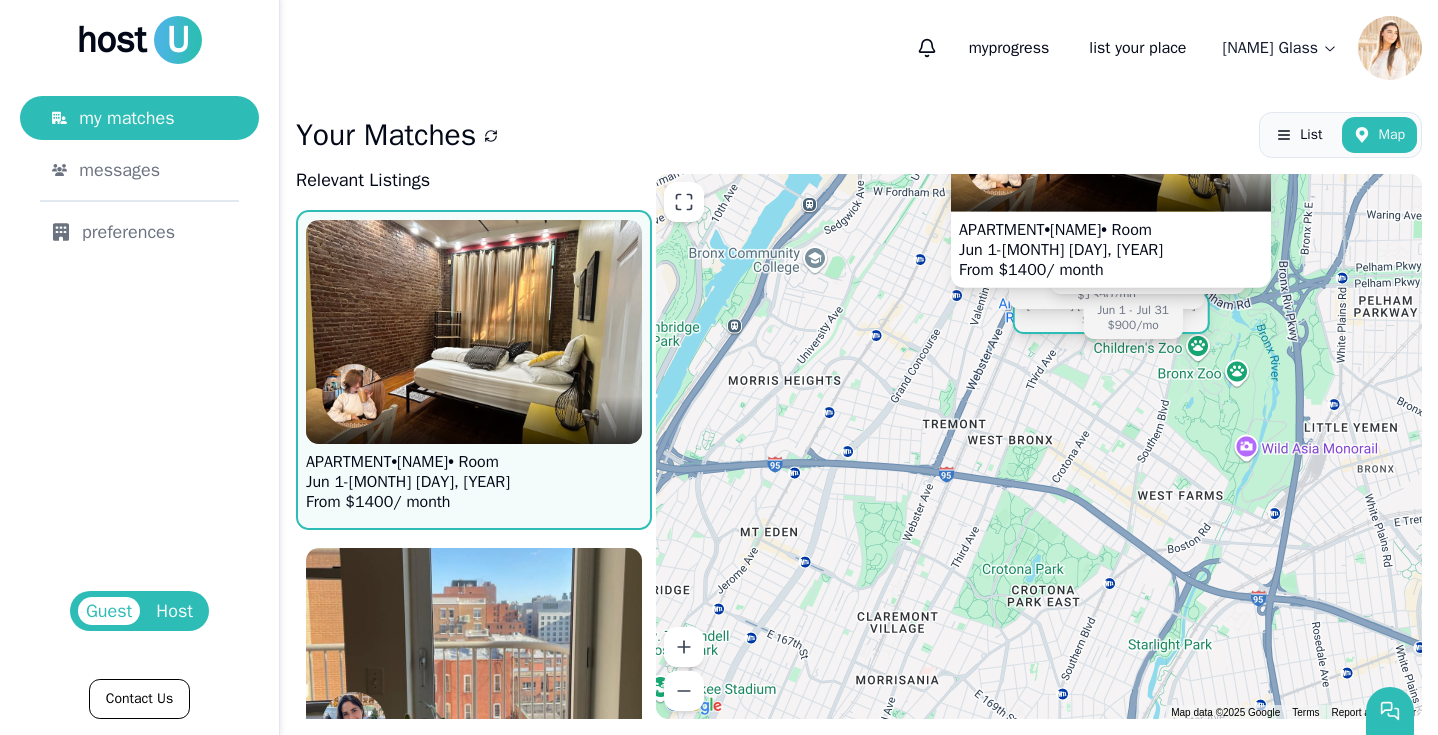 drag, startPoint x: 1002, startPoint y: 481, endPoint x: 1062, endPoint y: 329, distance: 163.41359 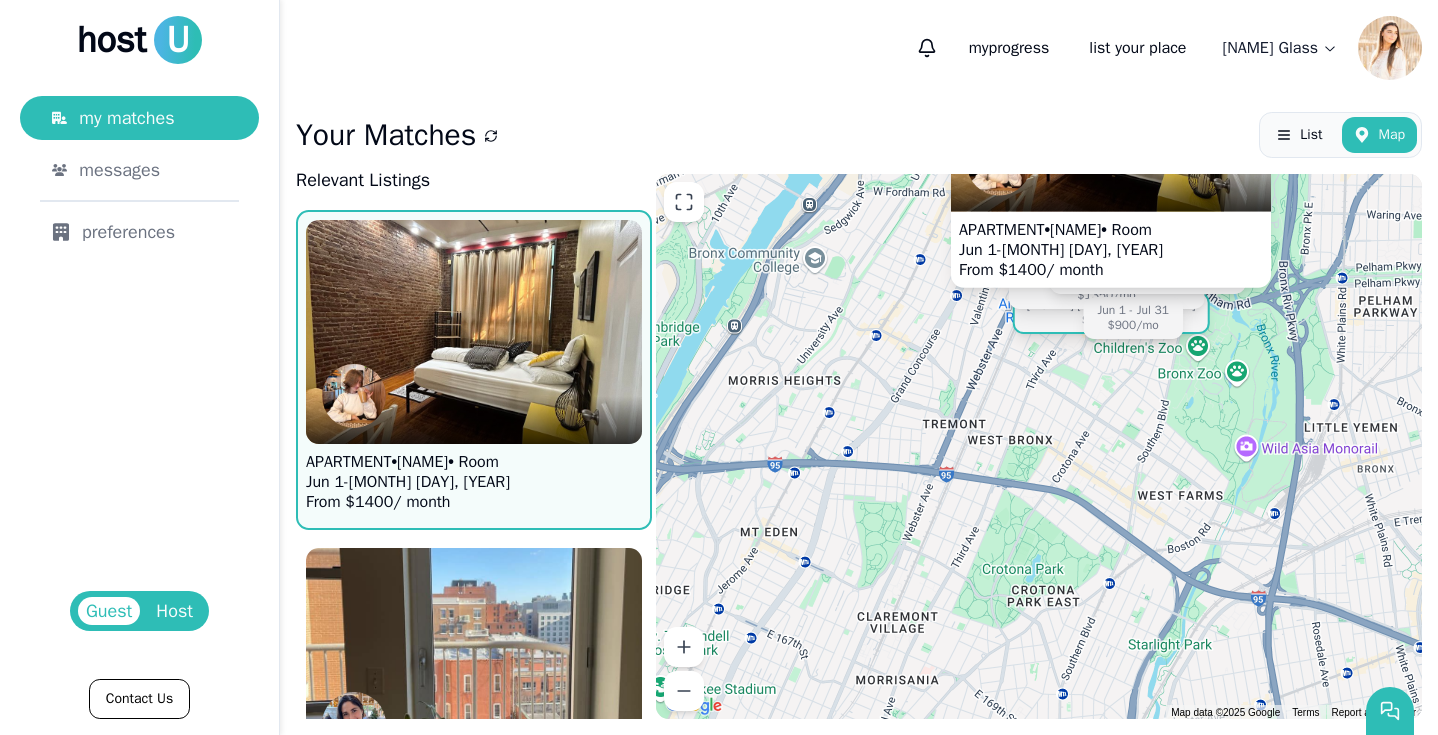 click on "APARTMENT  •  [NAME]  • Room [MONTH] [DAY]  -  [MONTH] [DAY], [YEAR] [MONTH] [DAY] - [MONTH] [DAY] [MONTH] [DAY] - [MONTH] [DAY] [MONTH] [DAY] - [MONTH] [DAY] [MONTH] [DAY] - [MONTH] [DAY] [MONTH] [DAY] - [MONTH] [DAY] [MONTH] [DAY] - [MONTH] [DAY] [MONTH] [DAY] - [MONTH] [DAY]" at bounding box center [1039, 446] 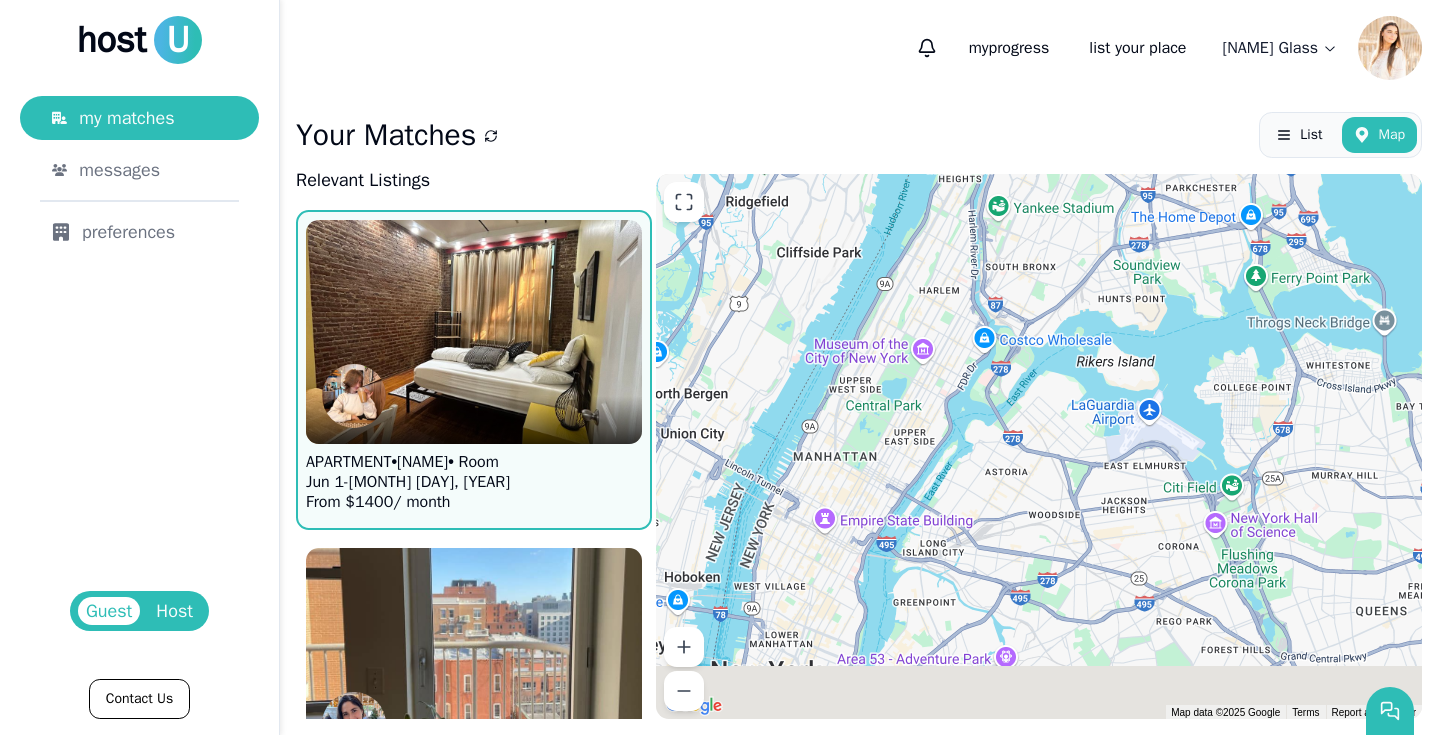 drag, startPoint x: 1001, startPoint y: 480, endPoint x: 1015, endPoint y: 242, distance: 238.4114 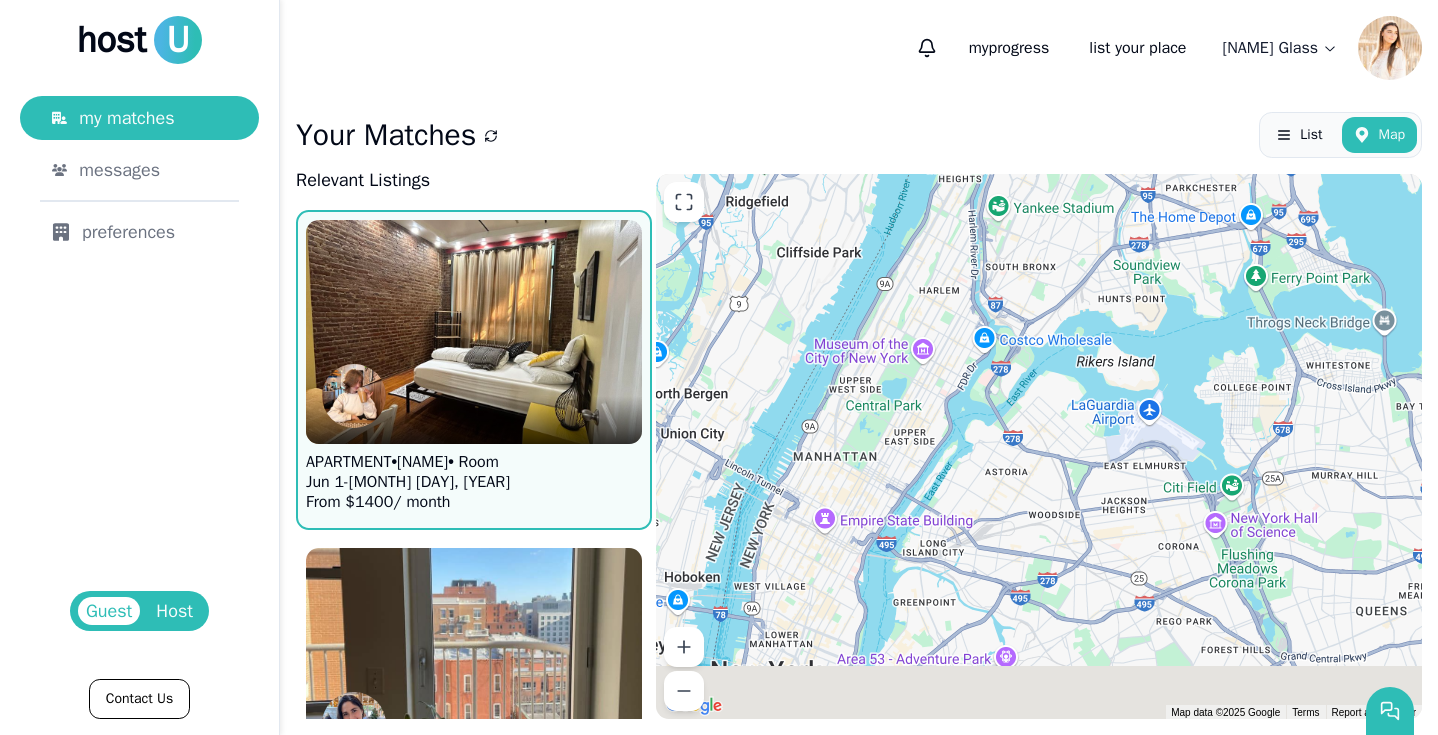 click on "APARTMENT  •  [NAME]  • Room [MONTH] [DAY]  -  [MONTH] [DAY], [YEAR] [MONTH] [DAY] - [MONTH] [DAY] [MONTH] [DAY] - [MONTH] [DAY] [MONTH] [DAY] - [MONTH] [DAY] [MONTH] [DAY] - [MONTH] [DAY] [MONTH] [DAY] - [MONTH] [DAY] [MONTH] [DAY] - [MONTH] [DAY] [MONTH] [DAY] - [MONTH] [DAY]" at bounding box center [1039, 446] 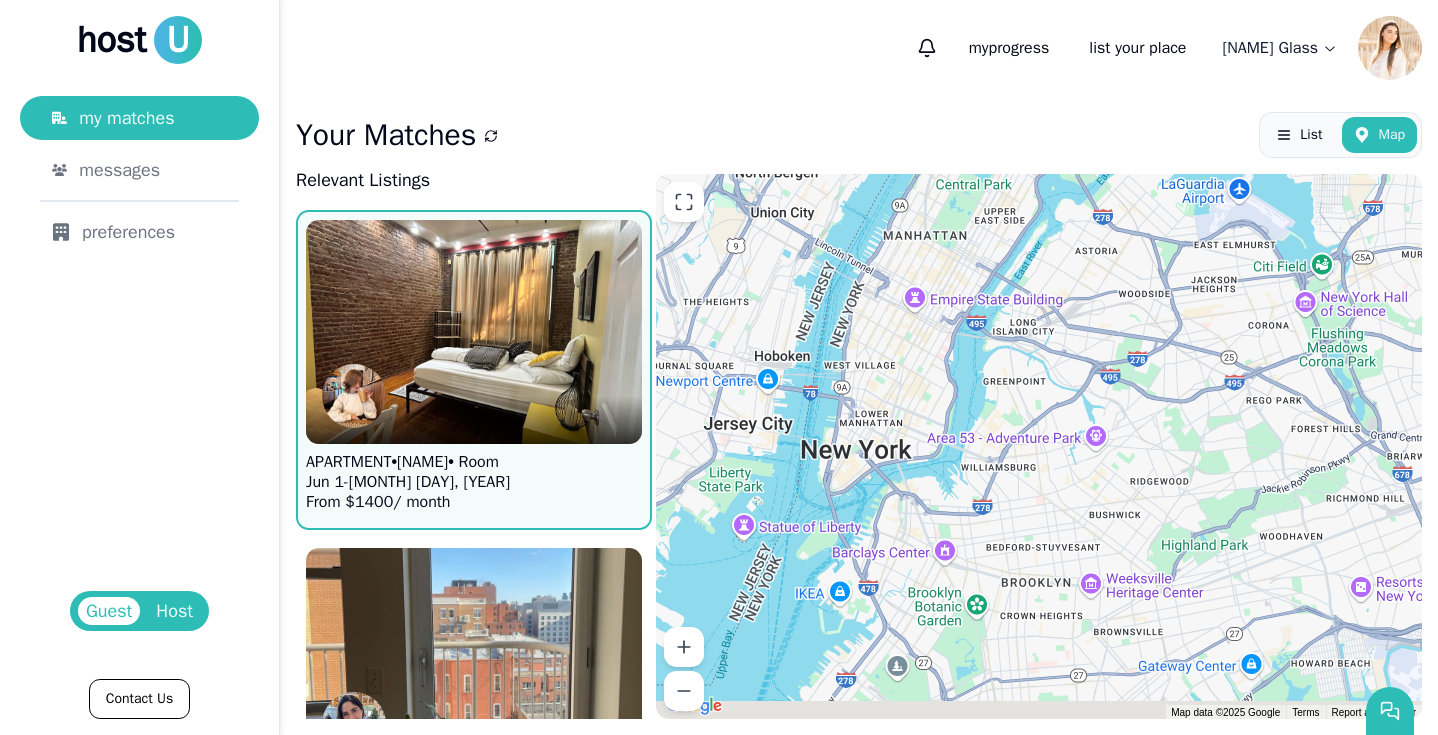 drag, startPoint x: 900, startPoint y: 469, endPoint x: 1000, endPoint y: 324, distance: 176.13914 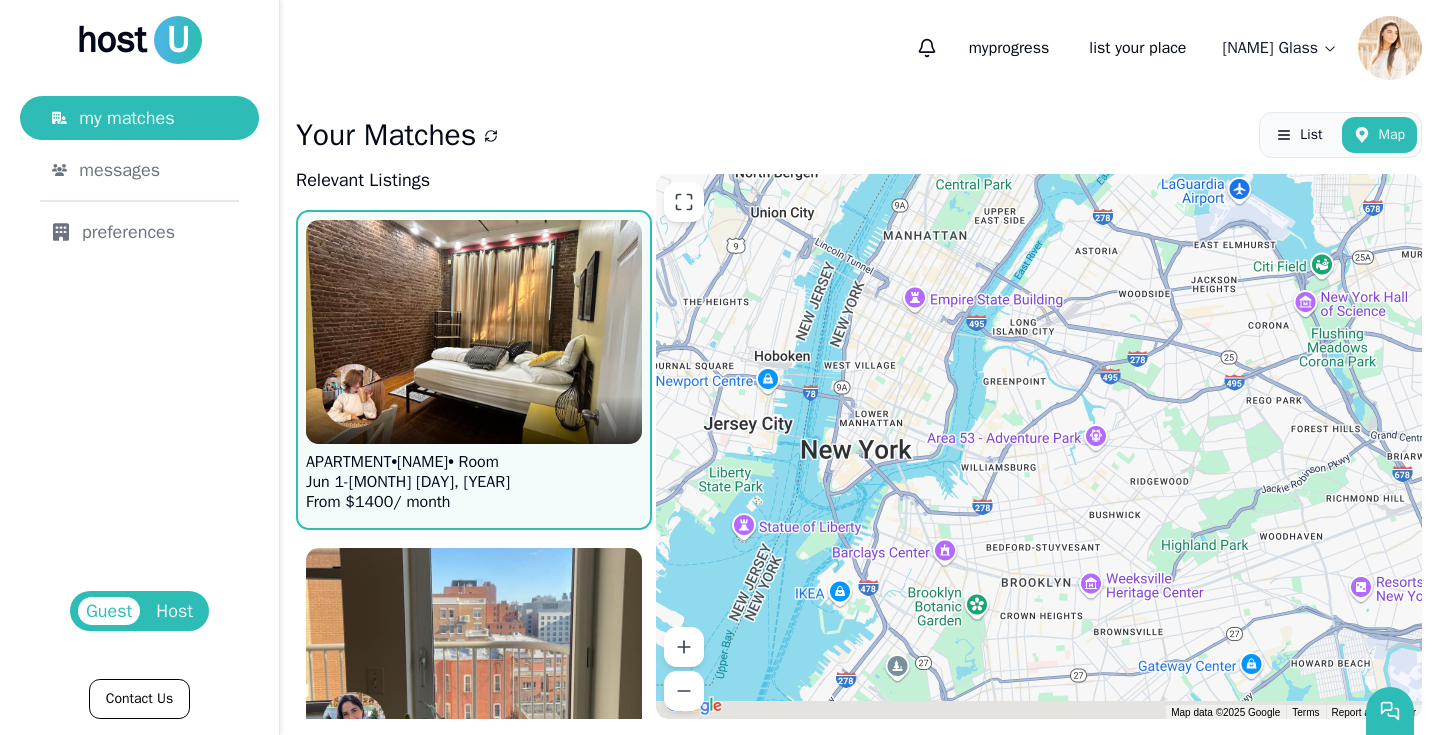 click on "APARTMENT  •  [NAME]  • Room [MONTH] [DAY]  -  [MONTH] [DAY], [YEAR] [MONTH] [DAY] - [MONTH] [DAY] [MONTH] [DAY] - [MONTH] [DAY] [MONTH] [DAY] - [MONTH] [DAY] [MONTH] [DAY] - [MONTH] [DAY] [MONTH] [DAY] - [MONTH] [DAY] [MONTH] [DAY] - [MONTH] [DAY] [MONTH] [DAY] - [MONTH] [DAY]" at bounding box center [1039, 446] 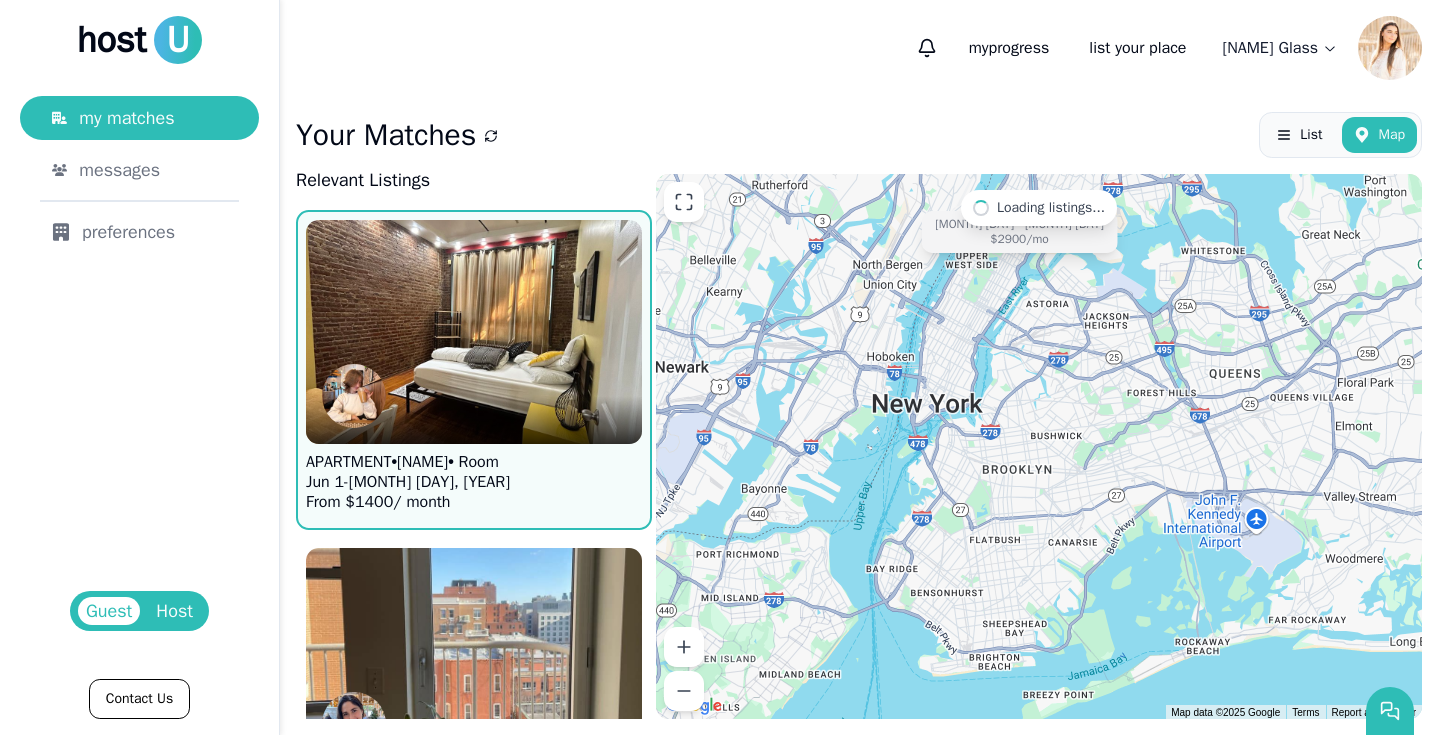drag, startPoint x: 1100, startPoint y: 424, endPoint x: 1092, endPoint y: 445, distance: 22.472204 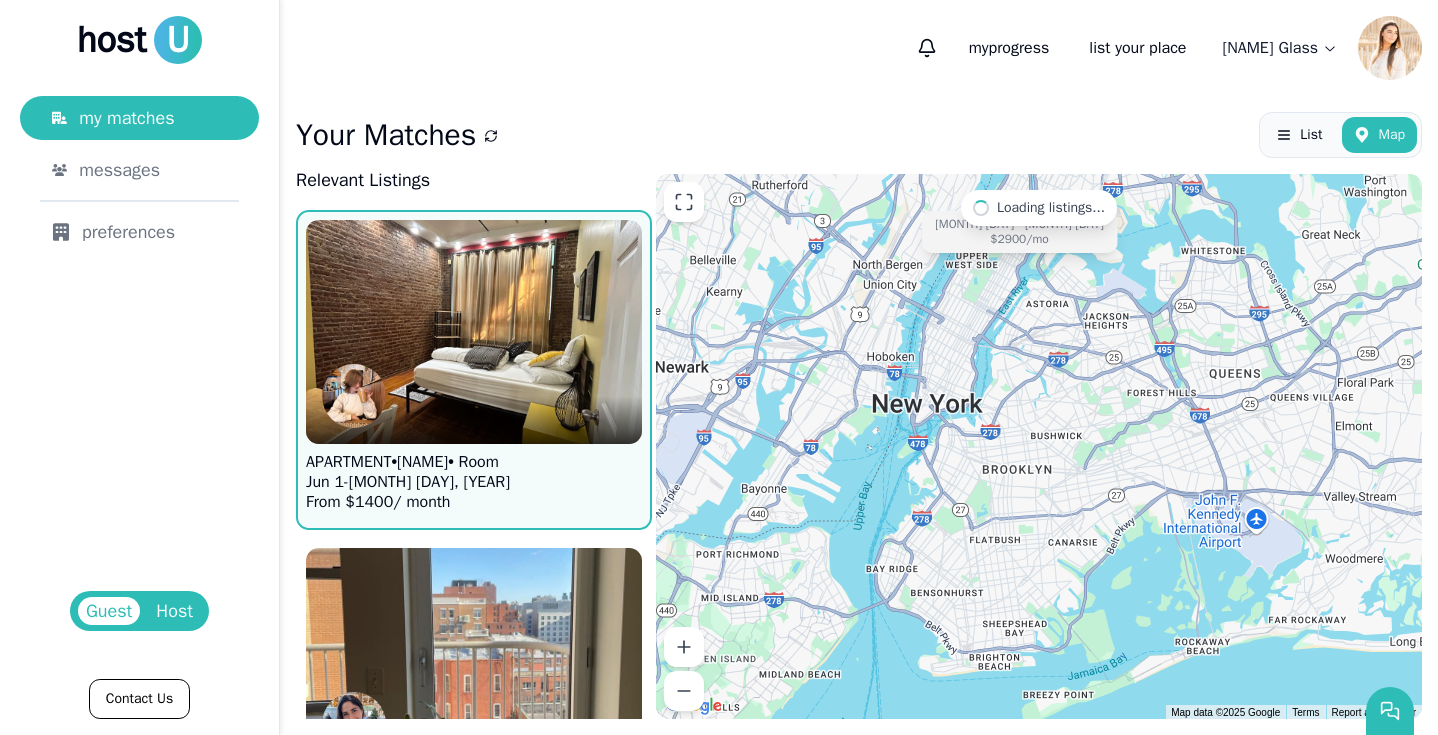 click on "APARTMENT  •  [NAME]  • Room [MONTH] [DAY]  -  [MONTH] [DAY], [YEAR] [MONTH] [DAY] - [MONTH] [DAY]" at bounding box center (1039, 446) 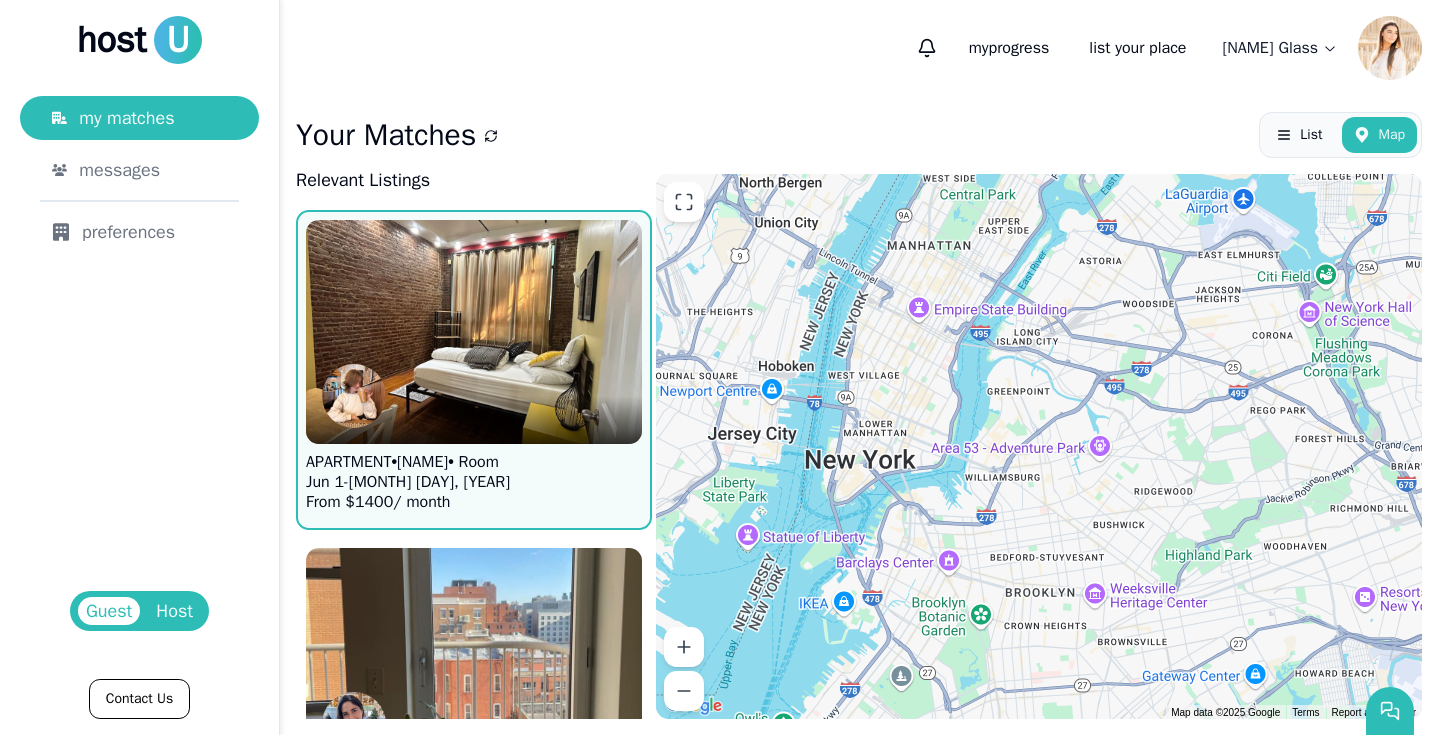 drag, startPoint x: 1004, startPoint y: 508, endPoint x: 1021, endPoint y: 672, distance: 164.87874 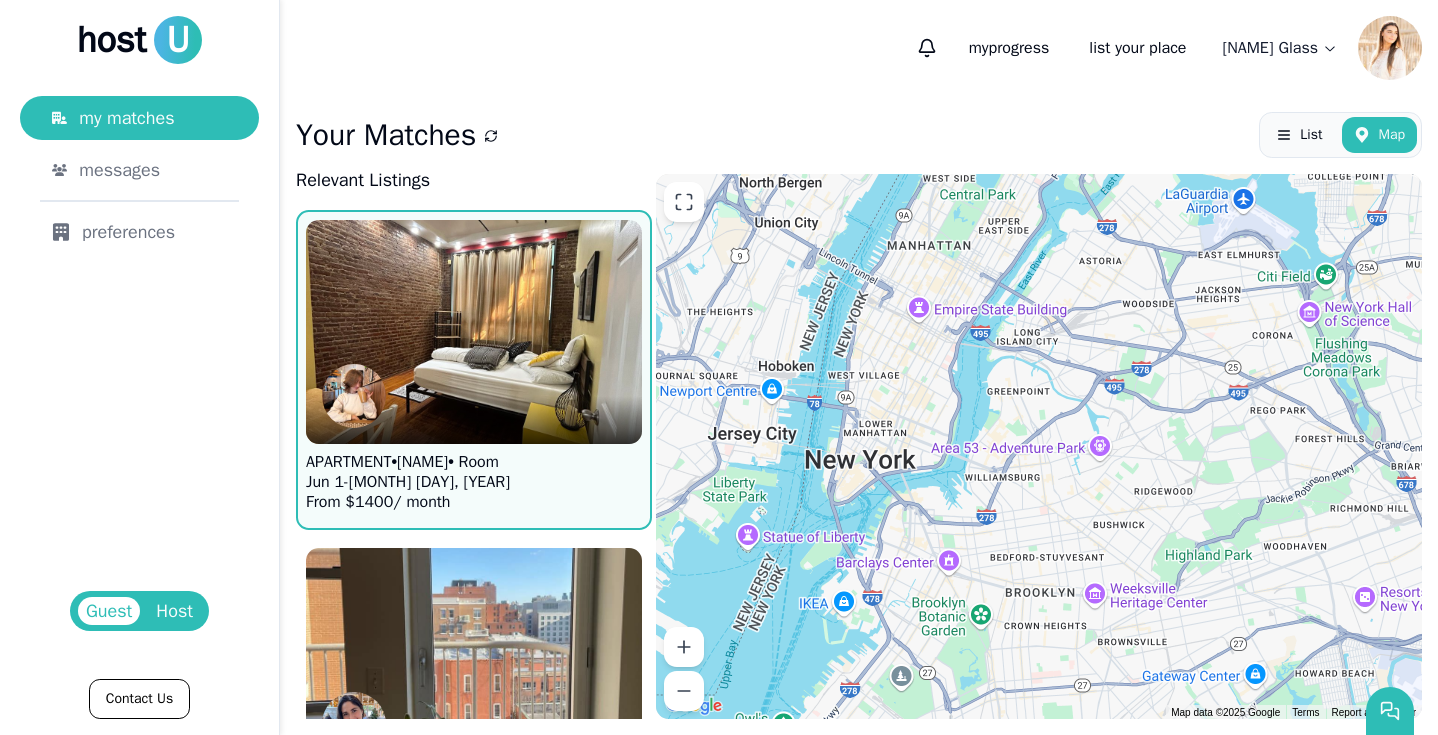click on "APARTMENT  •  [NAME]  • Room [MONTH] [DAY]  -  [MONTH] [DAY], [YEAR] From $  1400  / month" at bounding box center [1039, 446] 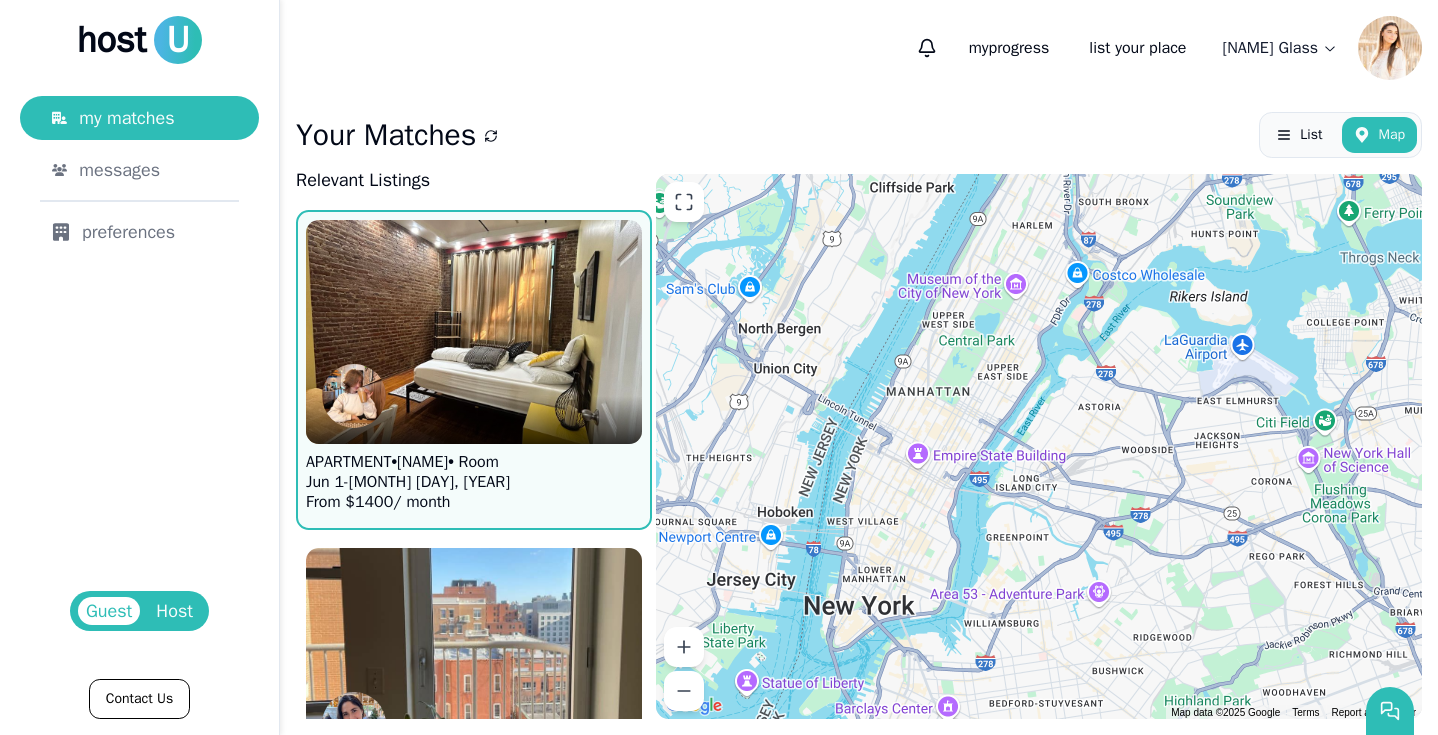 drag, startPoint x: 1030, startPoint y: 457, endPoint x: 1026, endPoint y: 604, distance: 147.05441 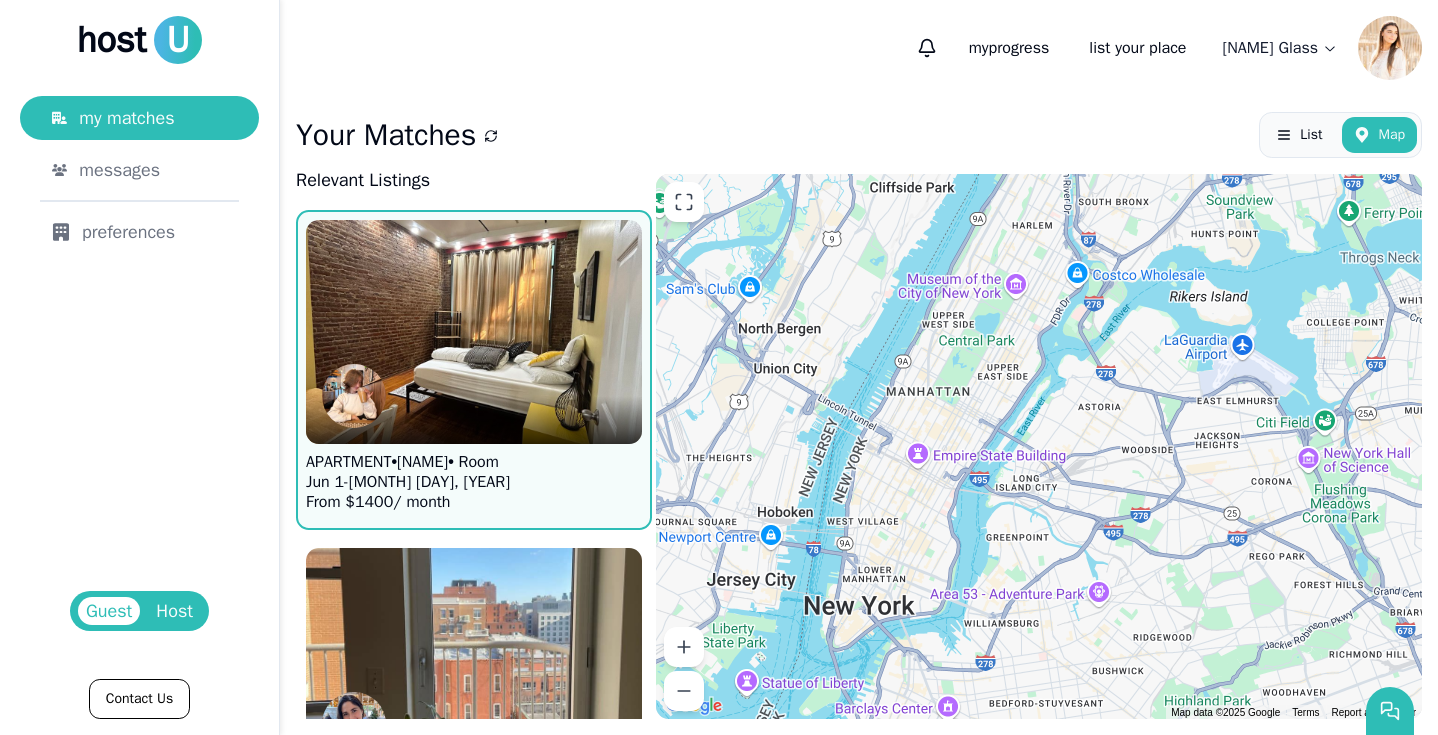 click on "APARTMENT  •  [NAME]  • Room [MONTH] [DAY]  -  [MONTH] [DAY], [YEAR] From $  1400  / month" at bounding box center (1039, 446) 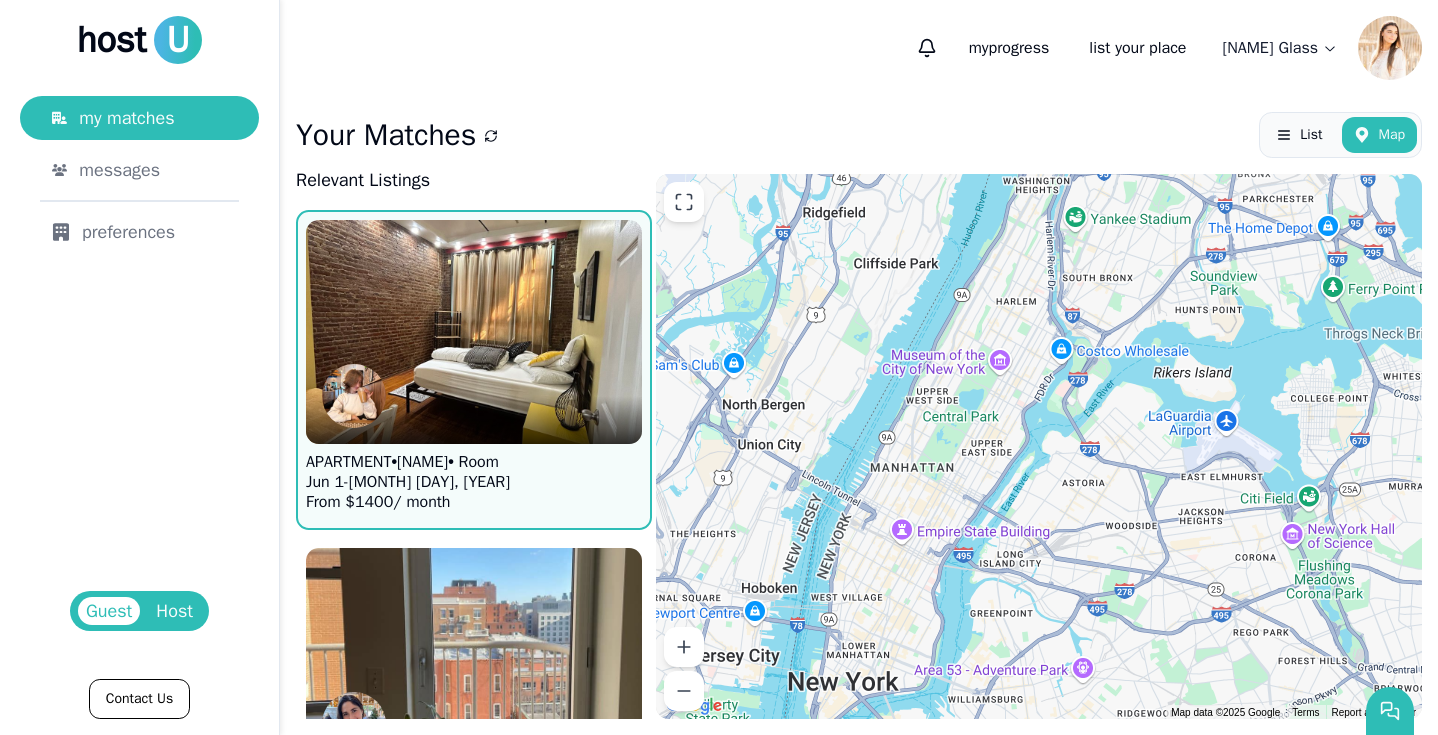 drag, startPoint x: 1063, startPoint y: 473, endPoint x: 1046, endPoint y: 547, distance: 75.9276 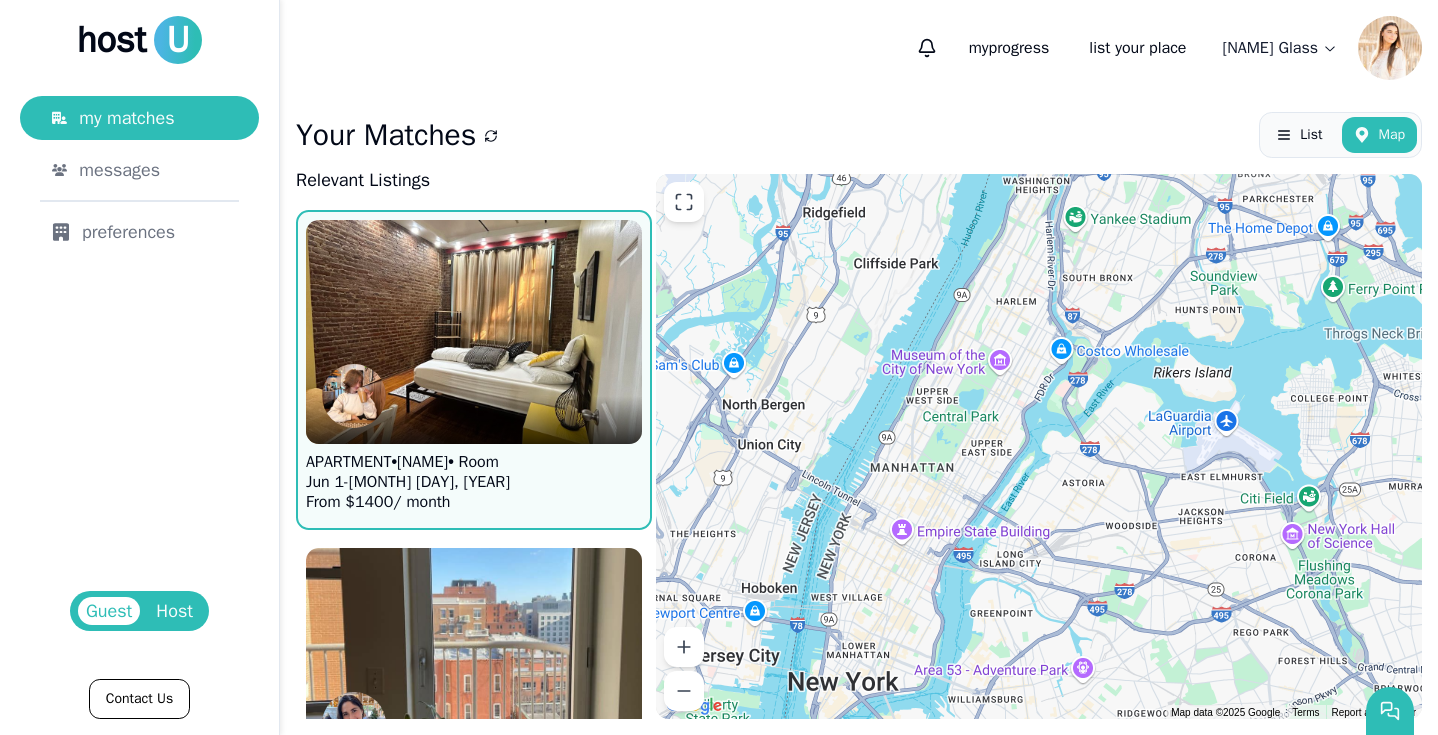 click on "APARTMENT  •  [NAME]  • Room [MONTH] [DAY]  -  [MONTH] [DAY], [YEAR] From $  1400  / month" at bounding box center (1039, 446) 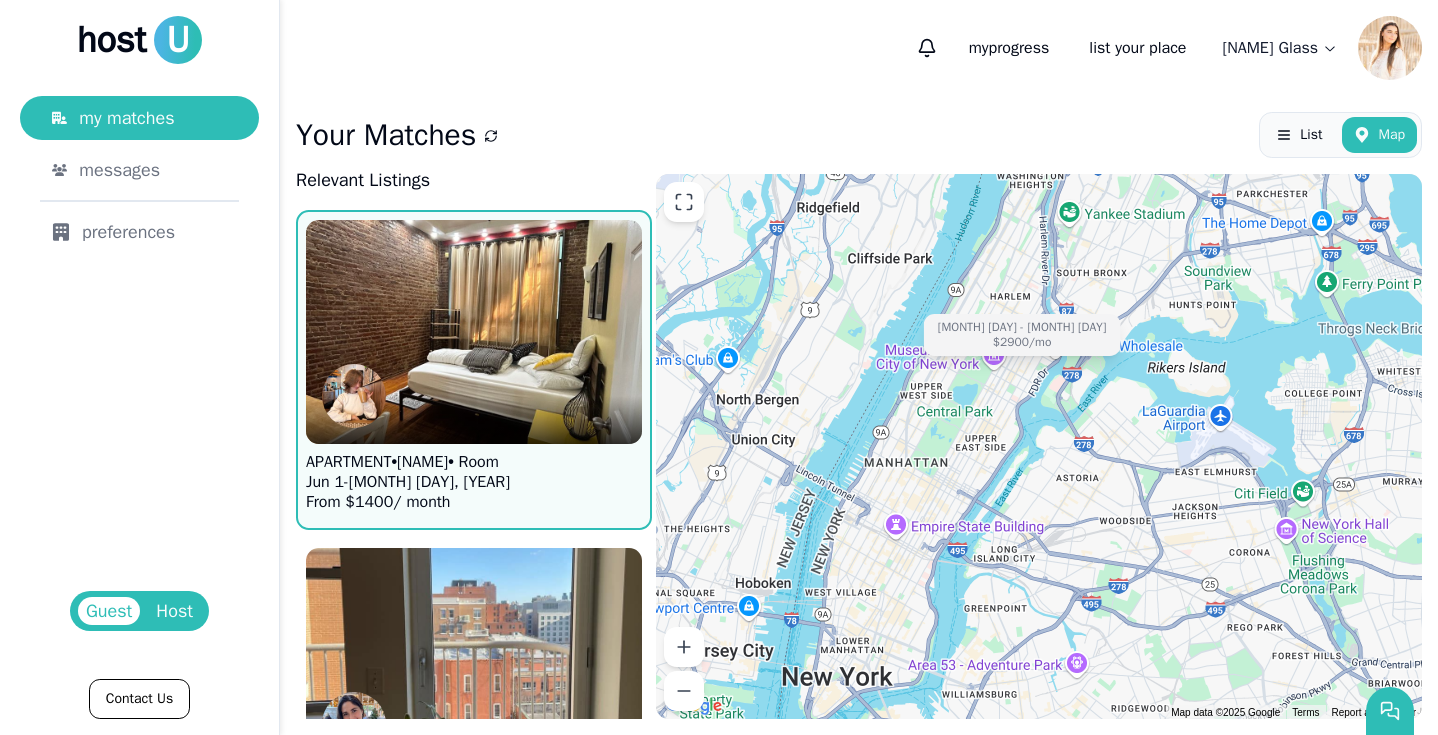click at bounding box center [474, 332] 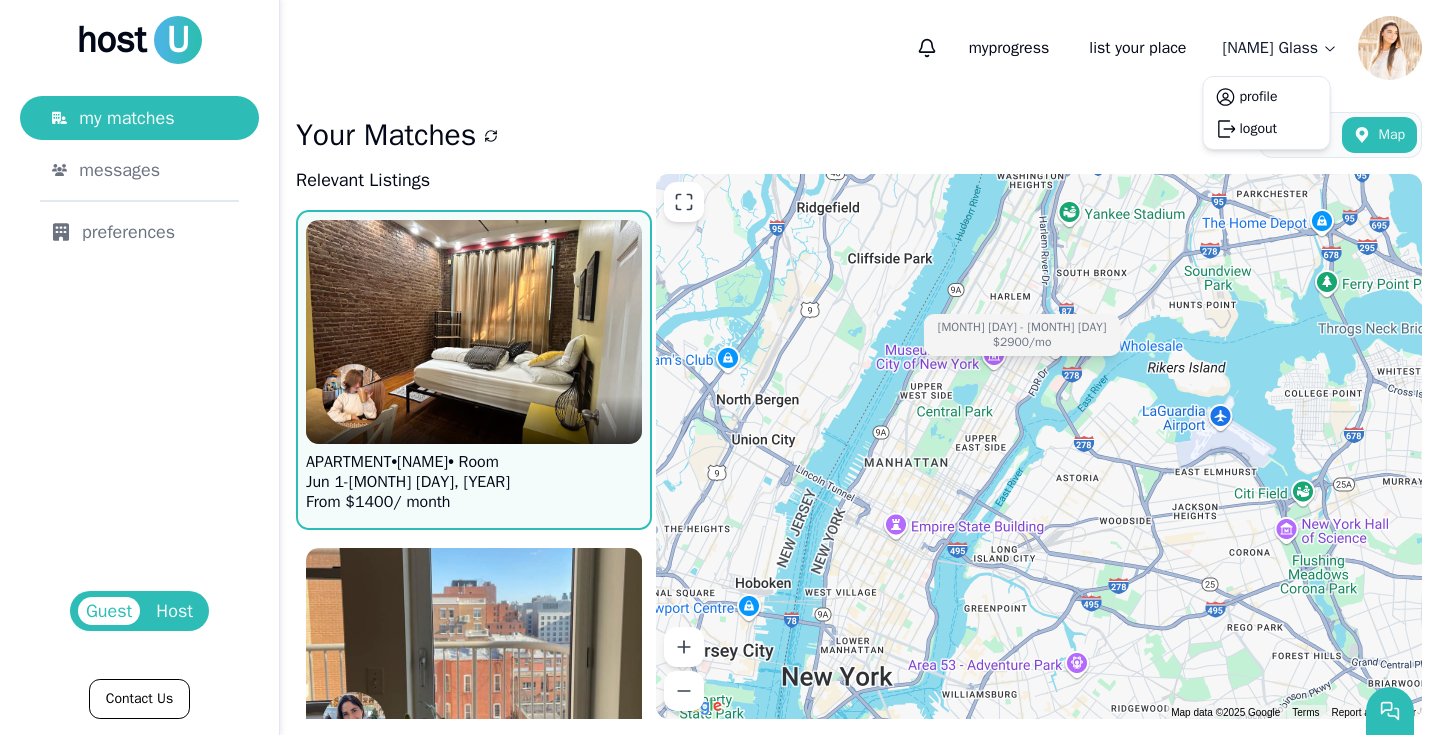 click on "host U my matches messages preferences Guest Host Contact Us my  progress list your place [NAME]   [NAME] Your Matches List Map Relevant Listings APARTMENT  •  [NAME]  • Room [MONTH] [DAY]  -  [MONTH] [DAY], [YEAR] APARTMENT  •  [NAME]  • Room [MONTH] [DAY]  -  [MONTH] [DAY], [YEAR] APARTMENT  •  [NAME]  • Room [MONTH] [DAY]  -  [MONTH] [DAY], [YEAR] APARTMENT  •  [NAME]  • Room [MONTH] [DAY]  -  [MONTH] [DAY], [YEAR] APARTMENT  •  [NAME]  • Room [MONTH] [DAY]  -  [MONTH] [DAY], [YEAR] A V APARTMENT  •  [NAME]  • Room [MONTH] [DAY]  -  [MONTH] [DAY], [YEAR] APARTMENT  •  [NAME]  • Room [MONTH] [DAY]  -  [MONTH] [DAY], [YEAR] APARTMENT  •  [NAME]  • Room [MONTH] [DAY]  -  [MONTH] [DAY], [YEAR] Loading listings... APARTMENT  •  [NAME]  • Room [MONTH] [DAY]  -  [MONTH] [DAY], [YEAR] [MONTH] [DAY] - [MONTH] [DAY] [MONTH] [DAY] - [MONTH] [DAY] [MONTH] [DAY] - [MONTH] [DAY] [MONTH] [DAY] - [MONTH] [DAY] [MONTH] [DAY] - [MONTH] [DAY] [MONTH] [DAY] - [MONTH] [DAY] [MONTH] [DAY] - [MONTH] [DAY] Keyboard shortcuts Map Data Map data ©[YEAR] Google Map data ©[YEAR] Google 2 km  Terms Report a map error BESbswy BESbswy" at bounding box center (719, 367) 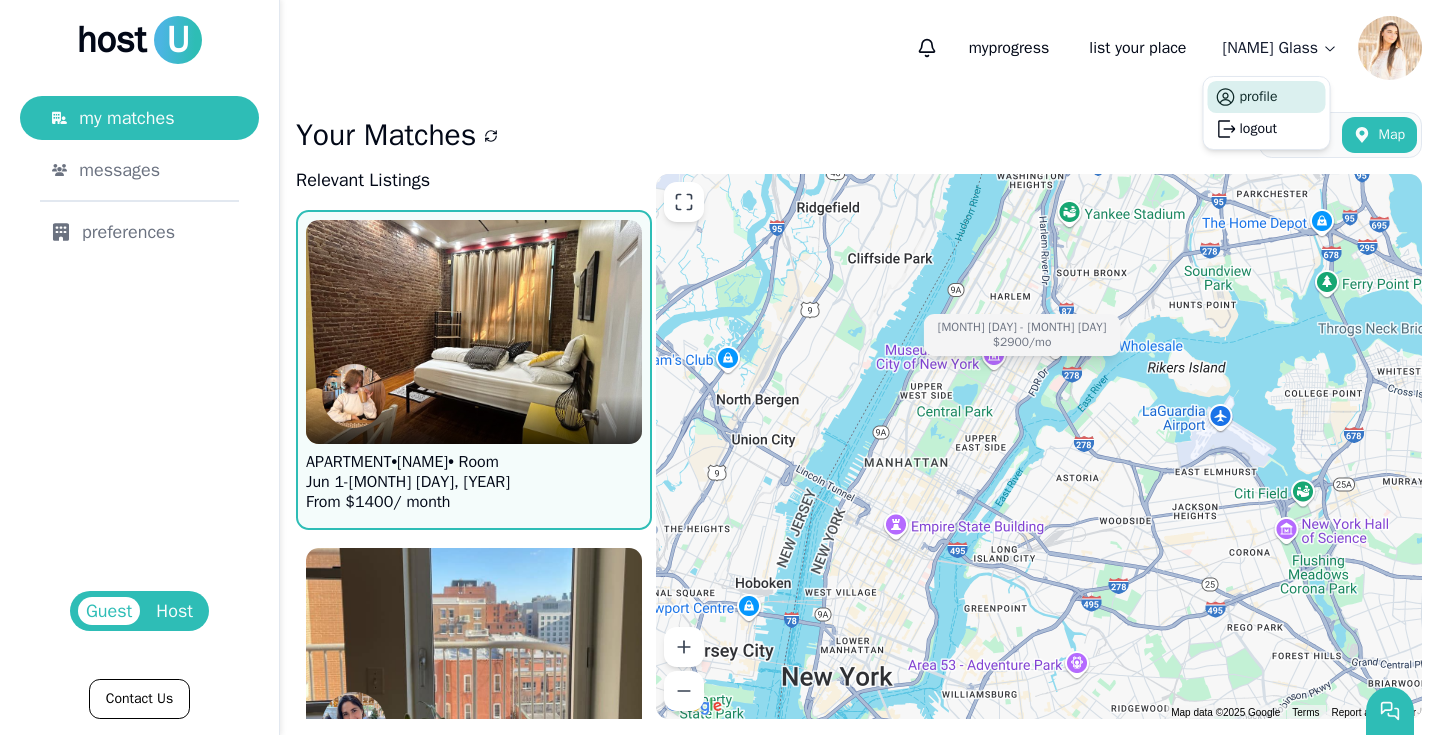 click on "profile" at bounding box center [1267, 97] 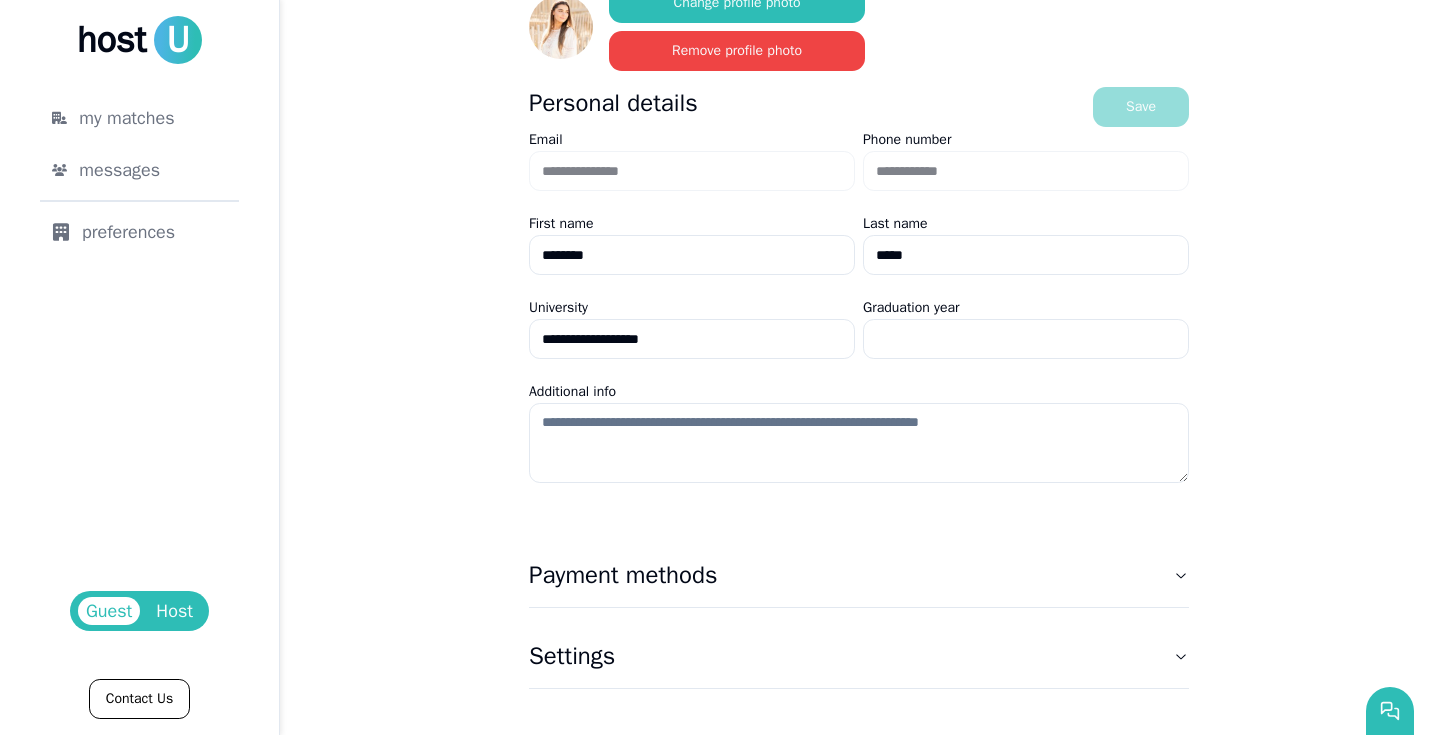 scroll, scrollTop: 207, scrollLeft: 0, axis: vertical 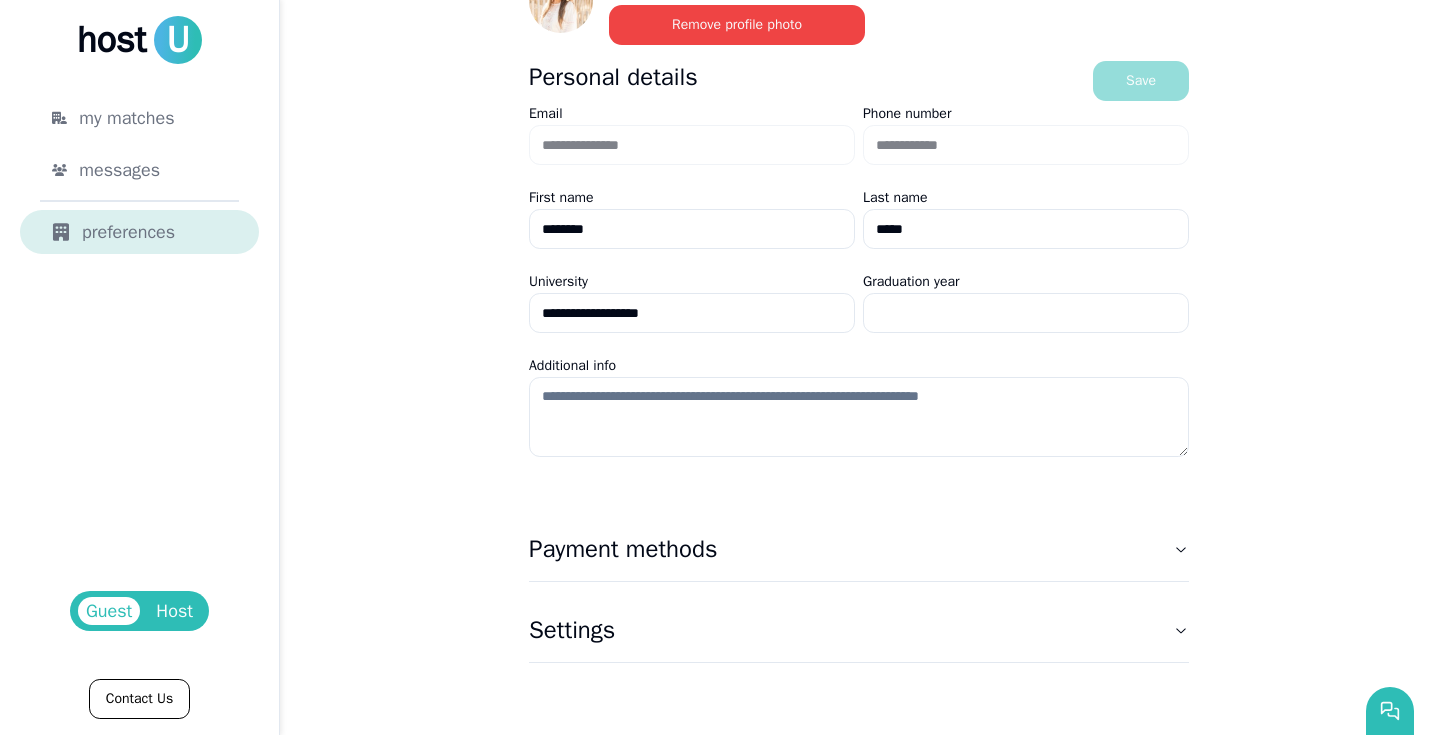 click on "preferences" at bounding box center (139, 232) 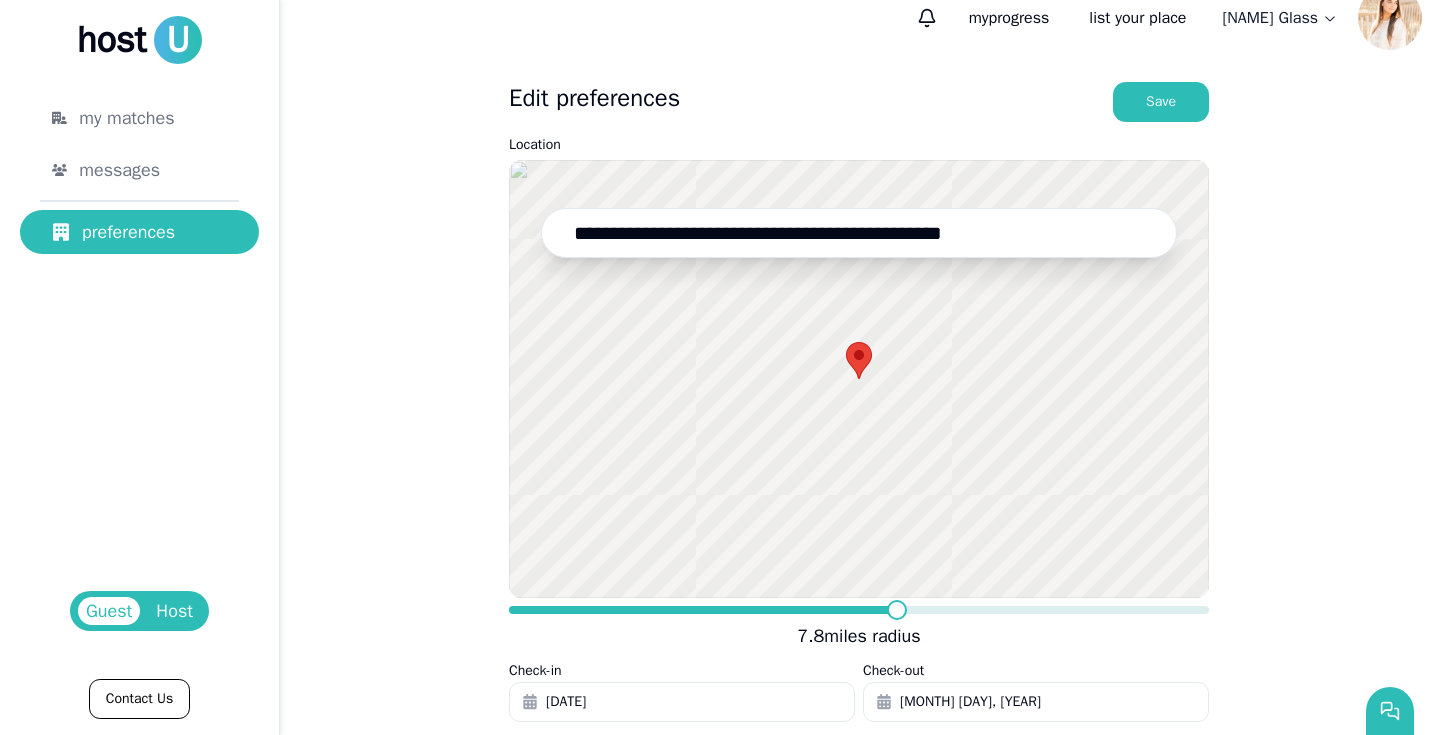 scroll, scrollTop: 0, scrollLeft: 0, axis: both 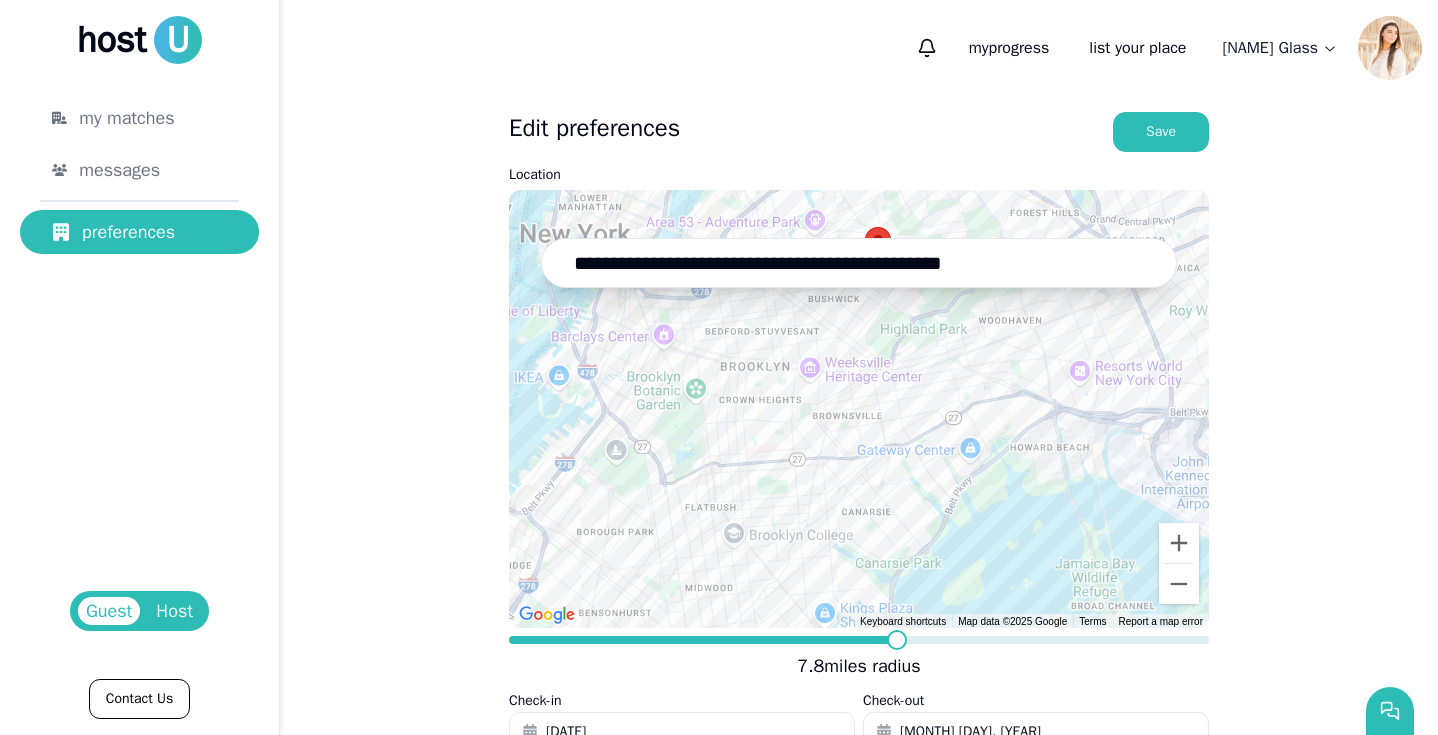 drag, startPoint x: 718, startPoint y: 486, endPoint x: 890, endPoint y: 361, distance: 212.62408 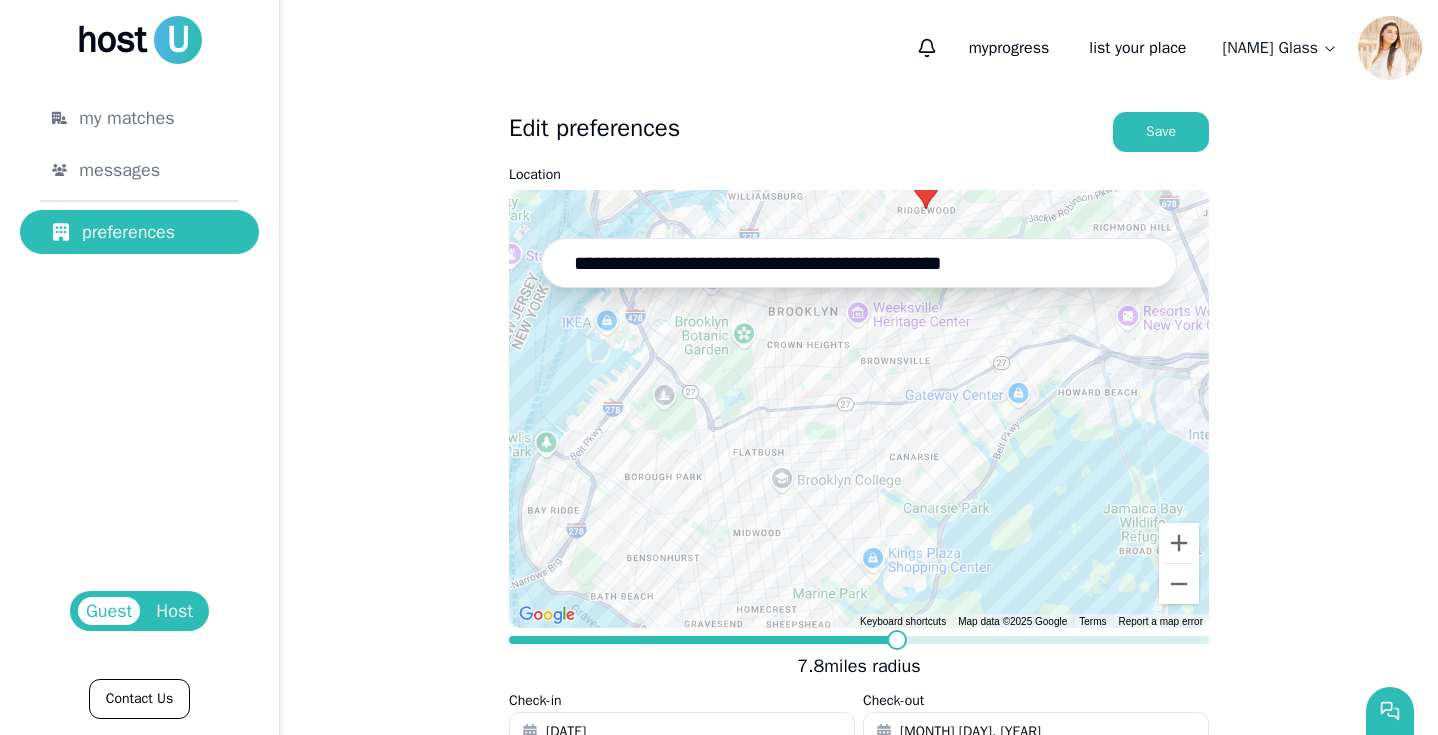 drag, startPoint x: 793, startPoint y: 428, endPoint x: 841, endPoint y: 367, distance: 77.62087 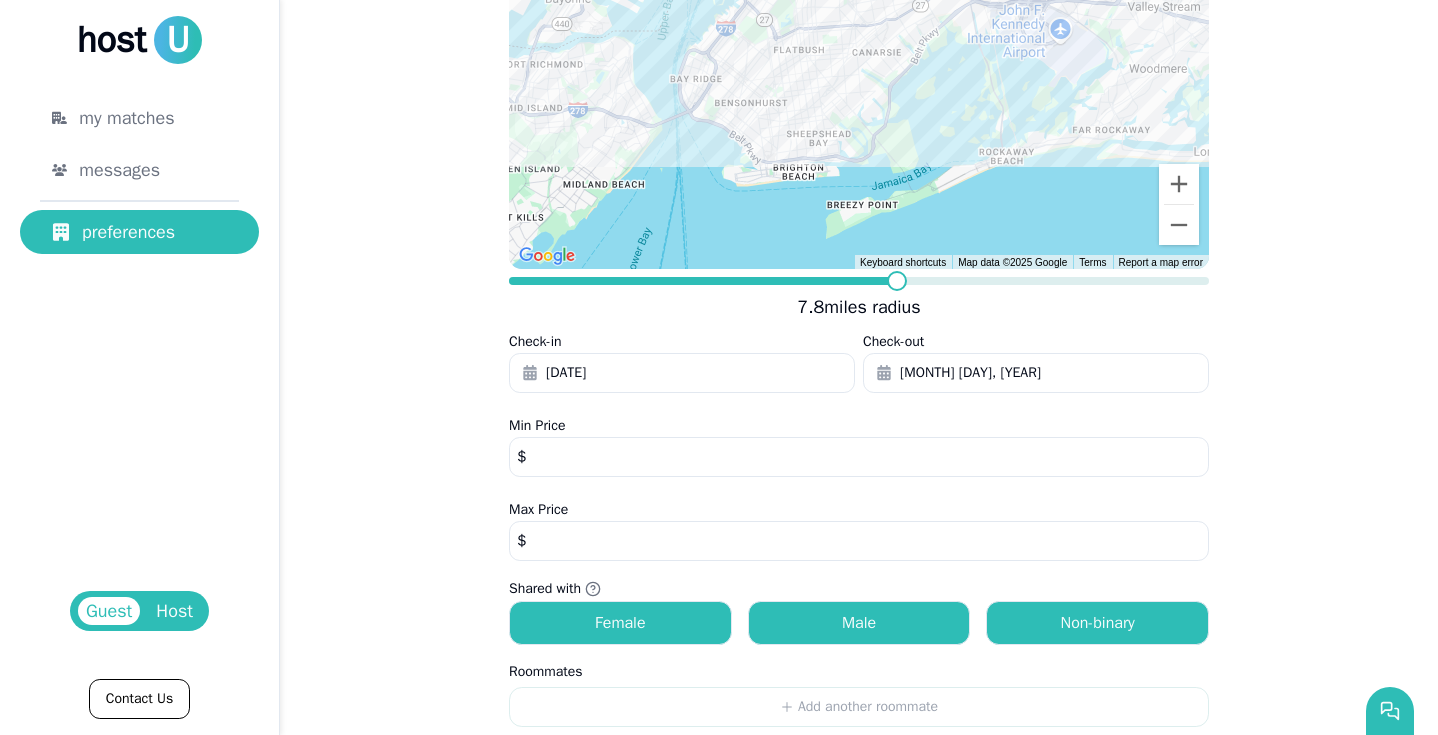 scroll, scrollTop: 377, scrollLeft: 0, axis: vertical 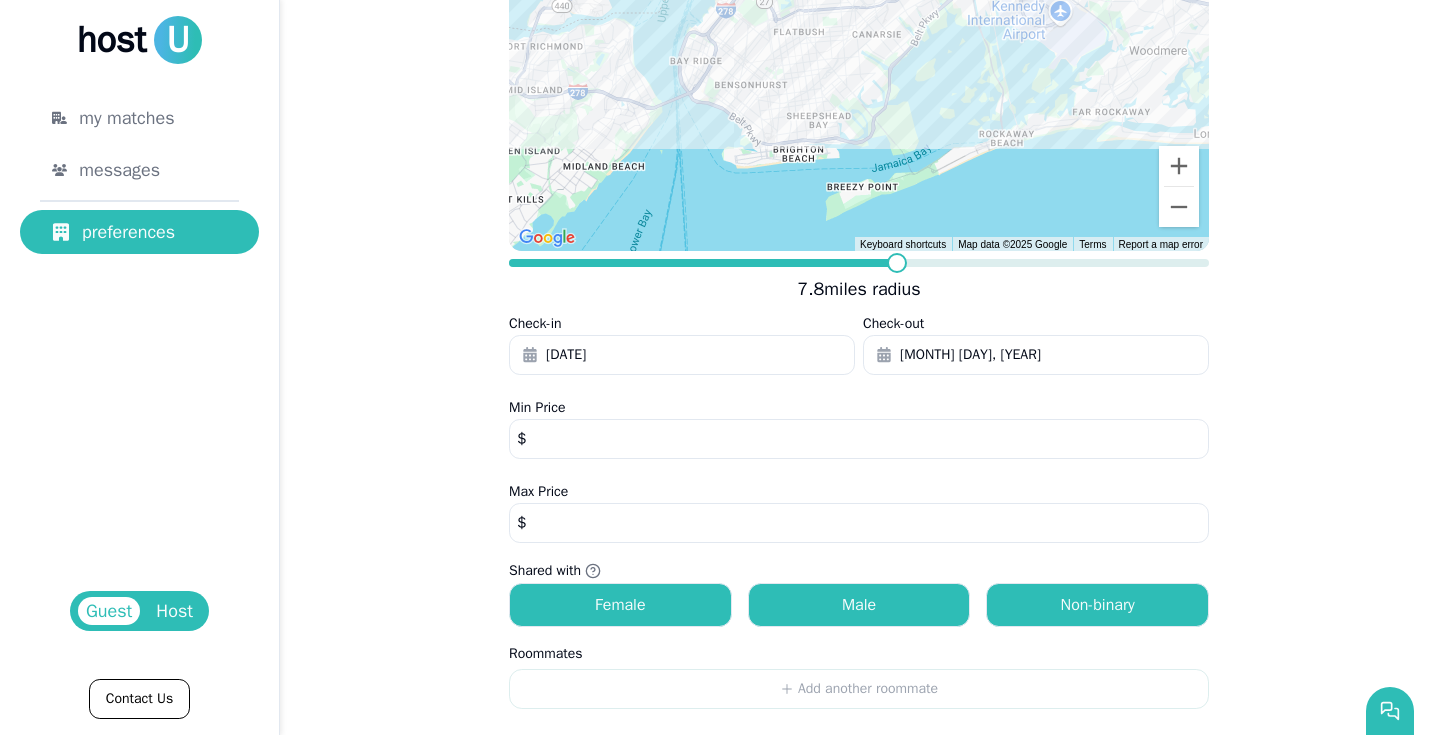 click on "****" at bounding box center [859, 523] 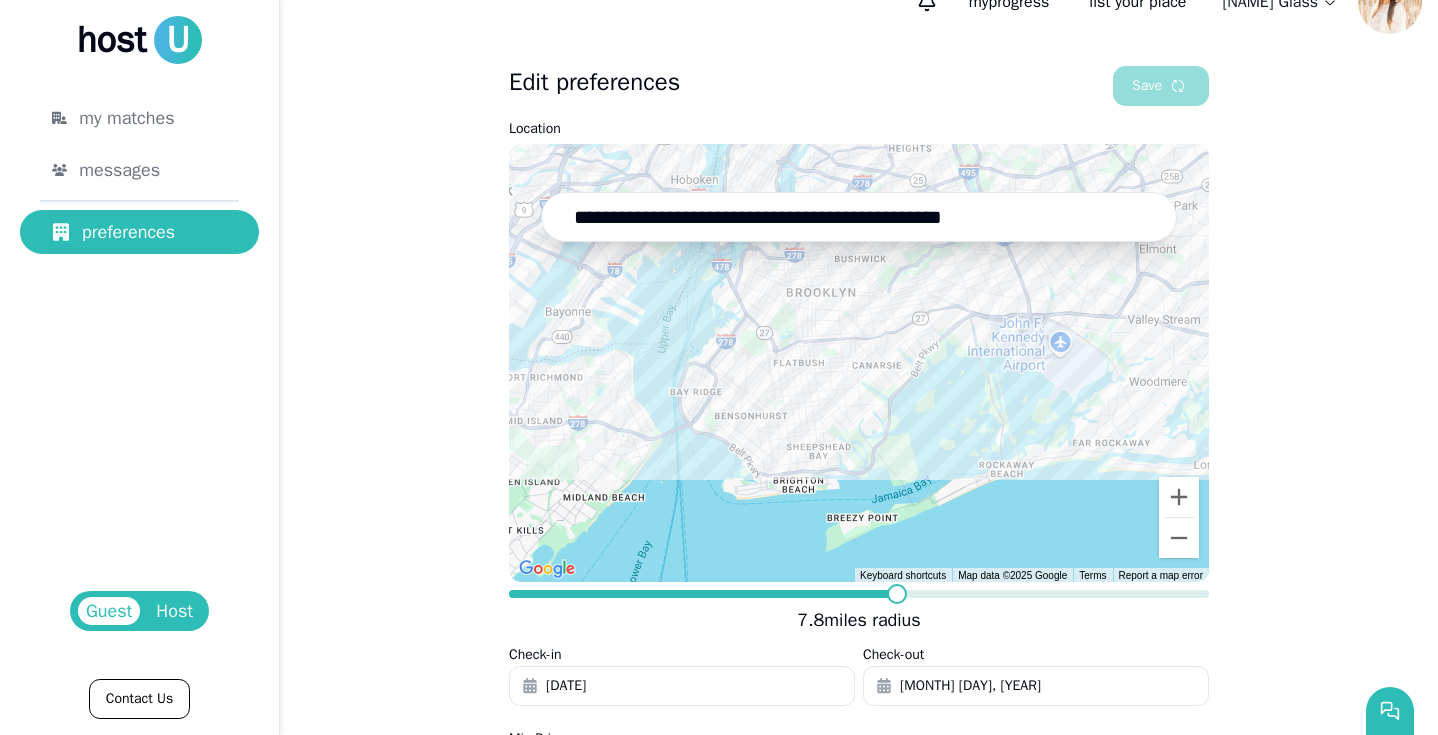 scroll, scrollTop: 67, scrollLeft: 0, axis: vertical 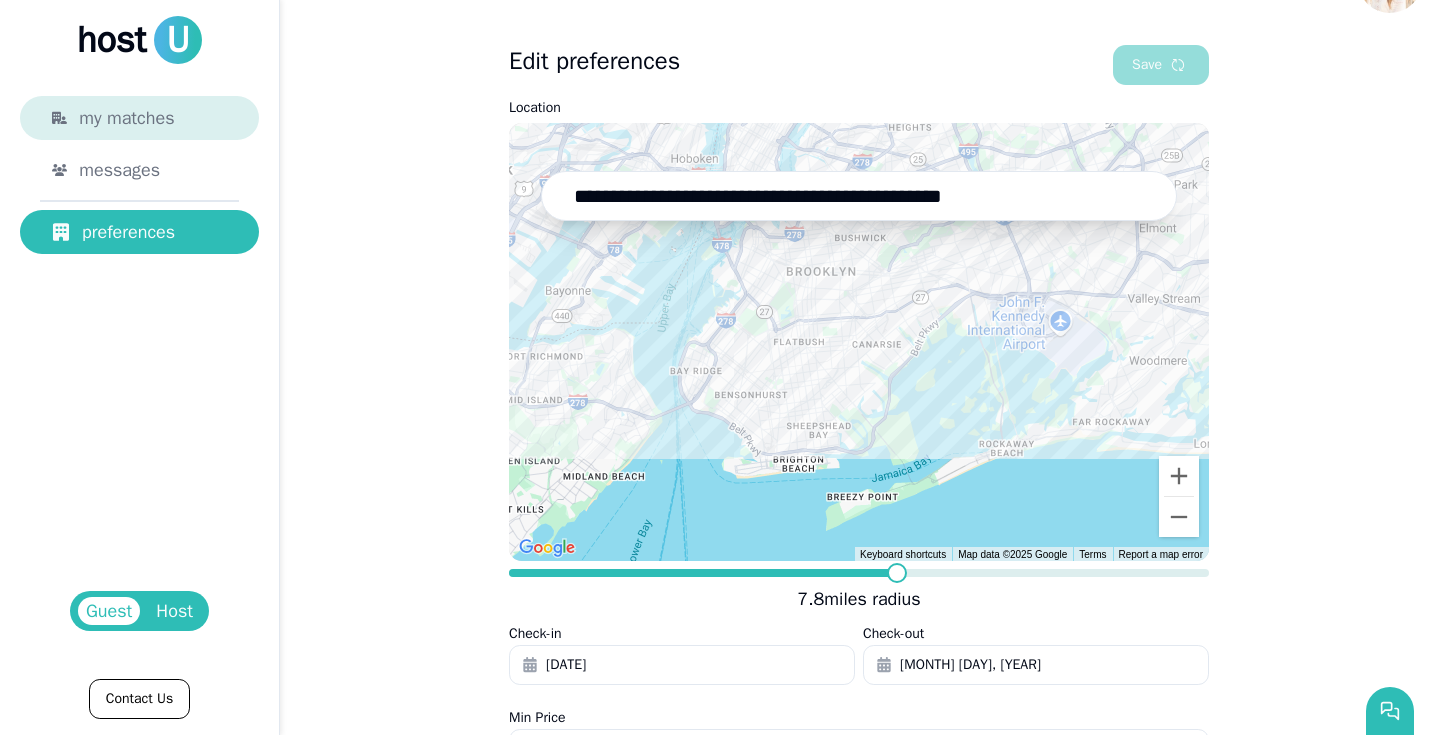 click on "my matches" at bounding box center (153, 118) 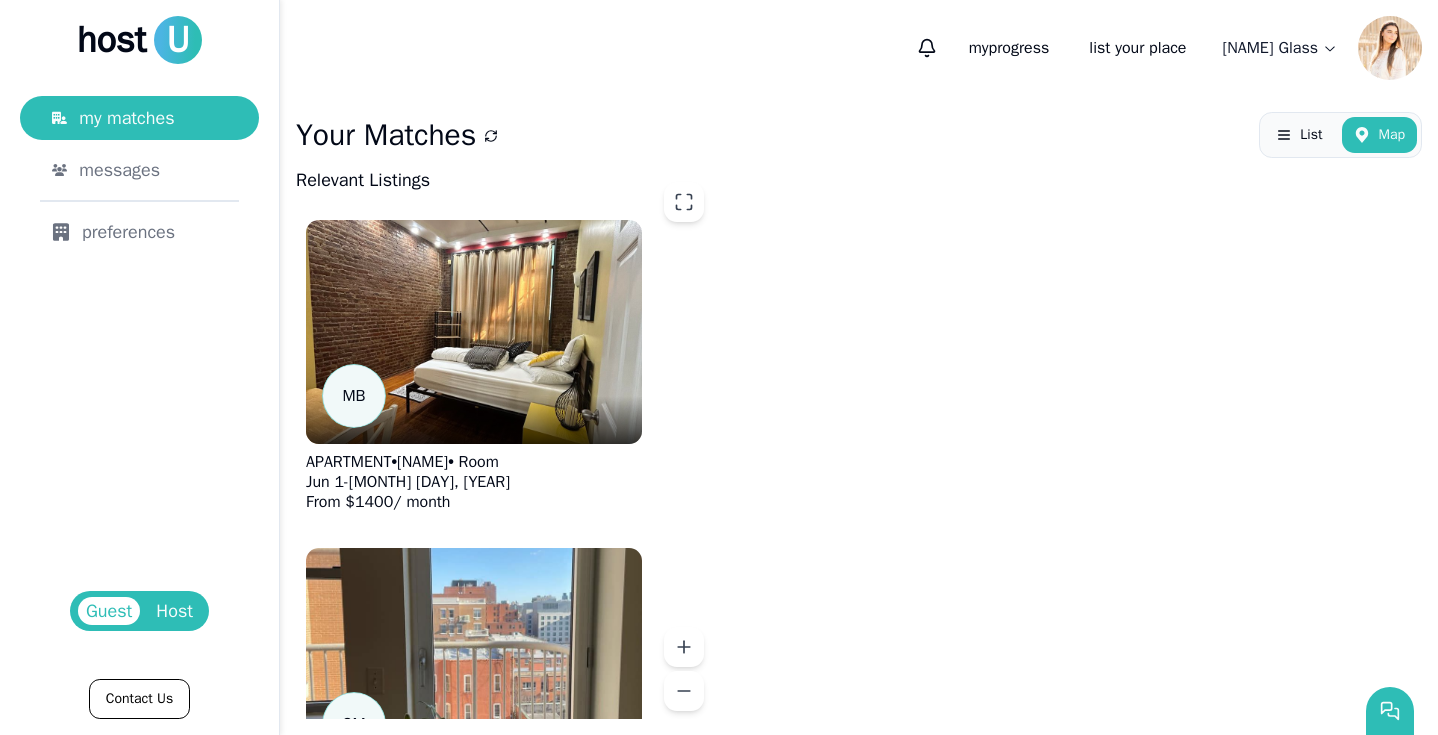 scroll, scrollTop: 0, scrollLeft: 0, axis: both 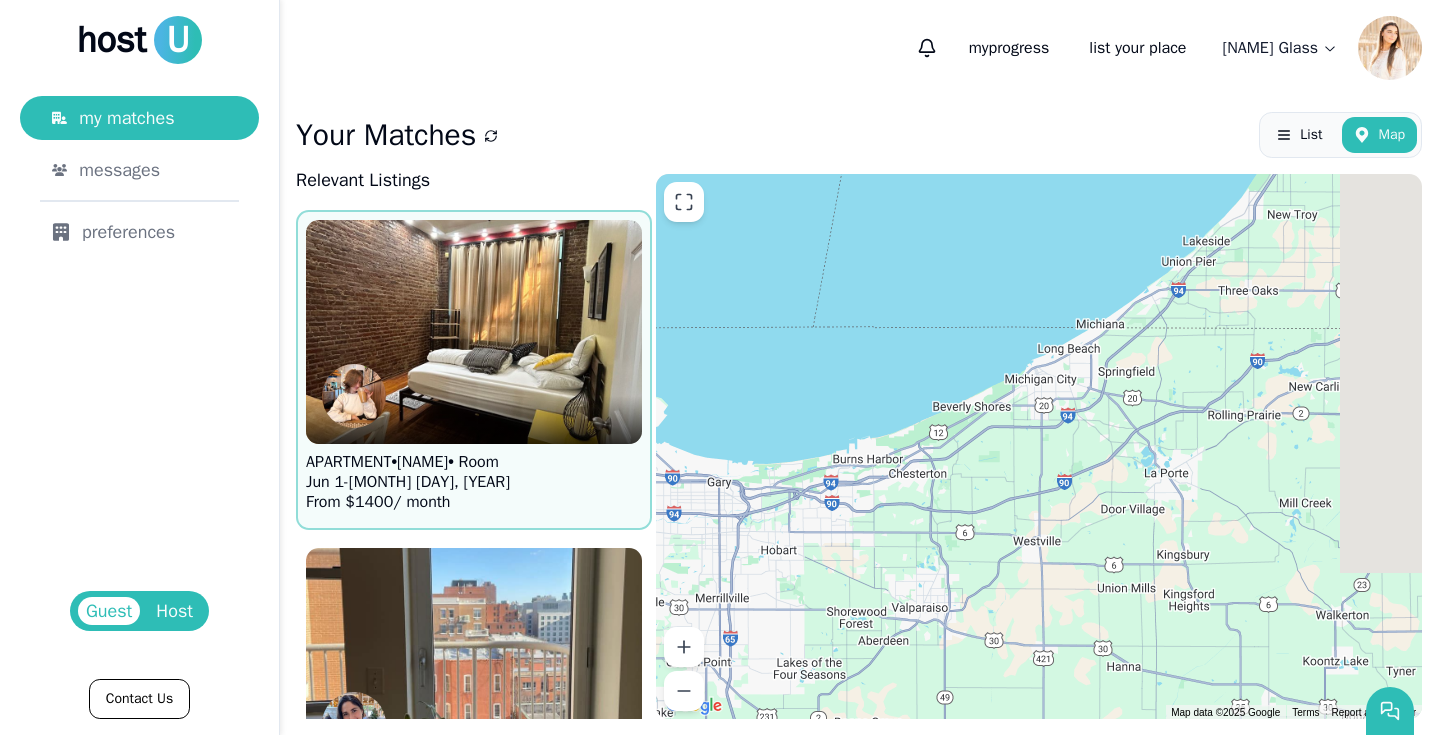 drag, startPoint x: 901, startPoint y: 507, endPoint x: 583, endPoint y: 387, distance: 339.8882 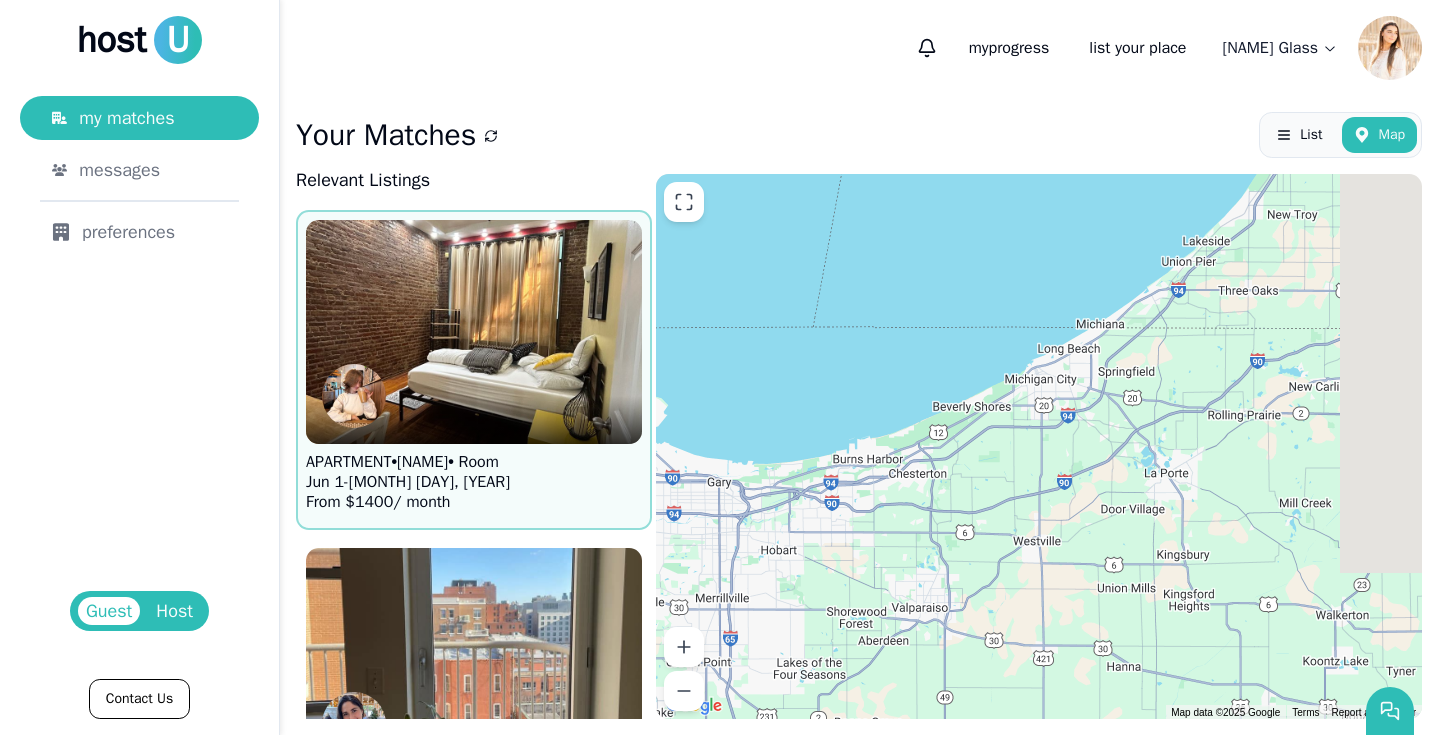 click on "Relevant Listings APARTMENT  •  [NAME]  • Room [MONTH] [DAY]  -  [MONTH] [DAY], [YEAR] APARTMENT  •  [NAME]  • Room [MONTH] [DAY]  -  [MONTH] [DAY], [YEAR] APARTMENT  •  [NAME]  • Room [MONTH] [DAY]  -  [MONTH] [DAY], [YEAR] APARTMENT  •  [NAME]  • Room [MONTH] [DAY]  -  [MONTH] [DAY], [YEAR] APARTMENT  •  [NAME]  • Room [MONTH] [DAY]  -  [MONTH] [DAY], [YEAR] A V APARTMENT  •  [NAME]  • Room [MONTH] [DAY]  -  [MONTH] [DAY], [YEAR] APARTMENT  •  [NAME]  • Room [MONTH] [DAY]  -  [MONTH] [DAY], [YEAR] APARTMENT  •  [NAME]  • Room [MONTH] [DAY]  -  [MONTH] [DAY], [YEAR] Loading listings... [MONTH] [DAY] - [MONTH] [DAY] Keyboard shortcuts Map Data Map data ©[YEAR] Google Map data ©[YEAR] Google 5 km  Click to toggle between metric and imperial units Terms Report a map error" at bounding box center [859, 442] 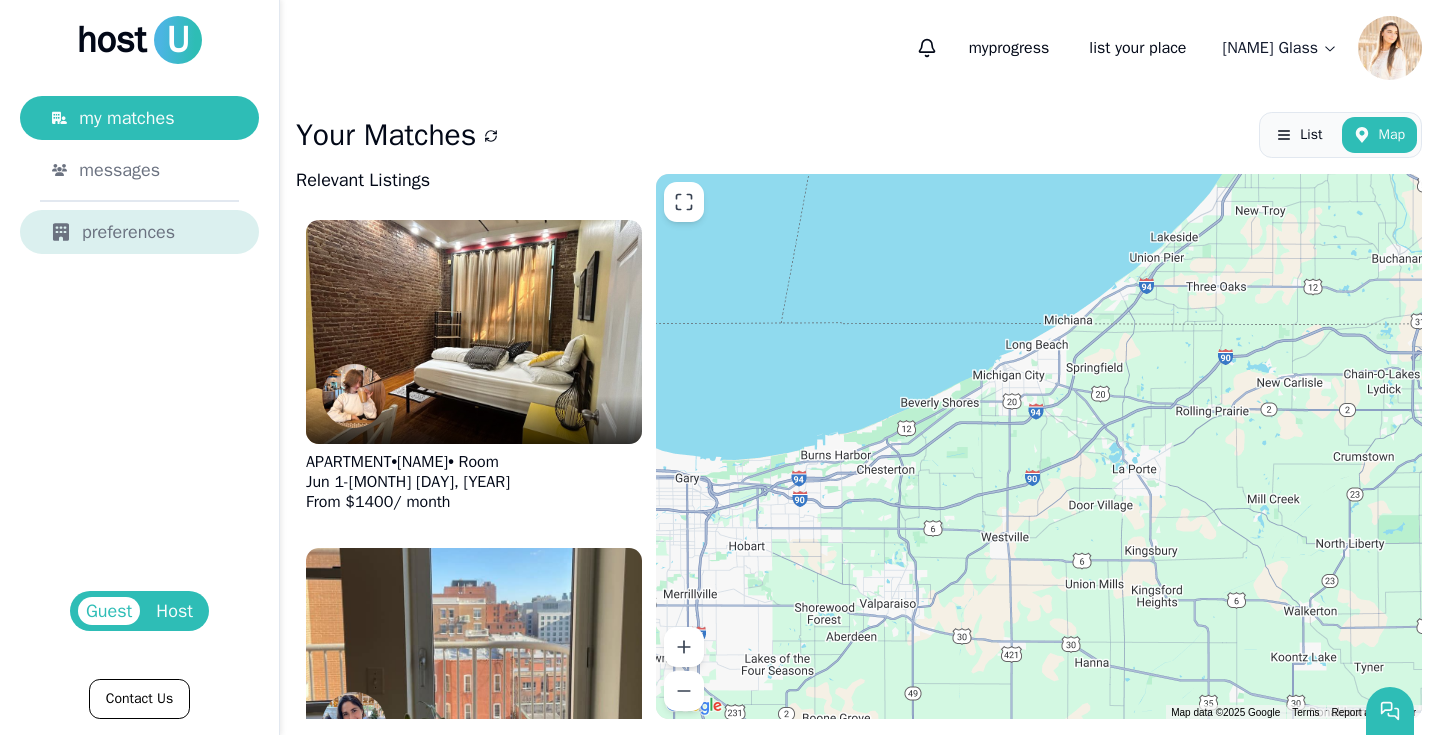 click on "preferences" at bounding box center [139, 232] 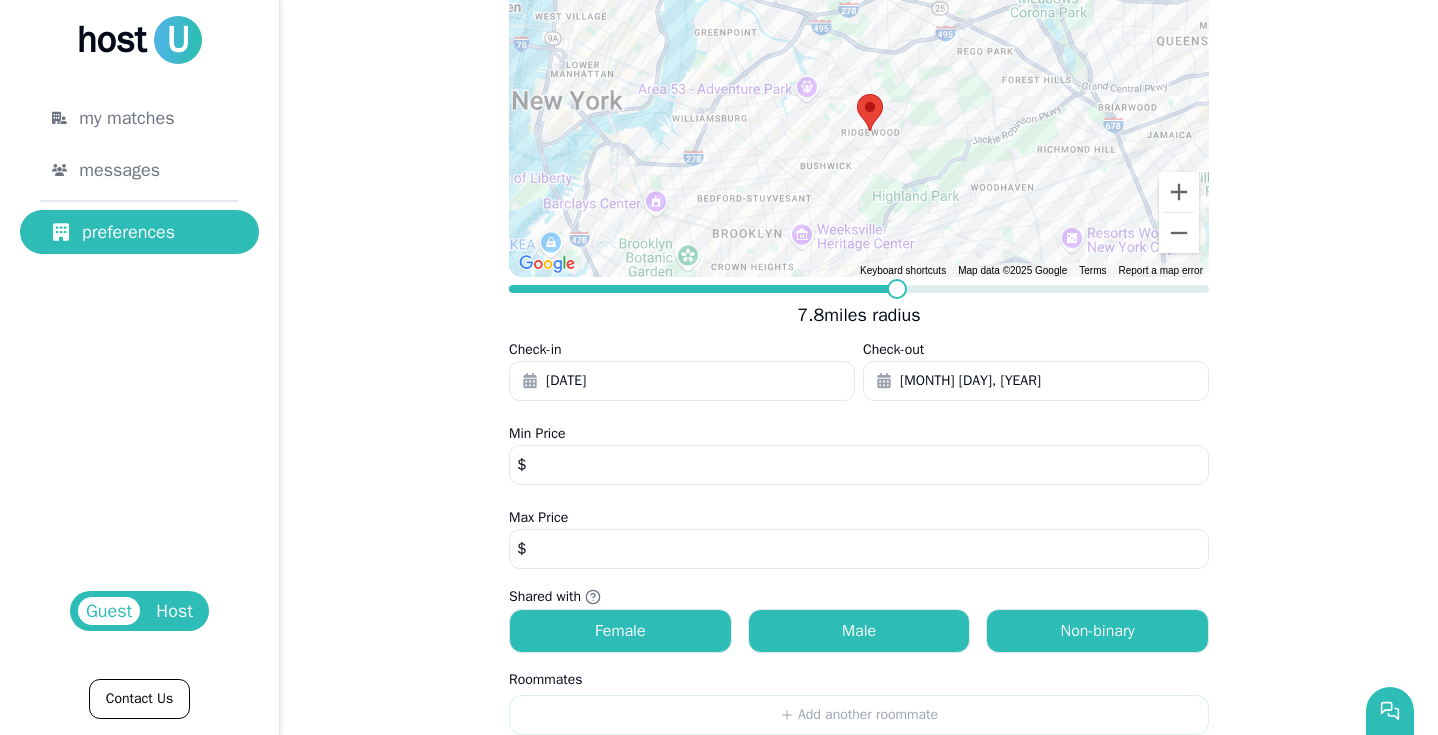 scroll, scrollTop: 399, scrollLeft: 0, axis: vertical 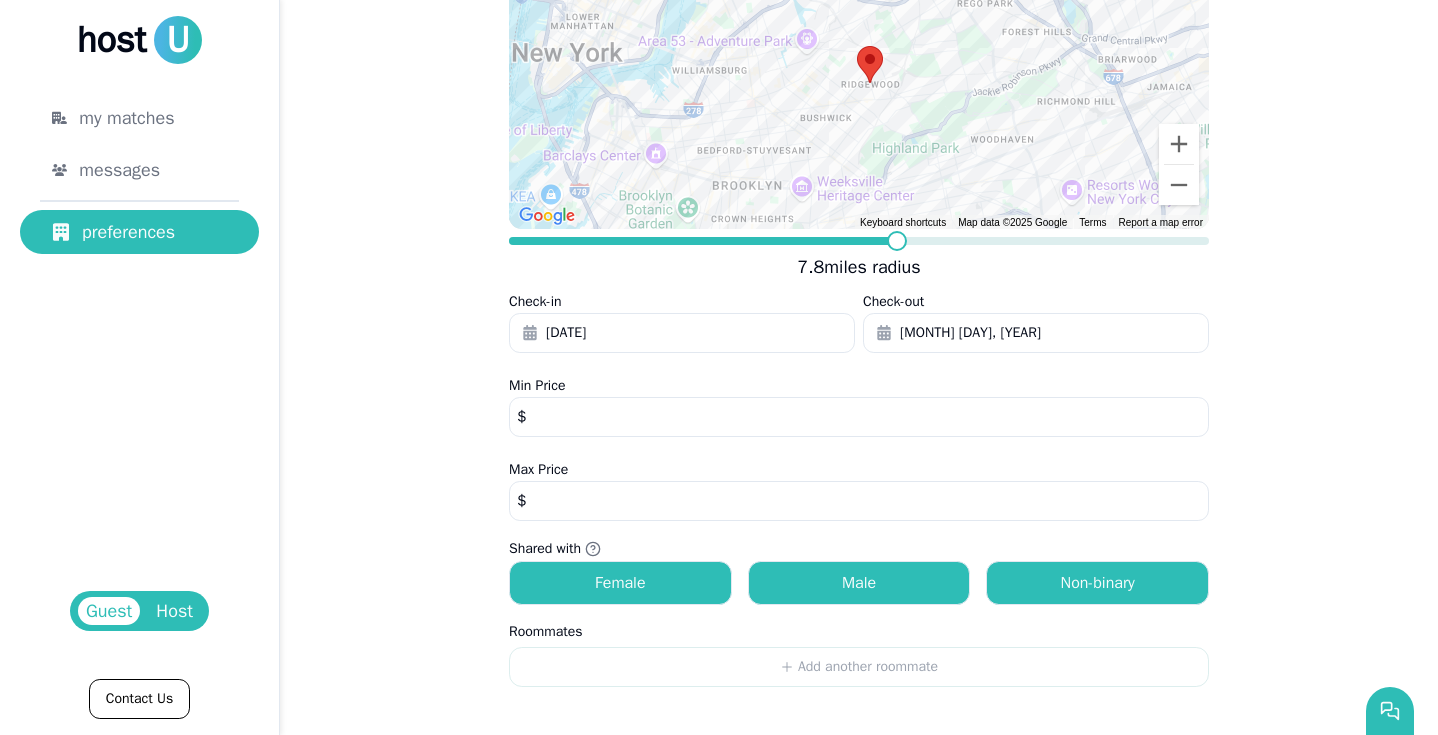 click on "****" at bounding box center [859, 501] 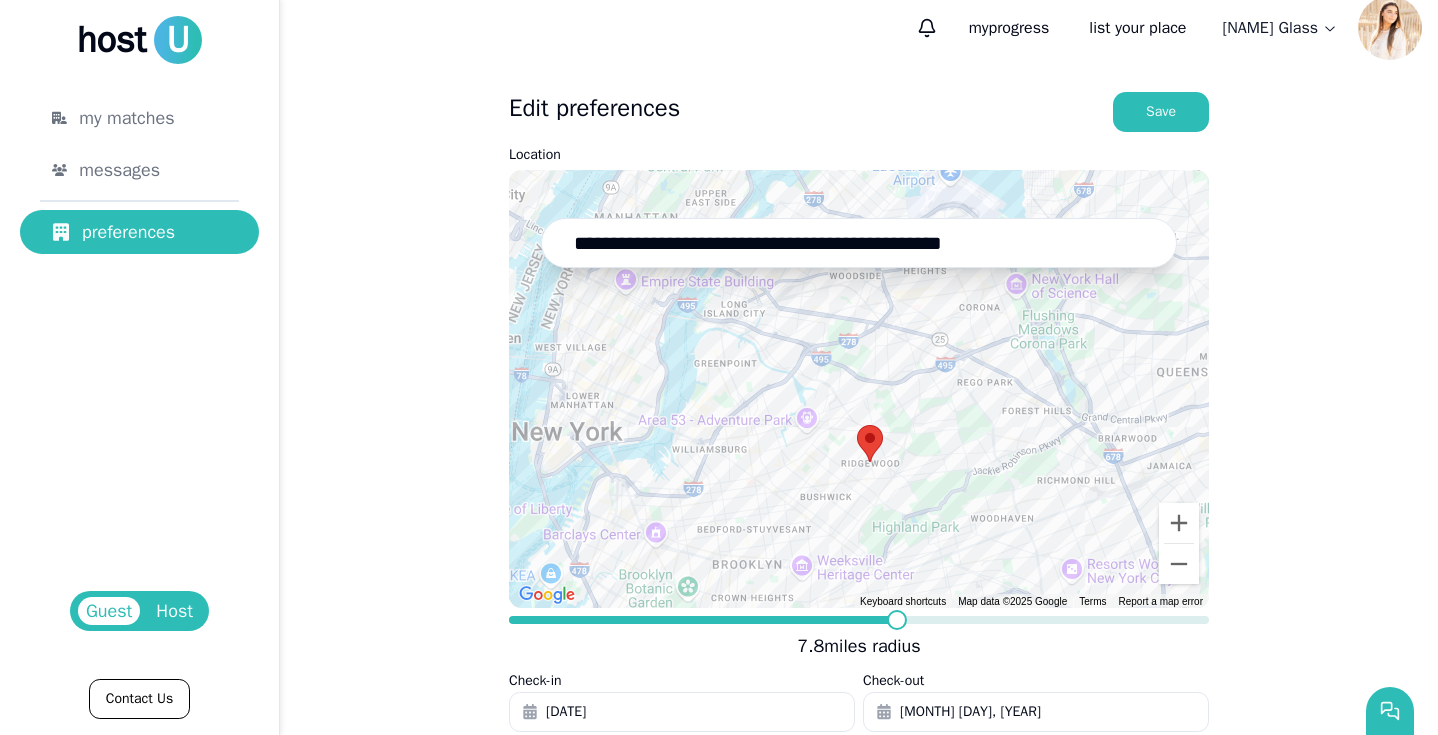 scroll, scrollTop: 0, scrollLeft: 0, axis: both 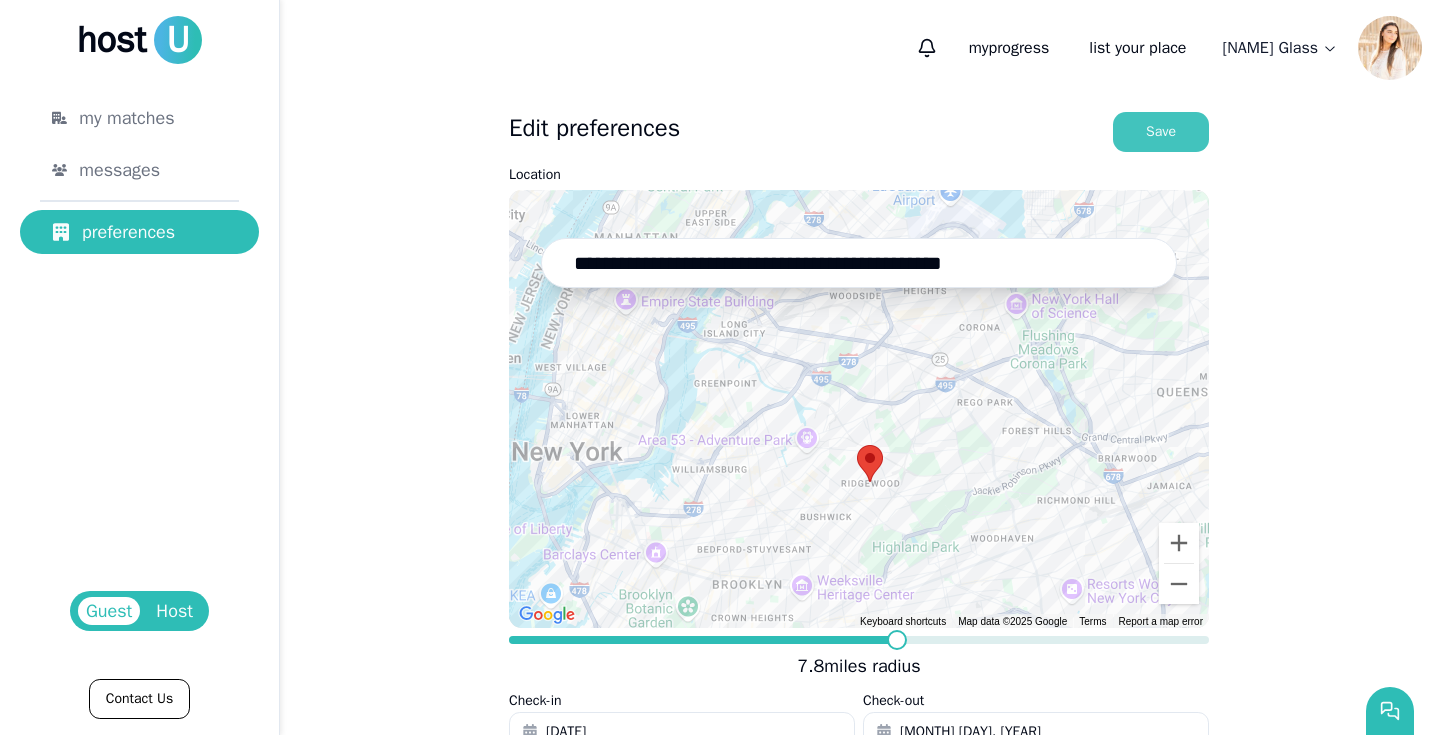 click on "Save" at bounding box center [1161, 132] 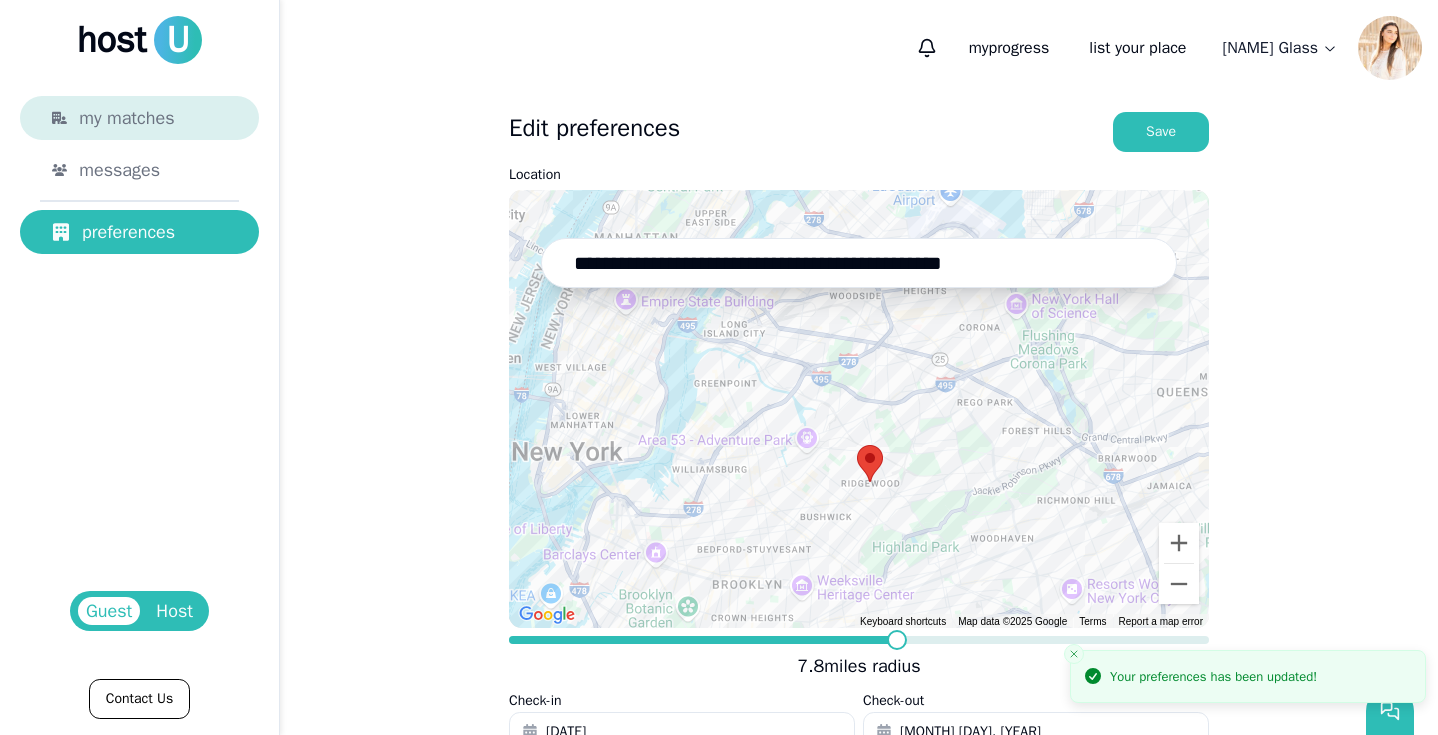 click on "my matches" at bounding box center [126, 118] 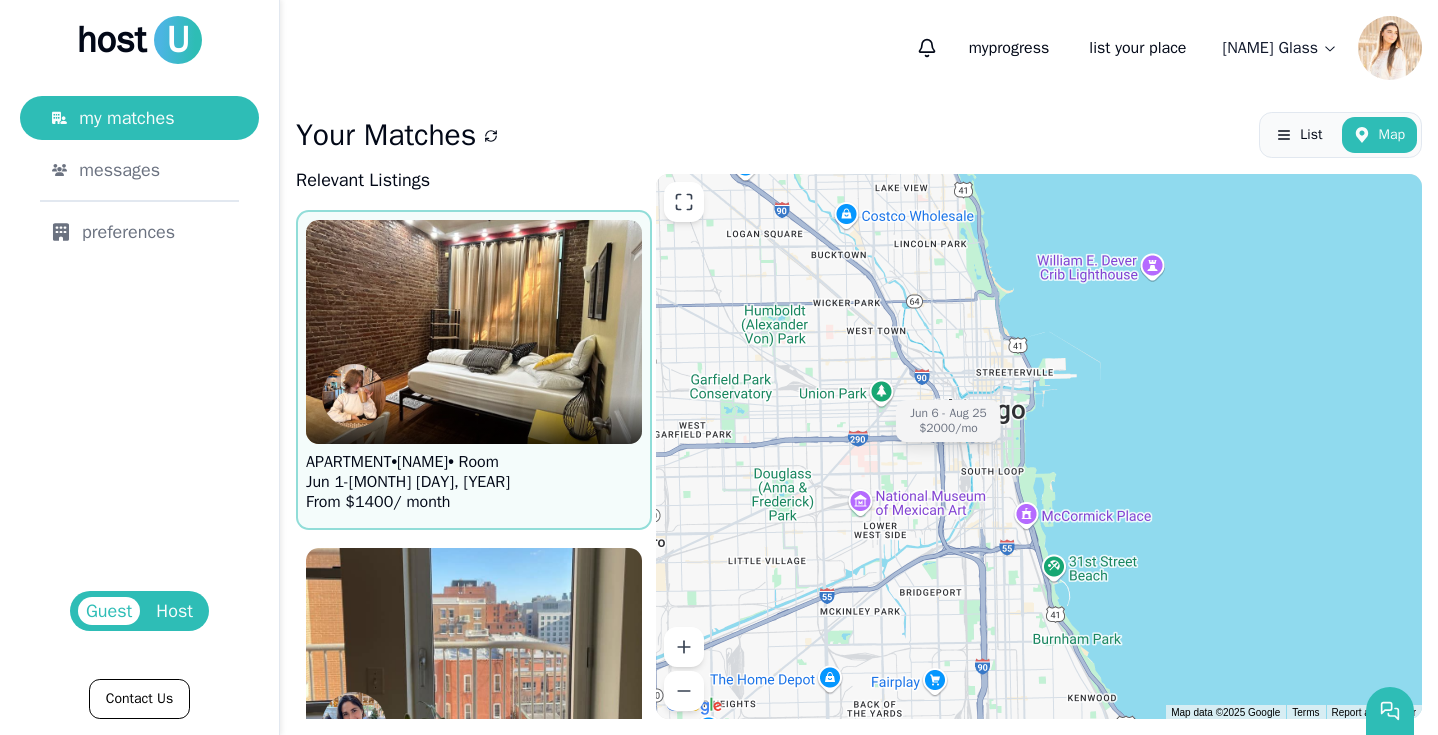 click at bounding box center (474, 332) 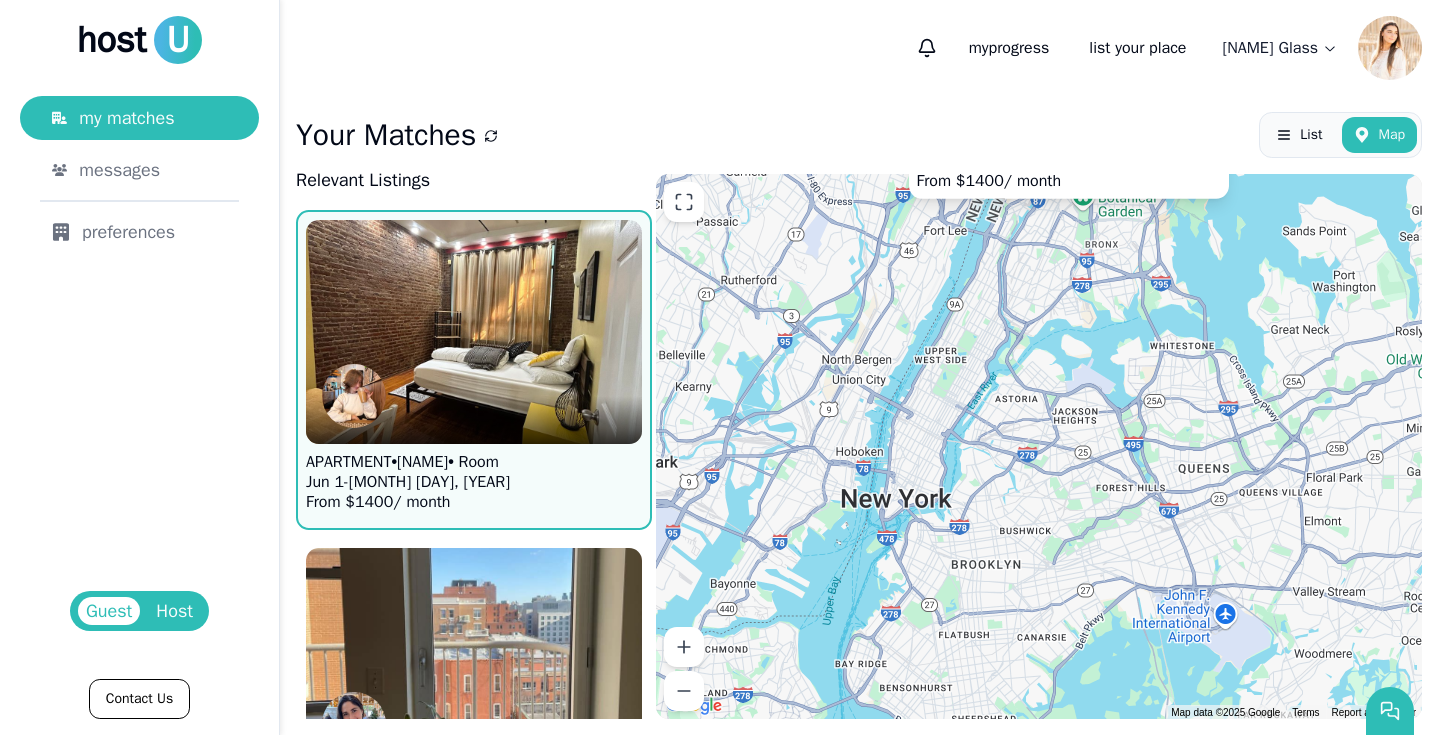 drag, startPoint x: 888, startPoint y: 638, endPoint x: 1002, endPoint y: 376, distance: 285.72714 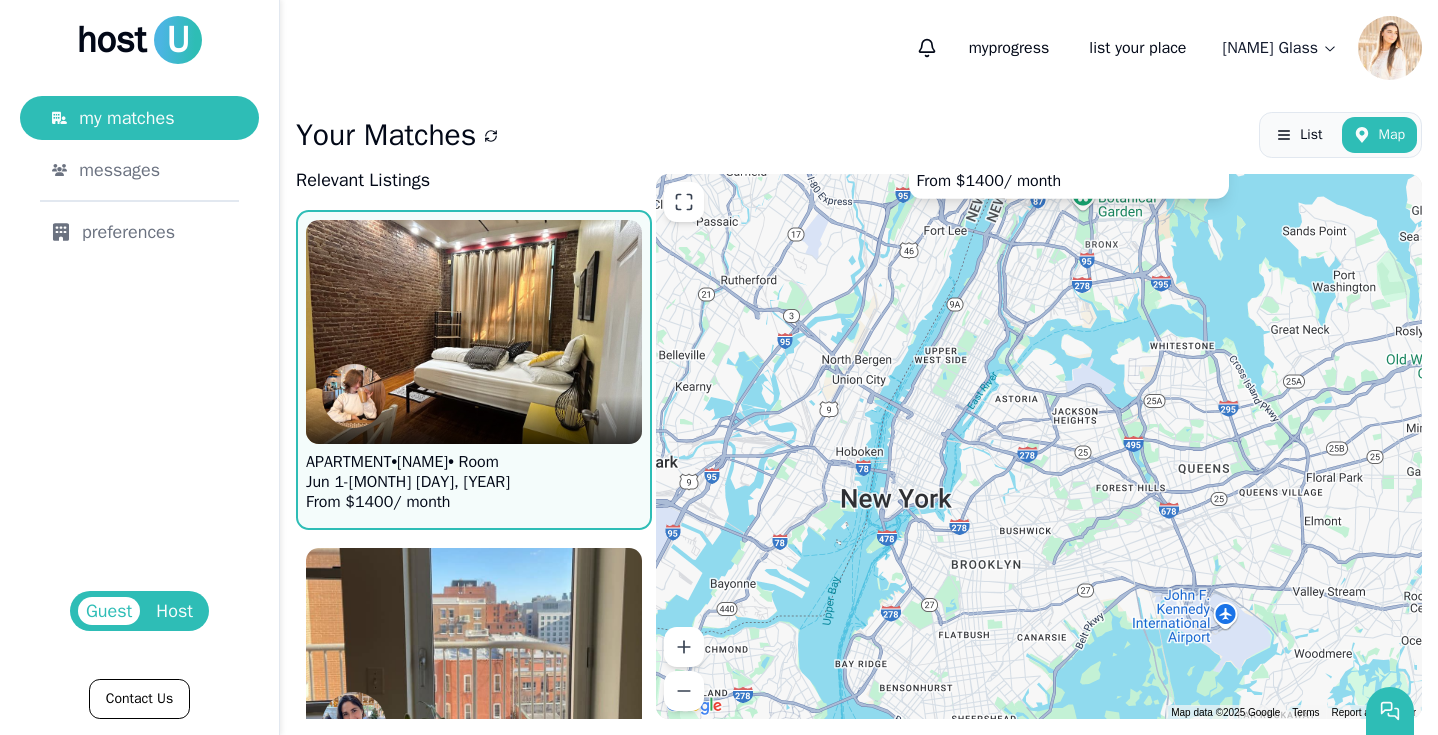 click on "[MONTH] [DAY] - [MONTH] [DAY] [APARTMENT]  •  [NAME]  • Room [MONTH] [DAY]  -  [MONTH] [DAY], [YEAR]" at bounding box center [1039, 446] 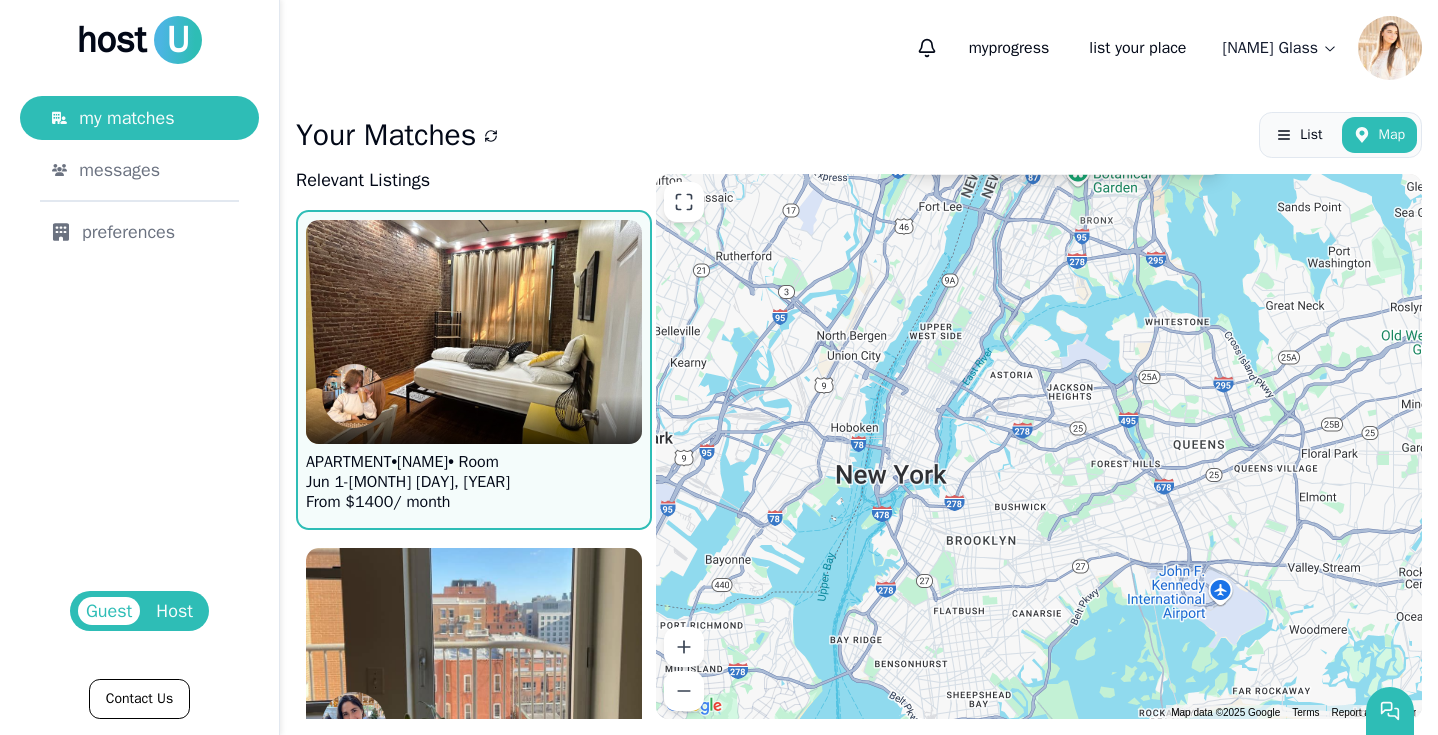 drag, startPoint x: 1005, startPoint y: 348, endPoint x: 1005, endPoint y: 295, distance: 53 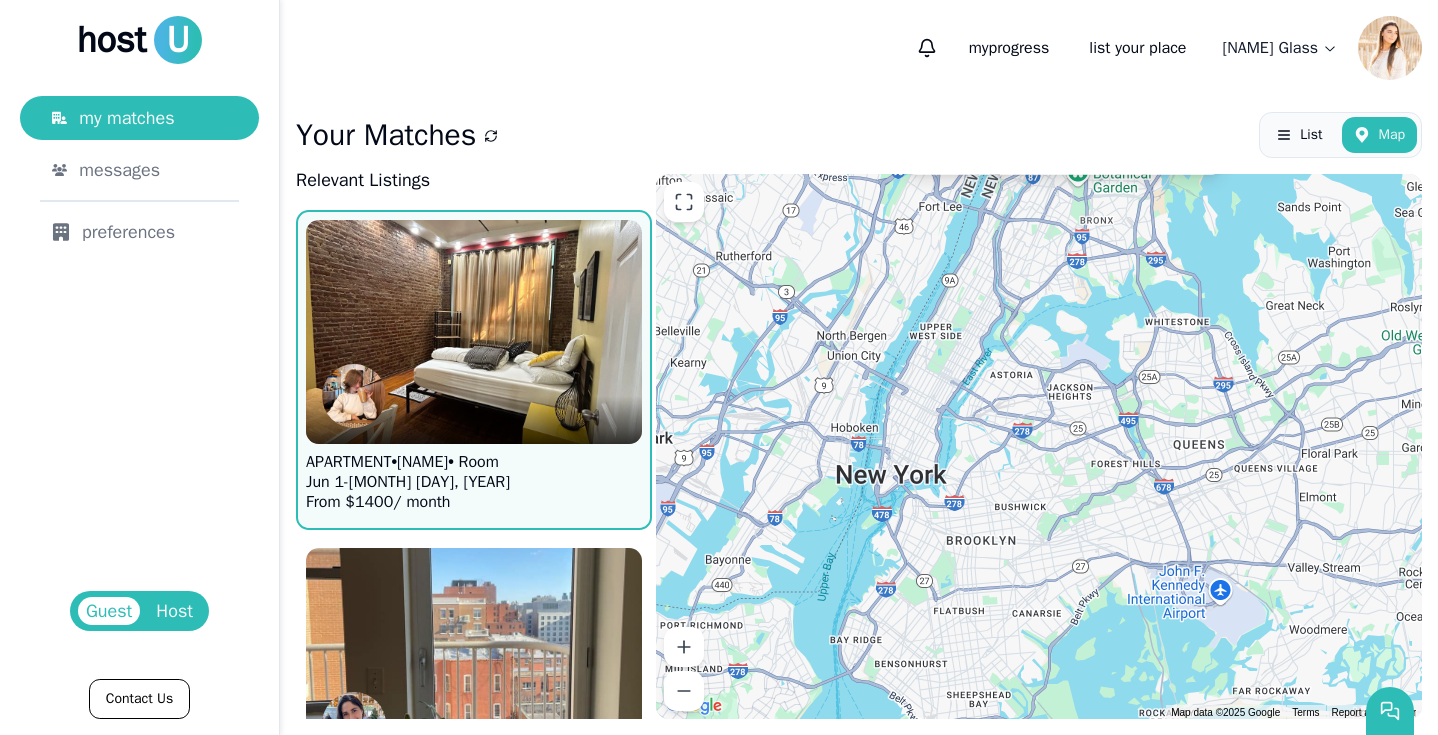click on "[MONTH] [DAY] - [MONTH] [DAY] [APARTMENT]  •  [NAME]  • Room [MONTH] [DAY]  -  [MONTH] [DAY], [YEAR]" at bounding box center (1039, 446) 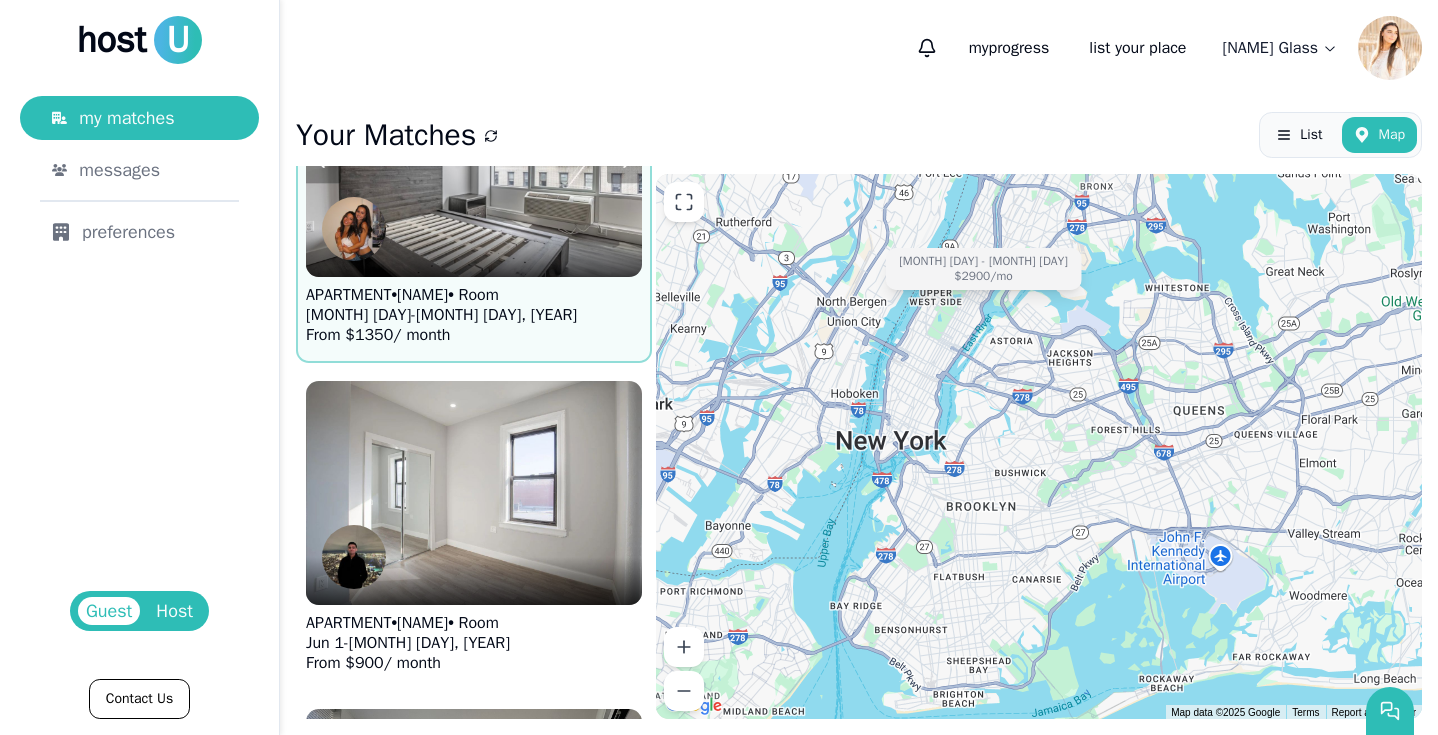 scroll, scrollTop: 829, scrollLeft: 0, axis: vertical 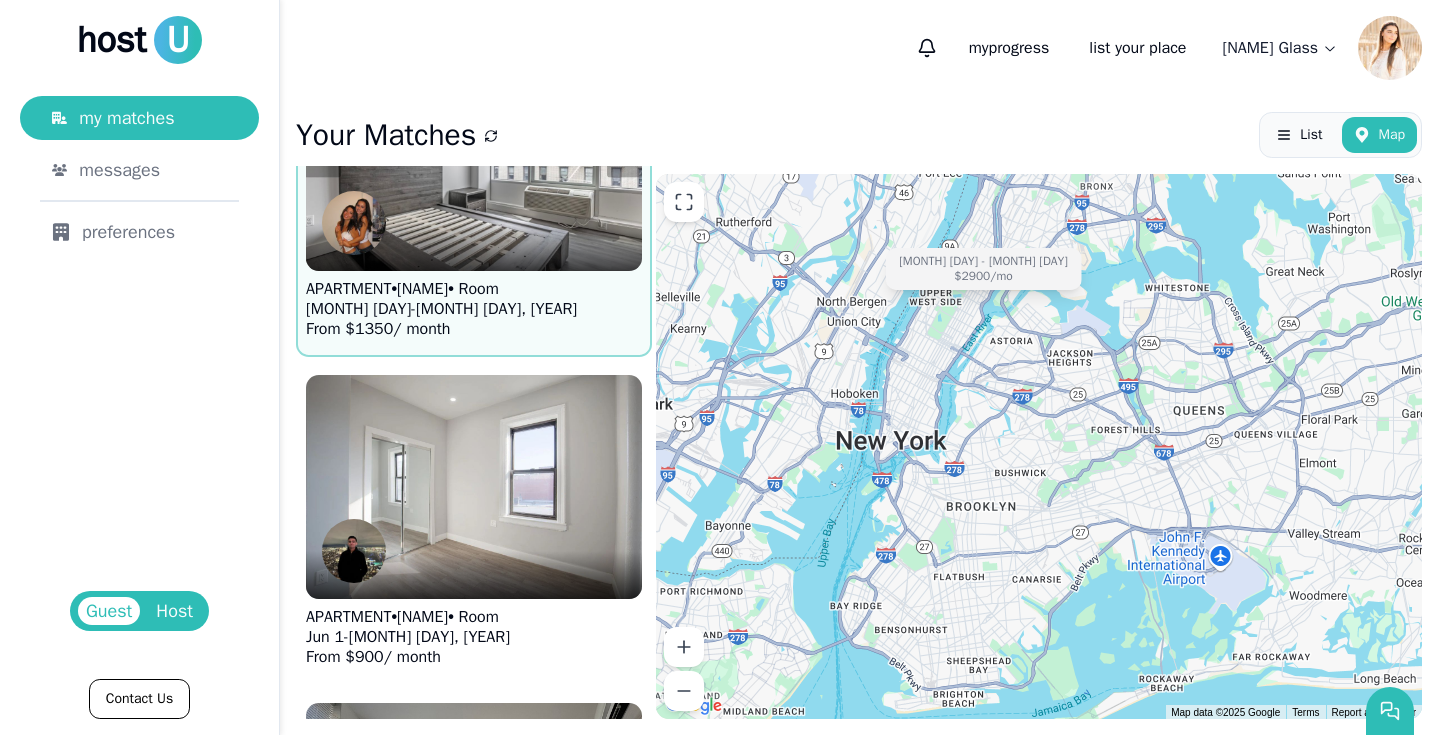 click on "APARTMENT  •  [NAME]  • Room [MONTH] [DAY]  -  [MONTH] [DAY], [YEAR] From $  1350  / month" at bounding box center [474, 197] 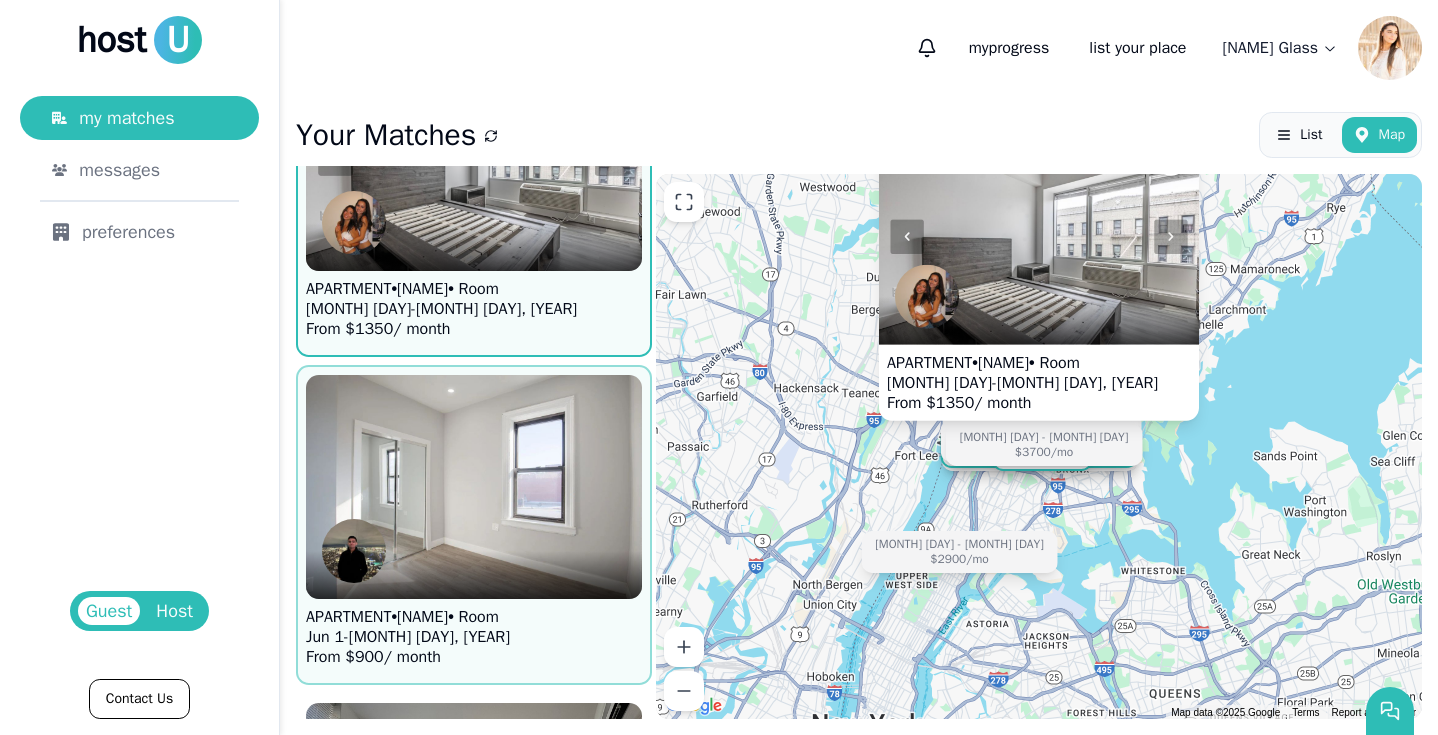 click on "APARTMENT  •  [NAME]  • Room [MONTH] [DAY]  -  [MONTH] [DAY], [YEAR] From $  900  / month" at bounding box center [474, 525] 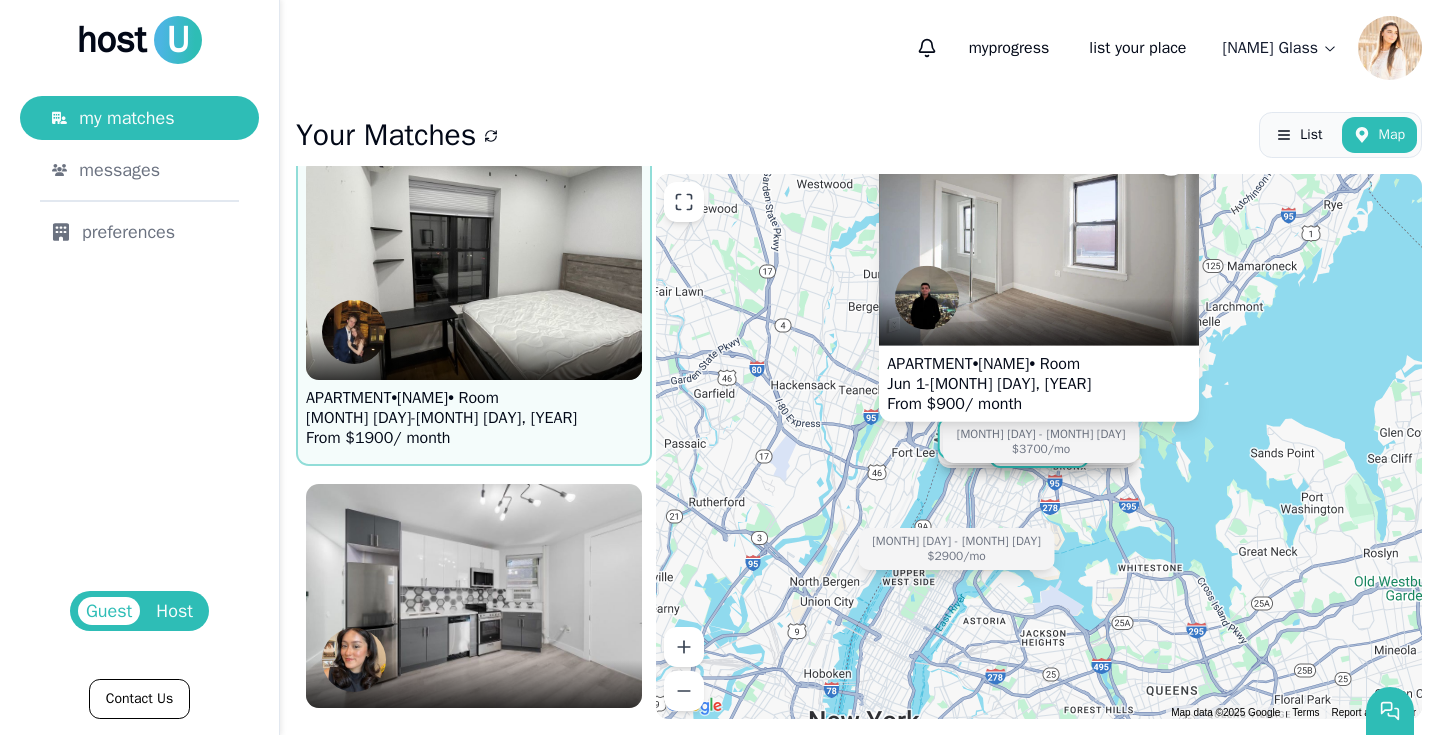 scroll, scrollTop: 2107, scrollLeft: 0, axis: vertical 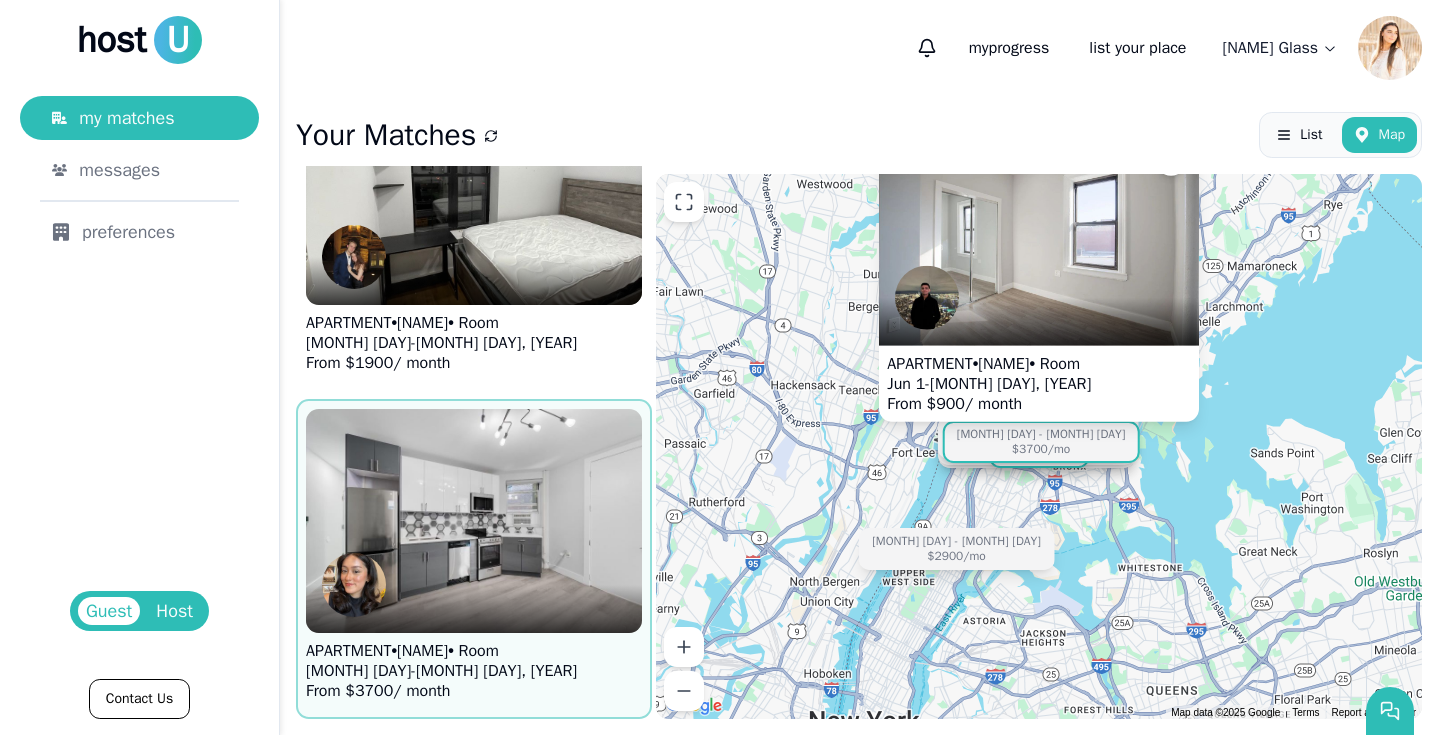 click at bounding box center [474, 609] 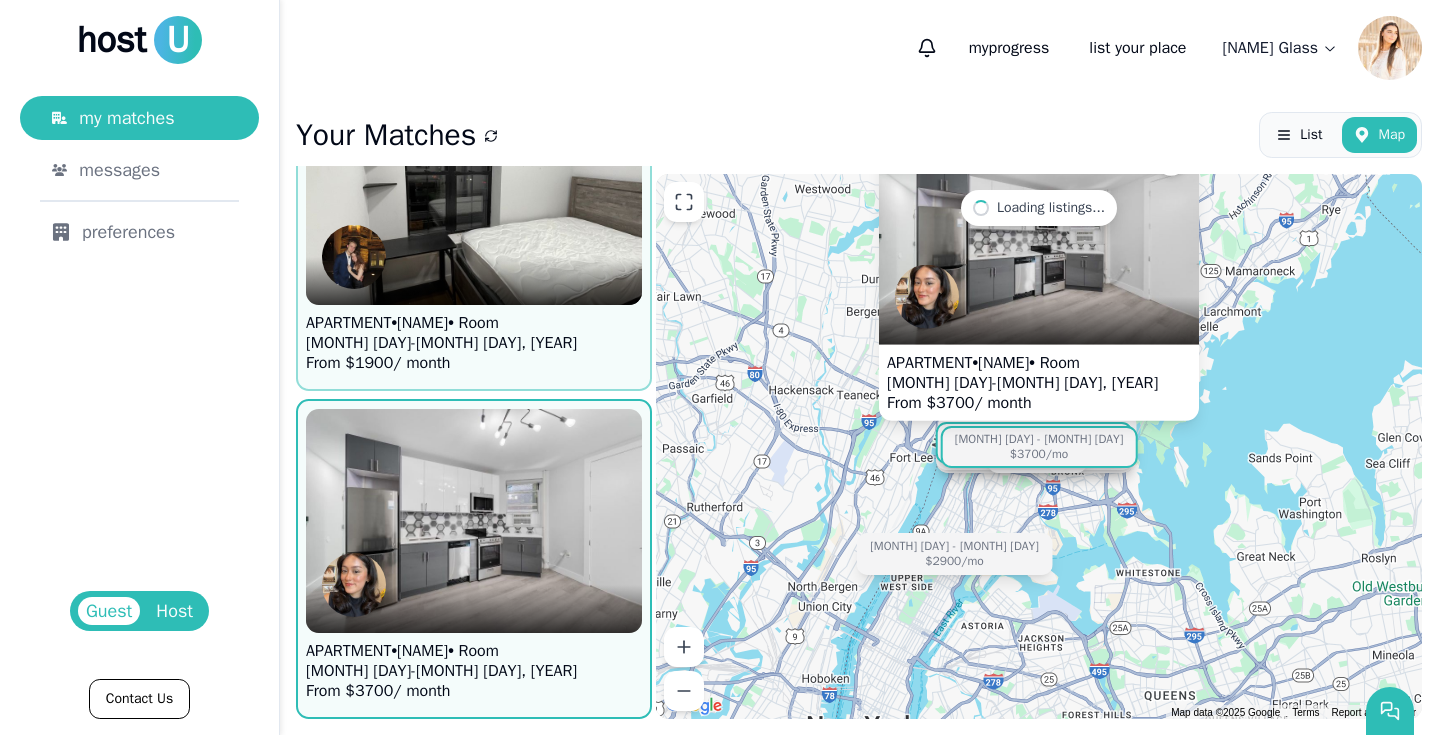 click on "APARTMENT  •  [NAME]  • Room [MONTH] [DAY]  -  [MONTH] [DAY], [YEAR] From $  1900  / month" at bounding box center [474, 231] 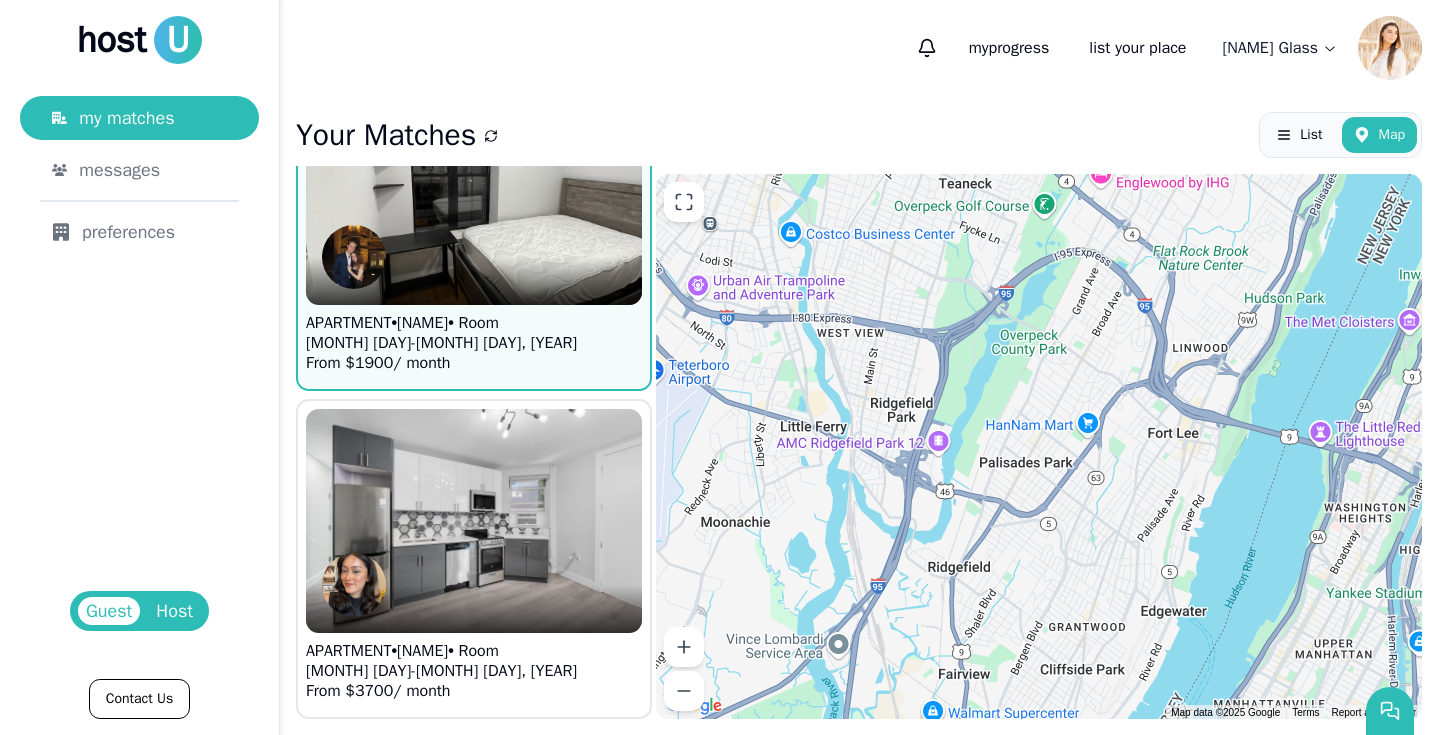 drag, startPoint x: 1051, startPoint y: 432, endPoint x: 575, endPoint y: 434, distance: 476.0042 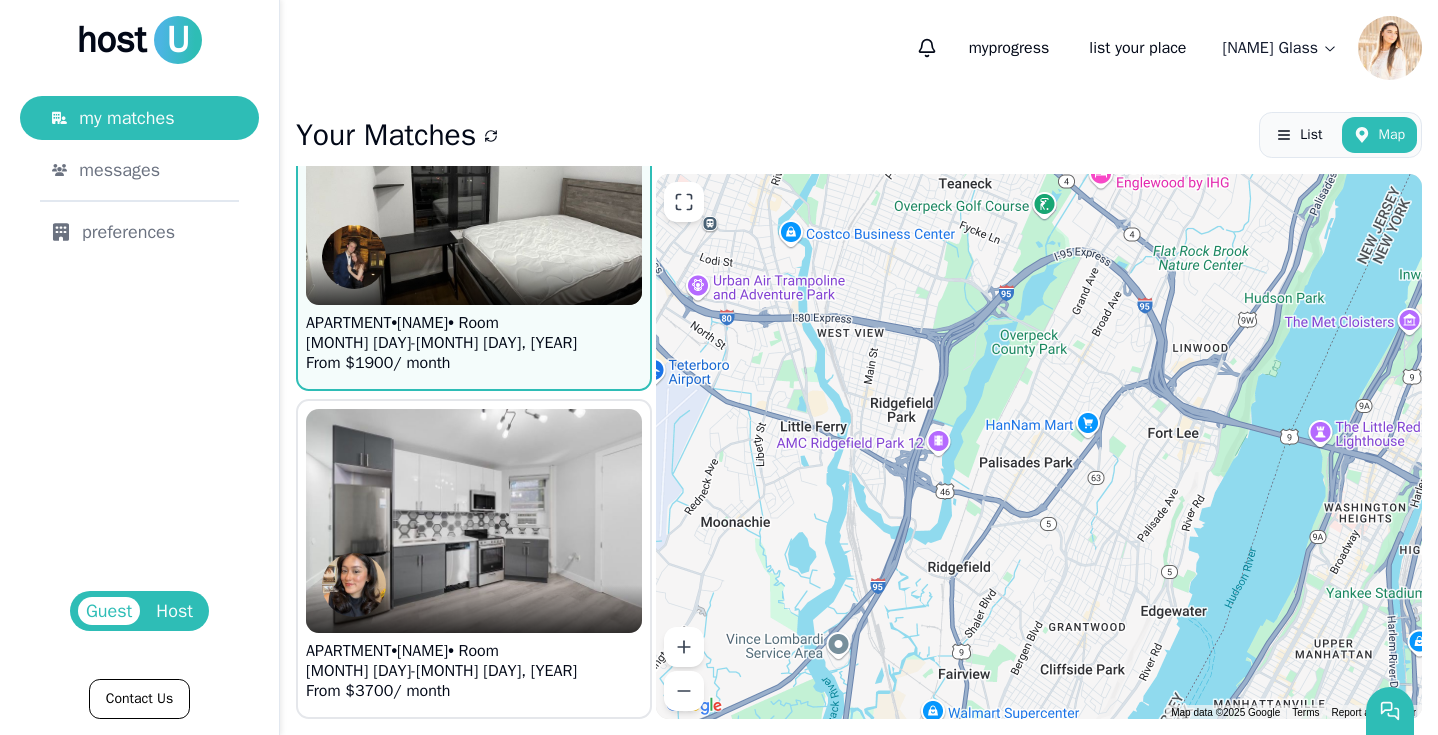click on "Relevant Listings APARTMENT  •  [NAME]  • Room [MONTH] [DAY]  -  [MONTH] [DAY], [YEAR] APARTMENT  •  [NAME]  • Room [MONTH] [DAY]  -  [MONTH] [DAY], [YEAR] APARTMENT  •  [NAME]  • Room [MONTH] [DAY]  -  [MONTH] [DAY], [YEAR] APARTMENT  •  [NAME]  • Room [MONTH] [DAY]  -  [MONTH] [DAY], [YEAR] APARTMENT  •  [NAME]  • Room [MONTH] [DAY]  -  [MONTH] [DAY], [YEAR] A V APARTMENT  •  [NAME]  • Room [MONTH] [DAY]  -  [MONTH] [DAY], [YEAR] APARTMENT  •  [NAME]  • Room [MONTH] [DAY]  -  [MONTH] [DAY], [YEAR] APARTMENT  •  [NAME]  • Room [MONTH] [DAY]  -  [MONTH] [DAY], [YEAR] Loading listings... APARTMENT  •  [NAME]  • Room [MONTH] [DAY]  -  [MONTH] [DAY], [YEAR] [MONTH] [DAY] - [MONTH] [DAY] [MONTH] [DAY] - [MONTH] [DAY] [MONTH] [DAY] - [MONTH] [DAY] [MONTH] [DAY] - [MONTH] [DAY] [MONTH] [DAY] - [MONTH] [DAY] [MONTH] [DAY] - [MONTH] [DAY] [MONTH] [DAY] - [MONTH] [DAY] Keyboard shortcuts Map Data Map data ©[YEAR] Google Map data ©[YEAR] Google" at bounding box center [859, 442] 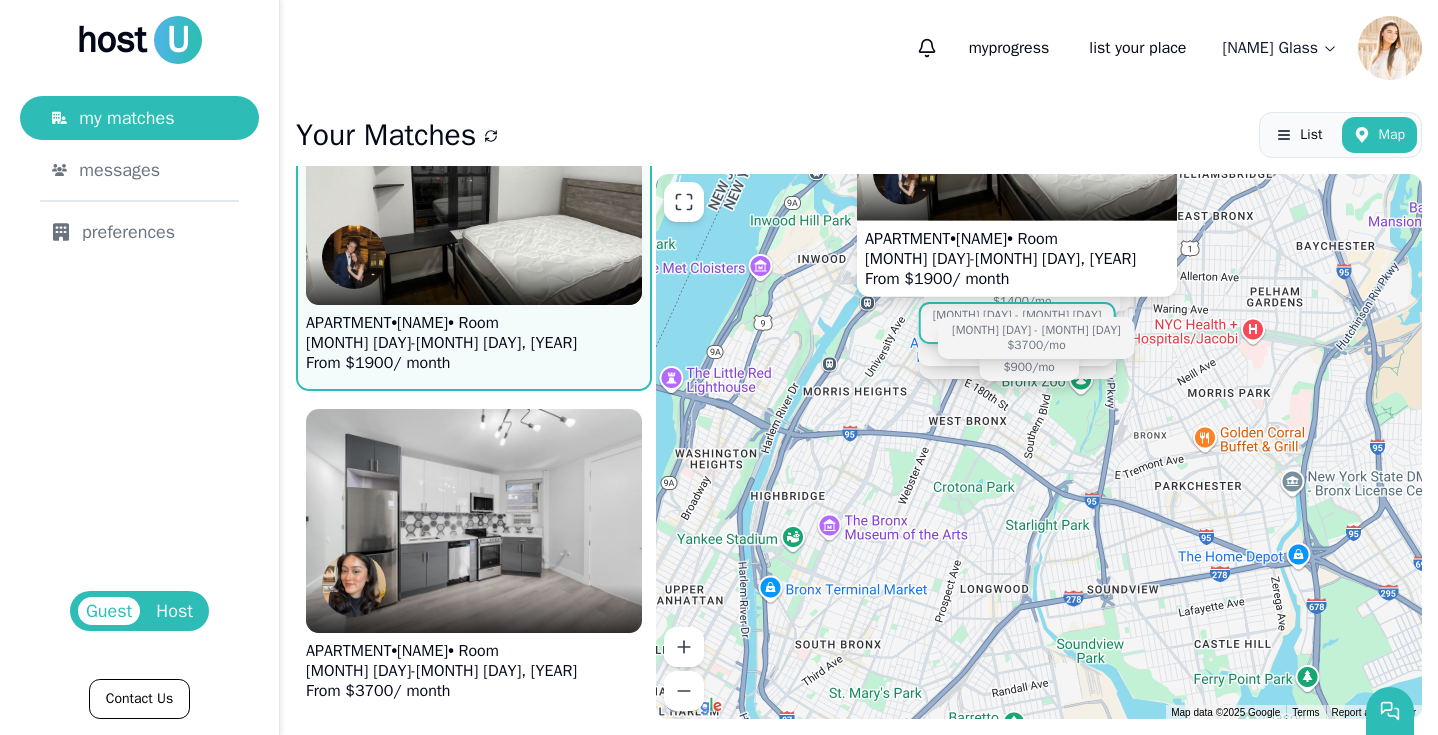 drag, startPoint x: 978, startPoint y: 527, endPoint x: 1086, endPoint y: 399, distance: 167.47537 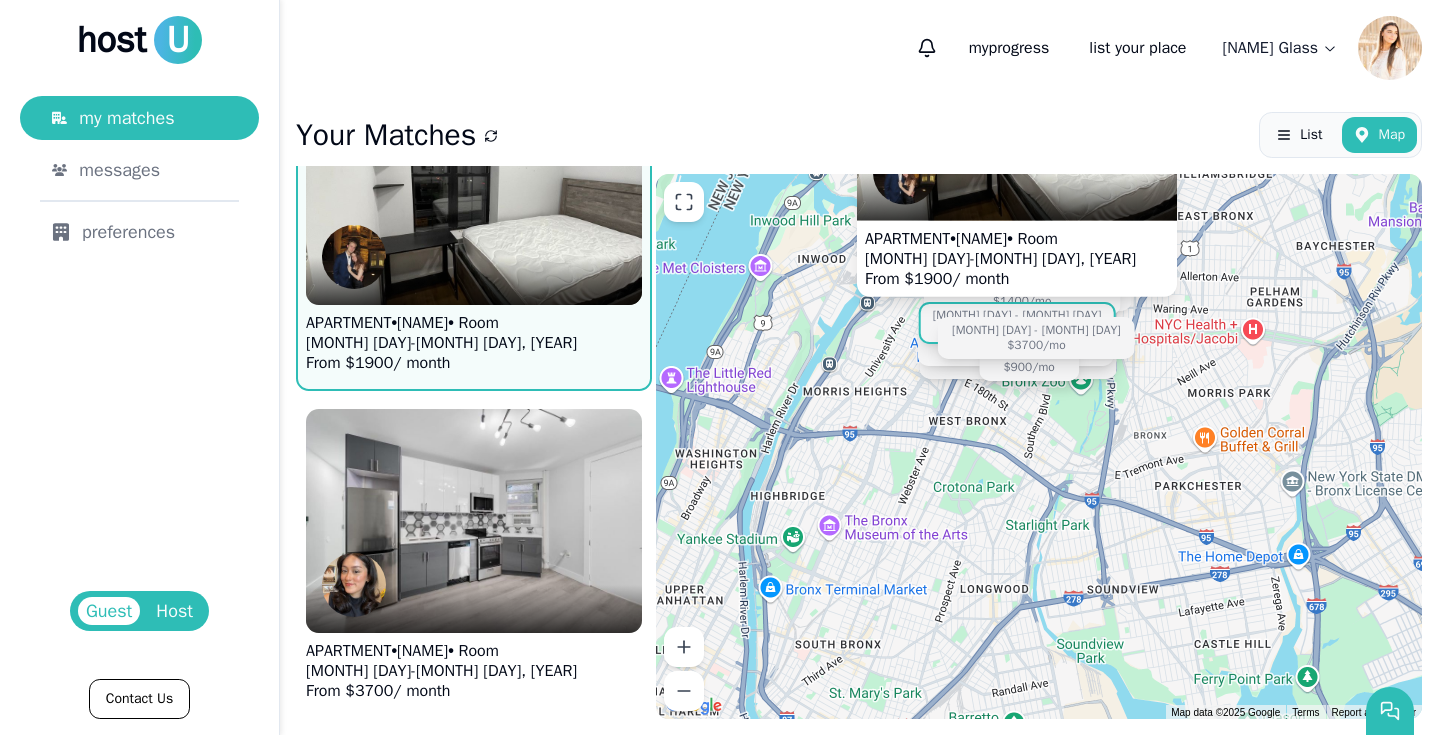 click on "APARTMENT  •  [NAME]  • Room [MONTH] [DAY]  -  [MONTH] [DAY], [YEAR] [MONTH] [DAY] - [MONTH] [DAY] [MONTH] [DAY] - [MONTH] [DAY] [MONTH] [DAY] - [MONTH] [DAY] [MONTH] [DAY] - [MONTH] [DAY] [MONTH] [DAY] - [MONTH] [DAY] [MONTH] [DAY] - [MONTH] [DAY] [MONTH] [DAY] - [MONTH] [DAY] [MONTH] [DAY] - [MONTH] [DAY] [MONTH] [DAY] - [MONTH] [DAY] [MONTH] [DAY] - [MONTH] [DAY] [MONTH] [DAY] - [MONTH] [DAY] [MONTH] [DAY] - [MONTH] [DAY] [MONTH] [DAY] - [MONTH] [DAY] [MONTH] [DAY] - [MONTH] [DAY] [MONTH] [DAY] - [MONTH] [DAY] [MONTH] [DAY] - [MONTH] [DAY]" at bounding box center (1039, 446) 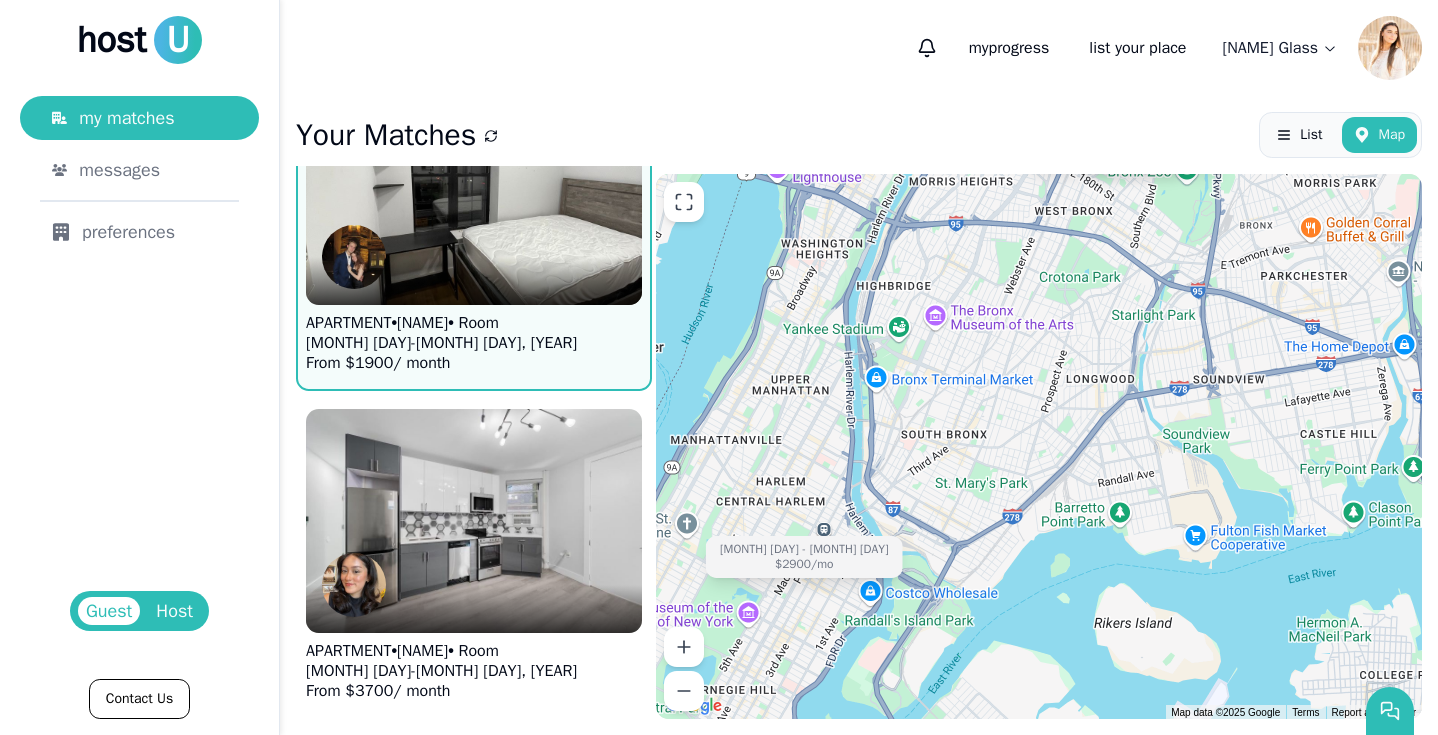 drag, startPoint x: 1086, startPoint y: 399, endPoint x: 1197, endPoint y: 186, distance: 240.18742 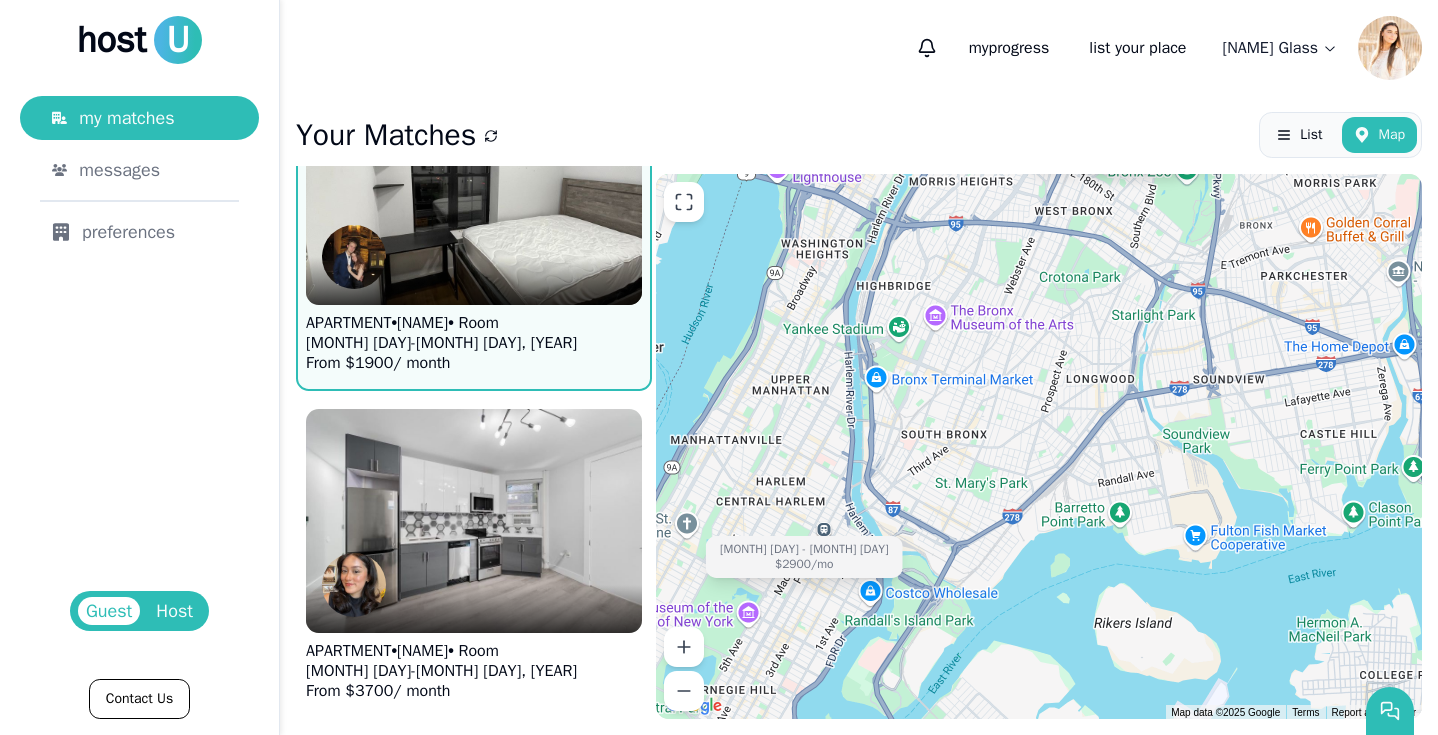 click on "APARTMENT  •  [NAME]  • Room [MONTH] [DAY]  -  [MONTH] [DAY], [YEAR] [MONTH] [DAY] - [MONTH] [DAY] [MONTH] [DAY] - [MONTH] [DAY] [MONTH] [DAY] - [MONTH] [DAY] [MONTH] [DAY] - [MONTH] [DAY] [MONTH] [DAY] - [MONTH] [DAY] [MONTH] [DAY] - [MONTH] [DAY] [MONTH] [DAY] - [MONTH] [DAY] [MONTH] [DAY] - [MONTH] [DAY] [MONTH] [DAY] - [MONTH] [DAY] [MONTH] [DAY] - [MONTH] [DAY] [MONTH] [DAY] - [MONTH] [DAY] [MONTH] [DAY] - [MONTH] [DAY] [MONTH] [DAY] - [MONTH] [DAY] [MONTH] [DAY] - [MONTH] [DAY] [MONTH] [DAY] - [MONTH] [DAY] [MONTH] [DAY] - [MONTH] [DAY]" at bounding box center [1039, 446] 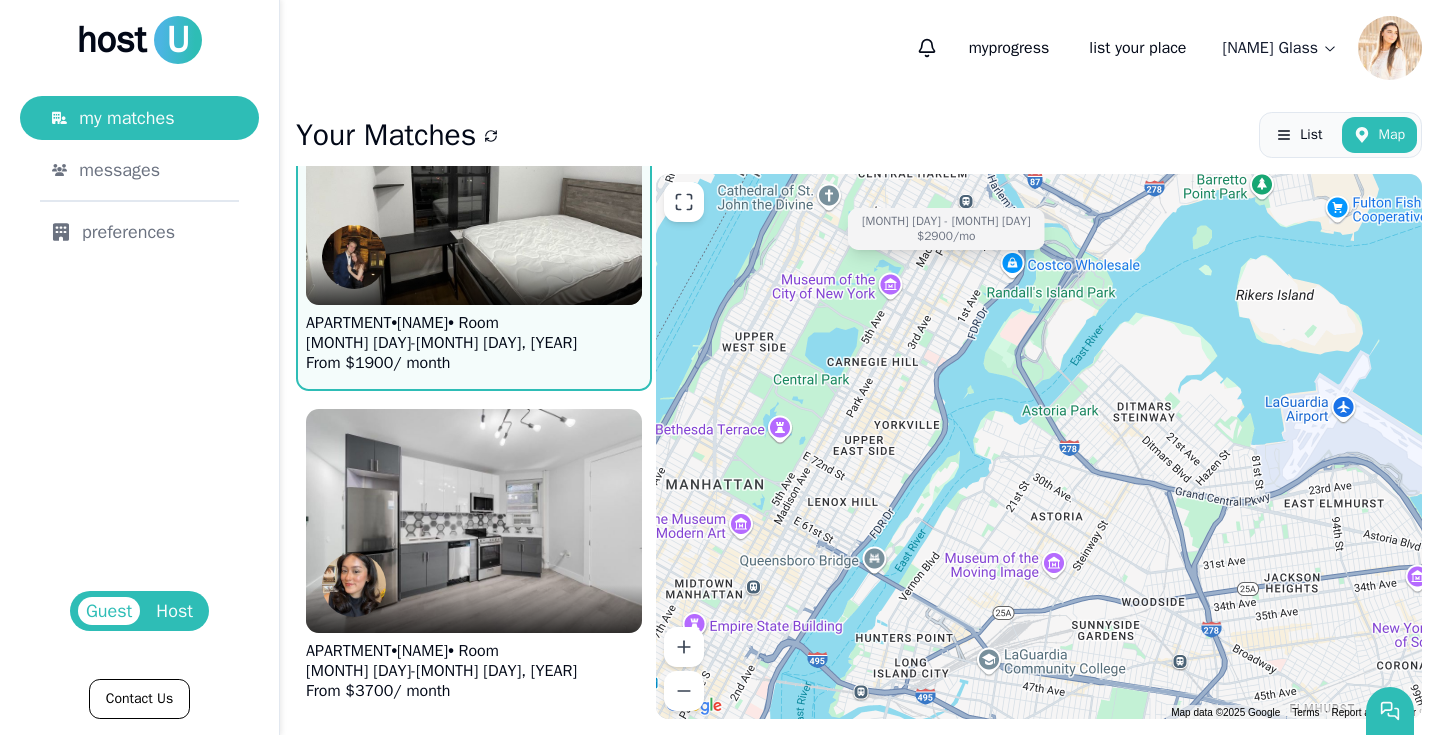 drag, startPoint x: 1070, startPoint y: 354, endPoint x: 1177, endPoint y: 135, distance: 243.74167 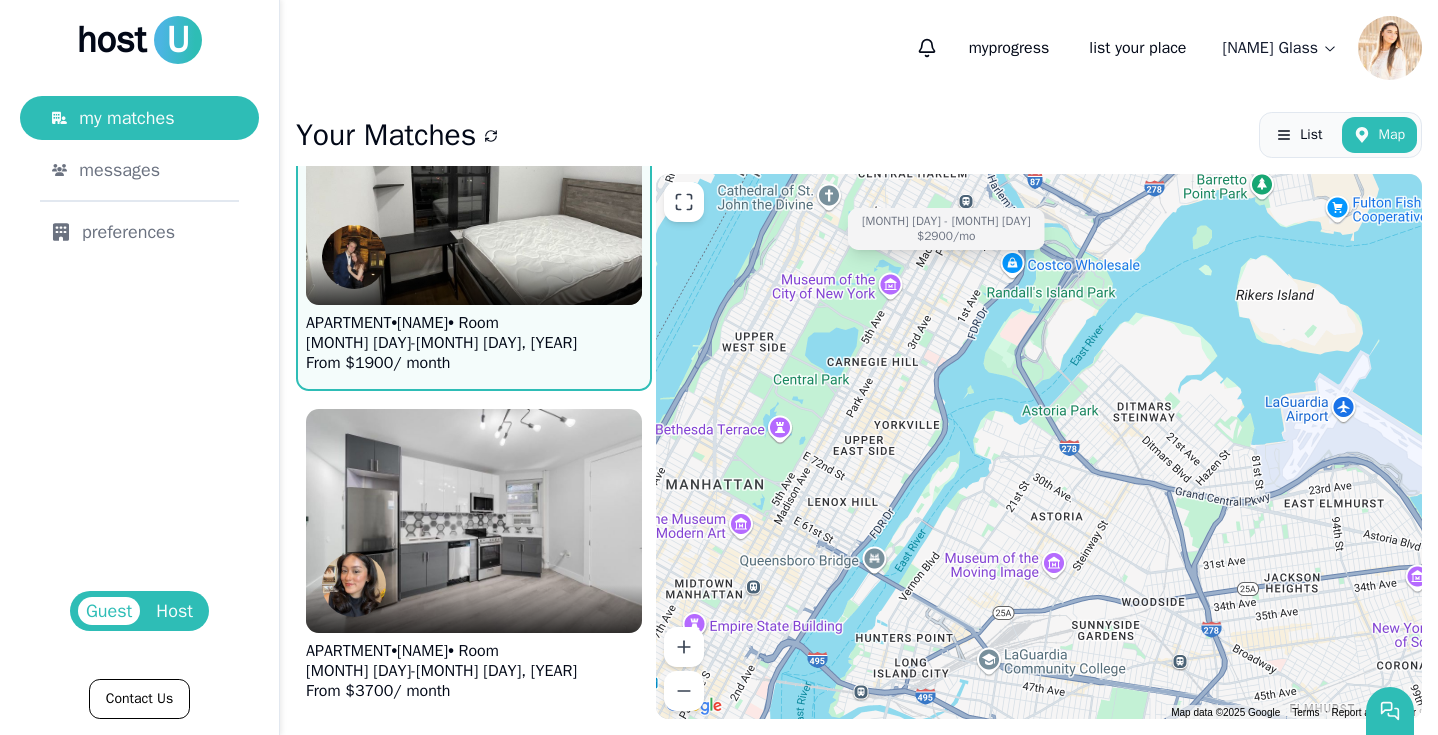 click on "Your Matches List Map Relevant Listings APARTMENT  •  [NAME]  • Room [MONTH] [DAY]  -  [MONTH] [DAY], [YEAR] APARTMENT  •  [NAME]  • Room [MONTH] [DAY]  -  [MONTH] [DAY], [YEAR] APARTMENT  •  [NAME]  • Room [MONTH] [DAY]  -  [MONTH] [DAY], [YEAR] APARTMENT  •  [NAME]  • Room [MONTH] [DAY]  -  [MONTH] [DAY], [YEAR] APARTMENT  •  [NAME]  • Room [MONTH] [DAY]  -  [MONTH] [DAY], [YEAR] A V APARTMENT  •  [NAME]  • Room [MONTH] [DAY]  -  [MONTH] [DAY], [YEAR] APARTMENT  •  [NAME]  • Room [MONTH] [DAY]  -  [MONTH] [DAY], [YEAR] APARTMENT  •  [NAME]  • Room [MONTH] [DAY]  -  [MONTH] [DAY], [YEAR] Loading listings... [MONTH] [DAY] - [MONTH] [DAY] [MONTH] [DAY] - [MONTH] [DAY] [MONTH] [DAY] - [MONTH] [DAY] [MONTH] [DAY] - [MONTH] [DAY] [MONTH] [DAY] - [MONTH] [DAY] [MONTH] [DAY] - [MONTH] [DAY] [MONTH] [DAY] - [MONTH] [DAY] [MONTH] [DAY] - [MONTH] [DAY]" at bounding box center [859, 415] 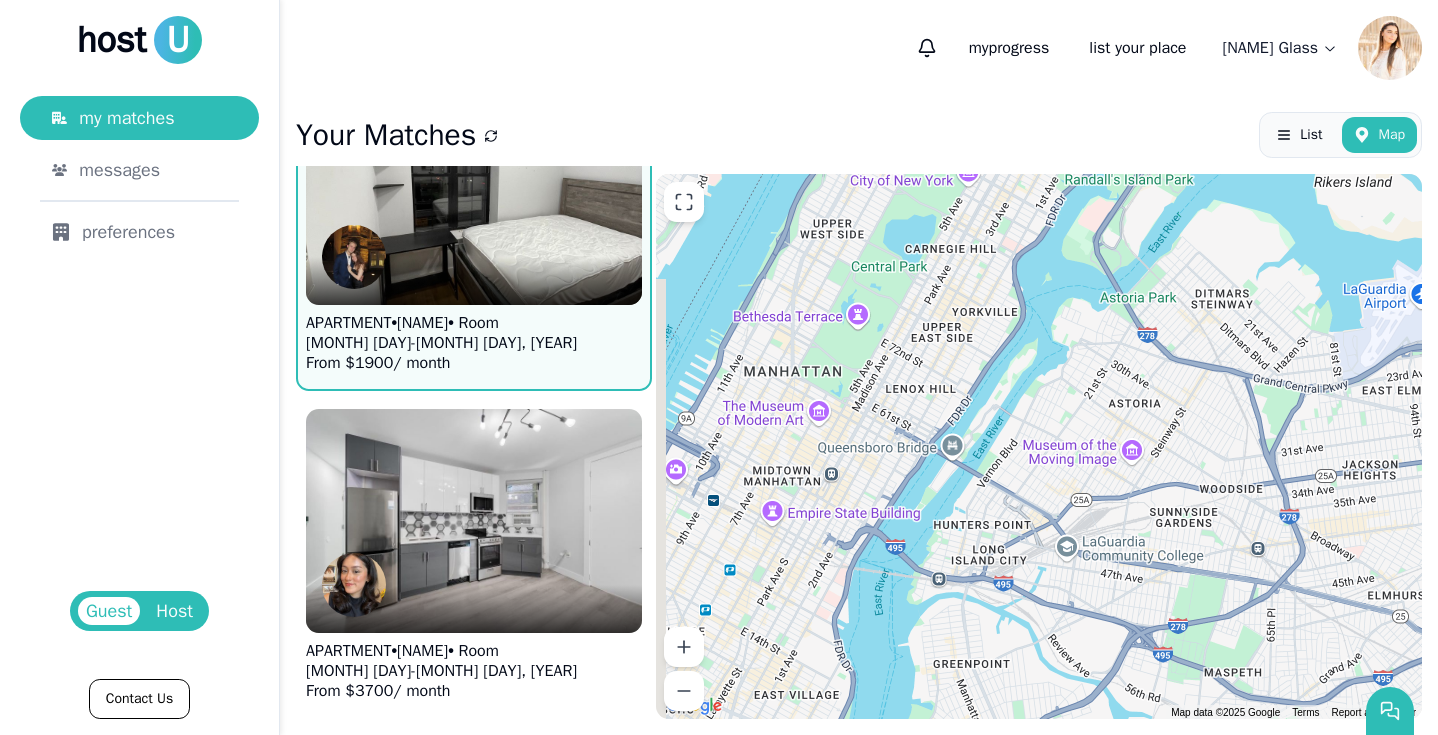 drag, startPoint x: 948, startPoint y: 313, endPoint x: 1019, endPoint y: 160, distance: 168.67128 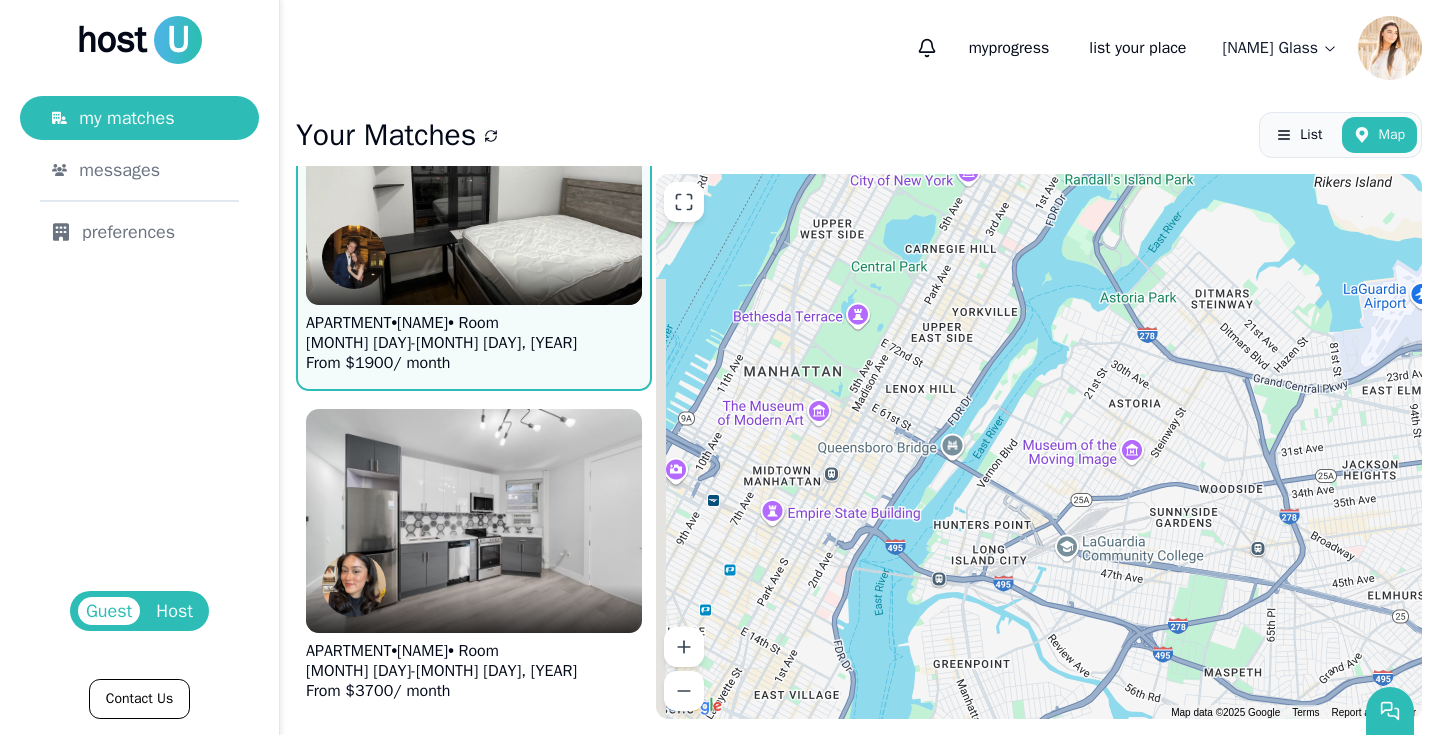 click on "Your Matches List Map Relevant Listings APARTMENT  •  [NAME]  • Room [MONTH] [DAY]  -  [MONTH] [DAY], [YEAR] APARTMENT  •  [NAME]  • Room [MONTH] [DAY]  -  [MONTH] [DAY], [YEAR] APARTMENT  •  [NAME]  • Room [MONTH] [DAY]  -  [MONTH] [DAY], [YEAR] APARTMENT  •  [NAME]  • Room [MONTH] [DAY]  -  [MONTH] [DAY], [YEAR] APARTMENT  •  [NAME]  • Room [MONTH] [DAY]  -  [MONTH] [DAY], [YEAR] A V APARTMENT  •  [NAME]  • Room [MONTH] [DAY]  -  [MONTH] [DAY], [YEAR] APARTMENT  •  [NAME]  • Room [MONTH] [DAY]  -  [MONTH] [DAY], [YEAR] APARTMENT  •  [NAME]  • Room [MONTH] [DAY]  -  [MONTH] [DAY], [YEAR] Loading listings... [MONTH] [DAY] - [MONTH] [DAY] [MONTH] [DAY] - [MONTH] [DAY] [MONTH] [DAY] - [MONTH] [DAY] [MONTH] [DAY] - [MONTH] [DAY] [MONTH] [DAY] - [MONTH] [DAY] [MONTH] [DAY] - [MONTH] [DAY] [MONTH] [DAY] - [MONTH] [DAY] [MONTH] [DAY] - [MONTH] [DAY]" at bounding box center (859, 415) 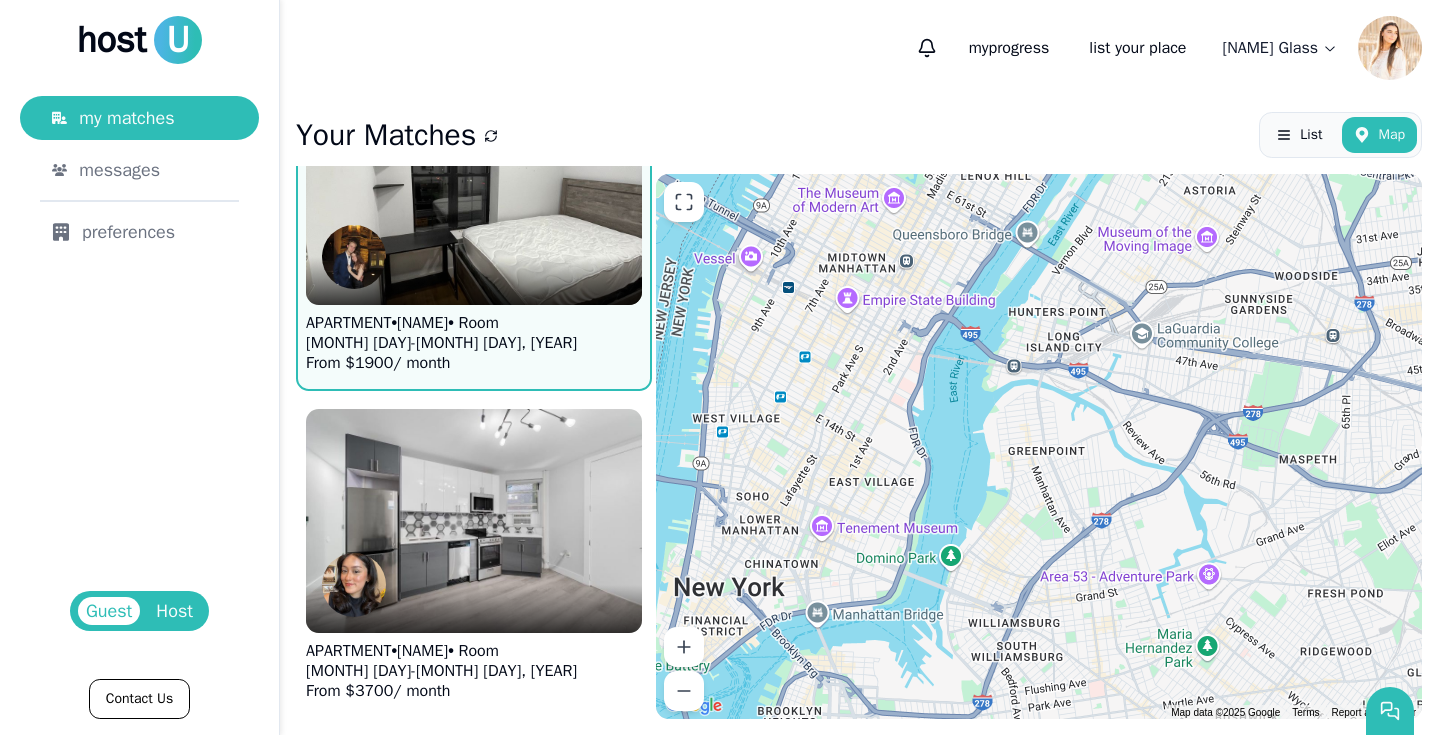 drag, startPoint x: 974, startPoint y: 418, endPoint x: 1044, endPoint y: 301, distance: 136.34148 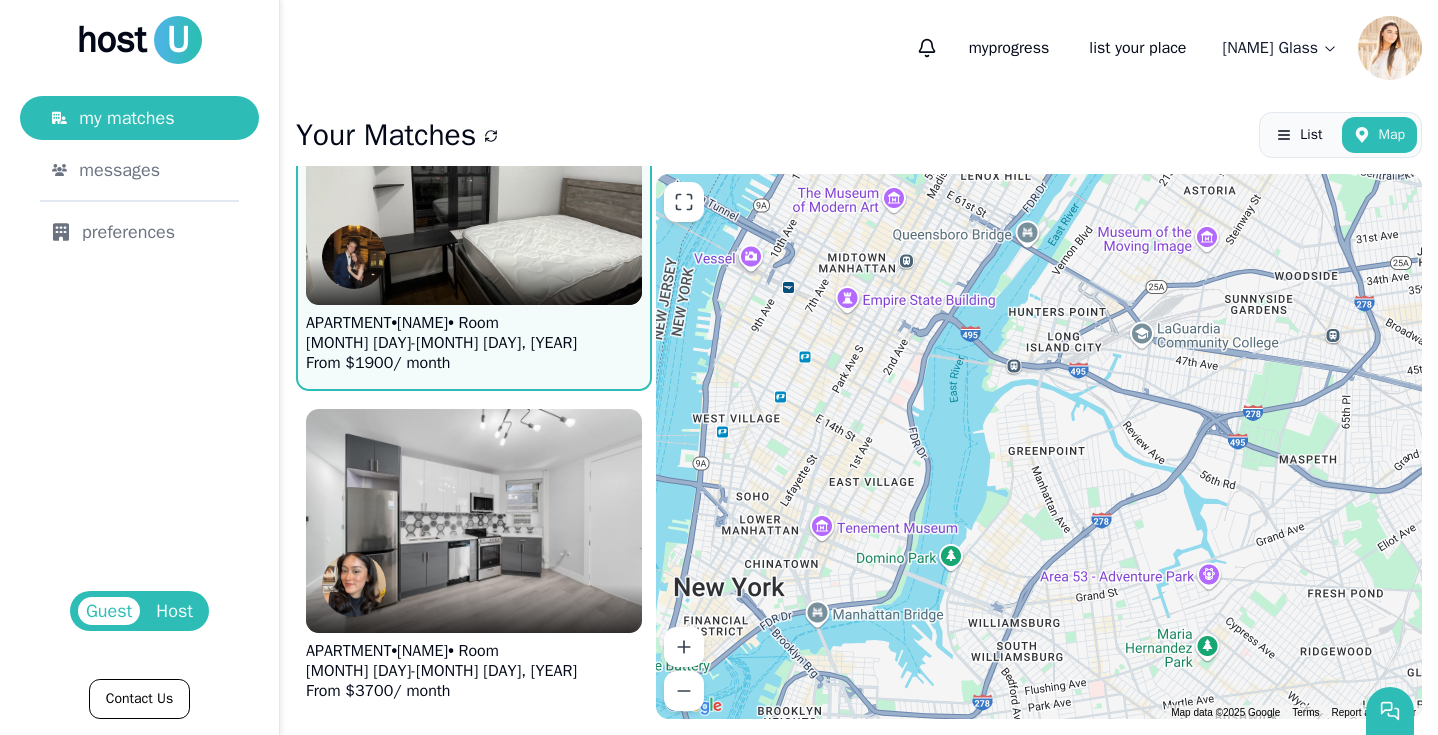 click on "APARTMENT  •  [NAME]  • Room [MONTH] [DAY]  -  [MONTH] [DAY], [YEAR] [MONTH] [DAY] - [MONTH] [DAY] [MONTH] [DAY] - [MONTH] [DAY] [MONTH] [DAY] - [MONTH] [DAY] [MONTH] [DAY] - [MONTH] [DAY] [MONTH] [DAY] - [MONTH] [DAY] [MONTH] [DAY] - [MONTH] [DAY] [MONTH] [DAY] - [MONTH] [DAY] [MONTH] [DAY] - [MONTH] [DAY] [MONTH] [DAY] - [MONTH] [DAY] [MONTH] [DAY] - [MONTH] [DAY] [MONTH] [DAY] - [MONTH] [DAY] [MONTH] [DAY] - [MONTH] [DAY] [MONTH] [DAY] - [MONTH] [DAY] [MONTH] [DAY] - [MONTH] [DAY] [MONTH] [DAY] - [MONTH] [DAY] [MONTH] [DAY] - [MONTH] [DAY]" at bounding box center [1039, 446] 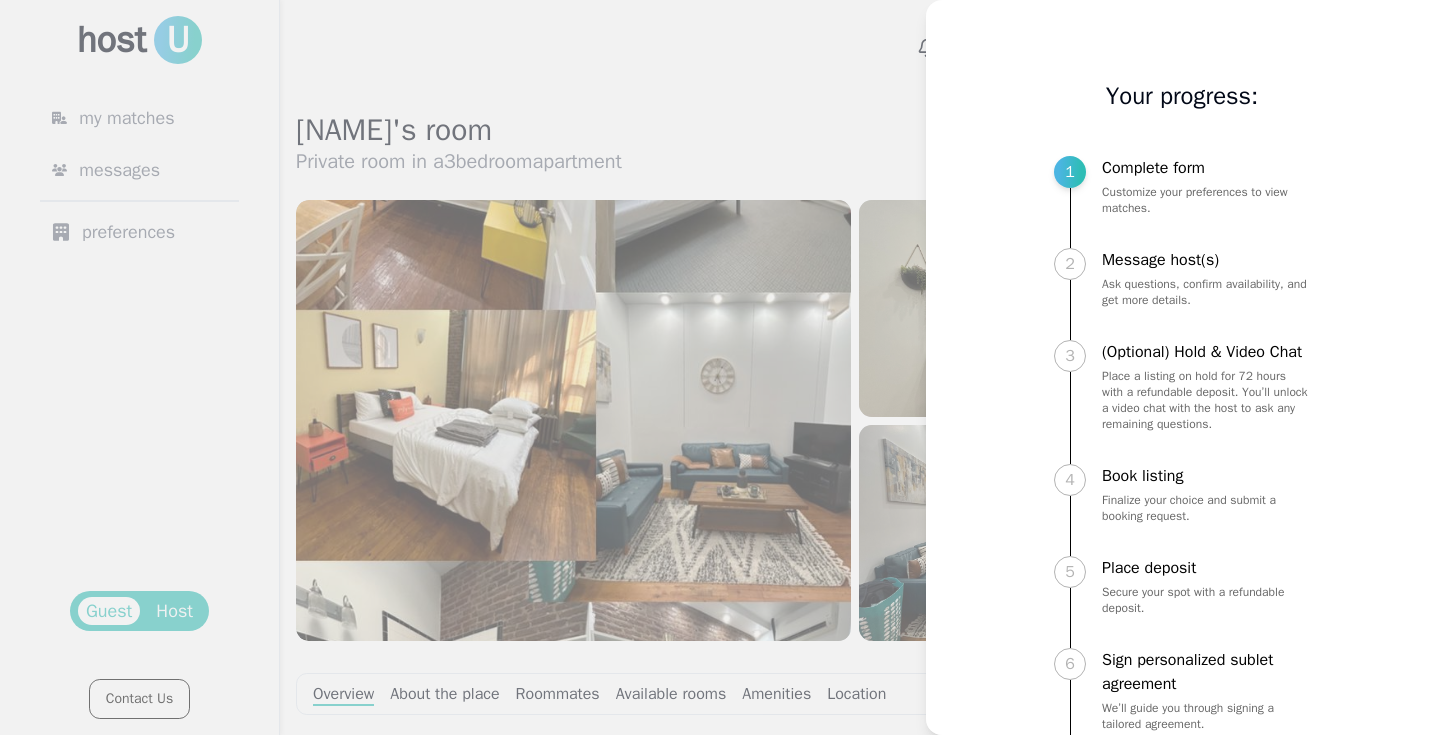 scroll, scrollTop: 0, scrollLeft: 0, axis: both 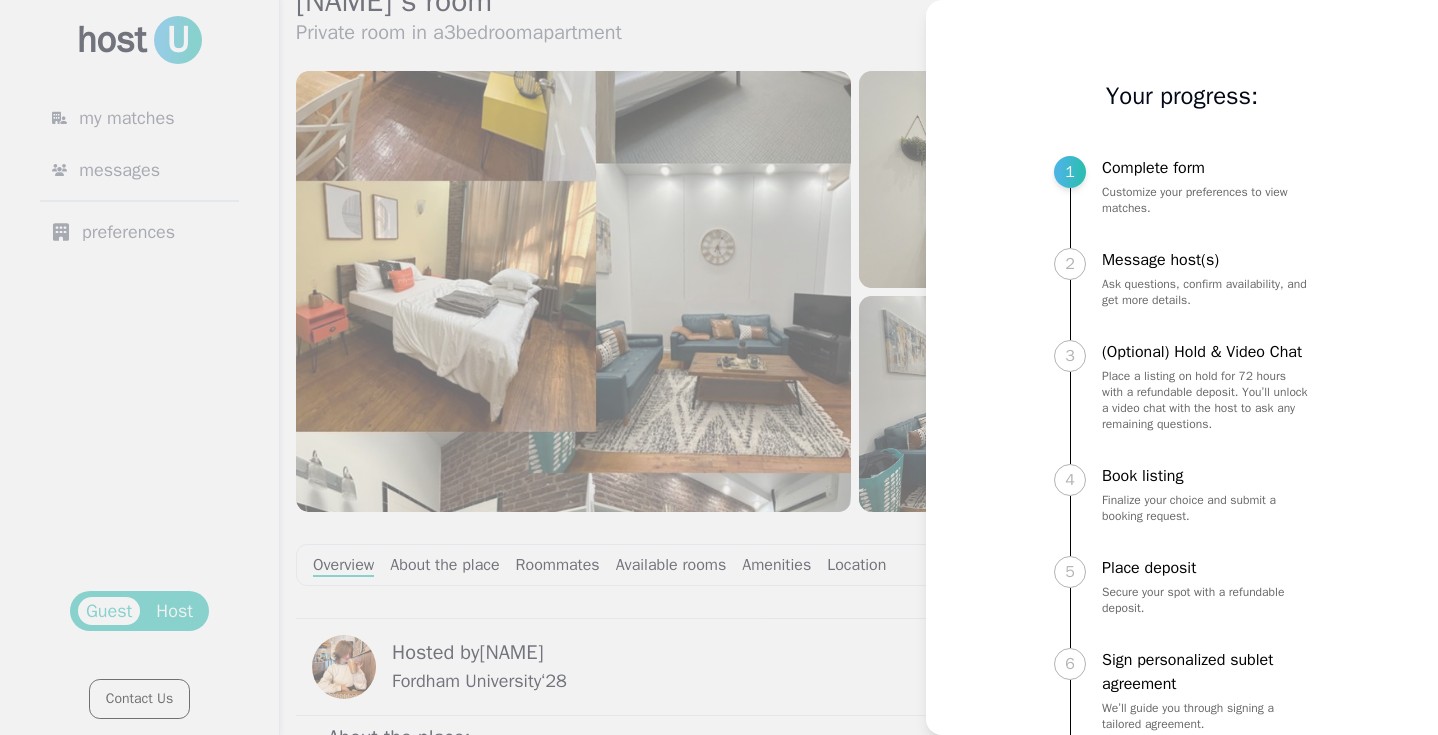click at bounding box center (719, 367) 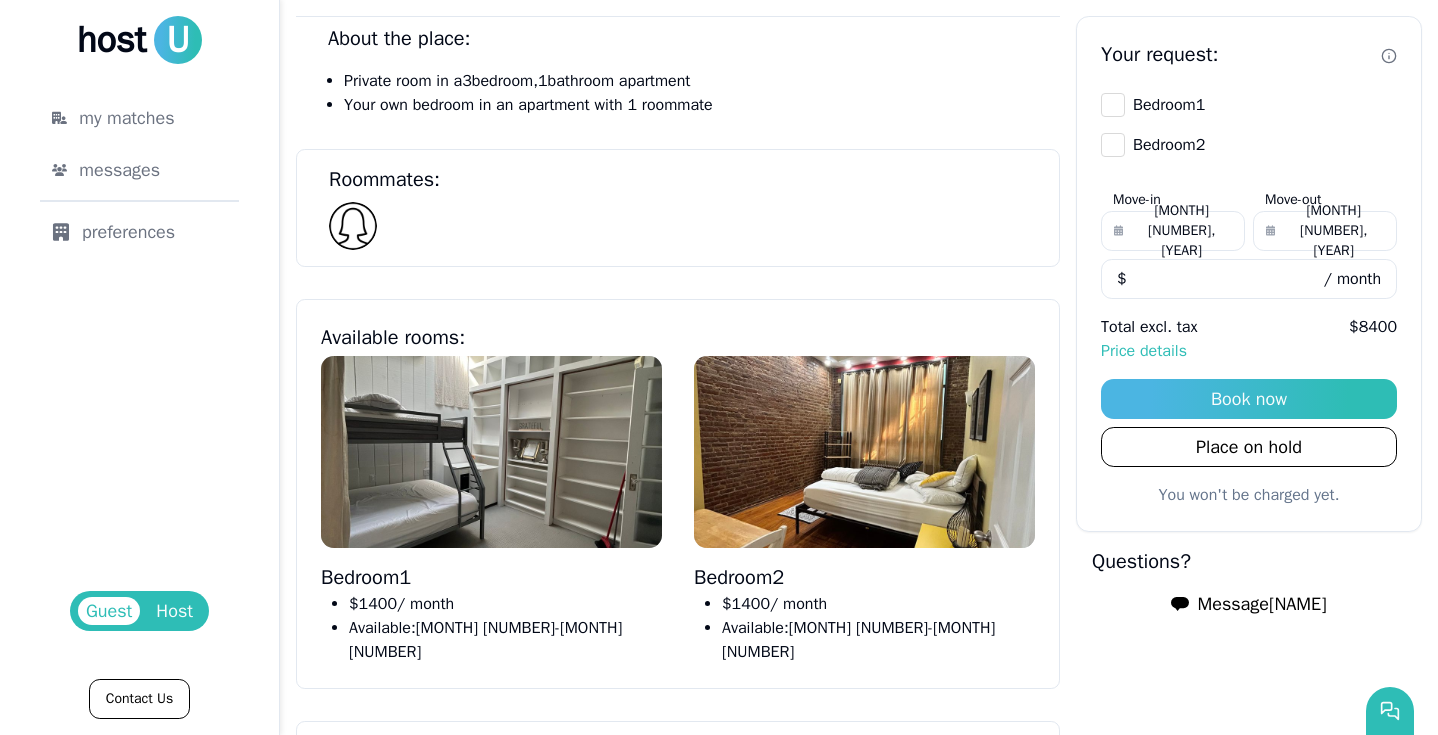 scroll, scrollTop: 848, scrollLeft: 0, axis: vertical 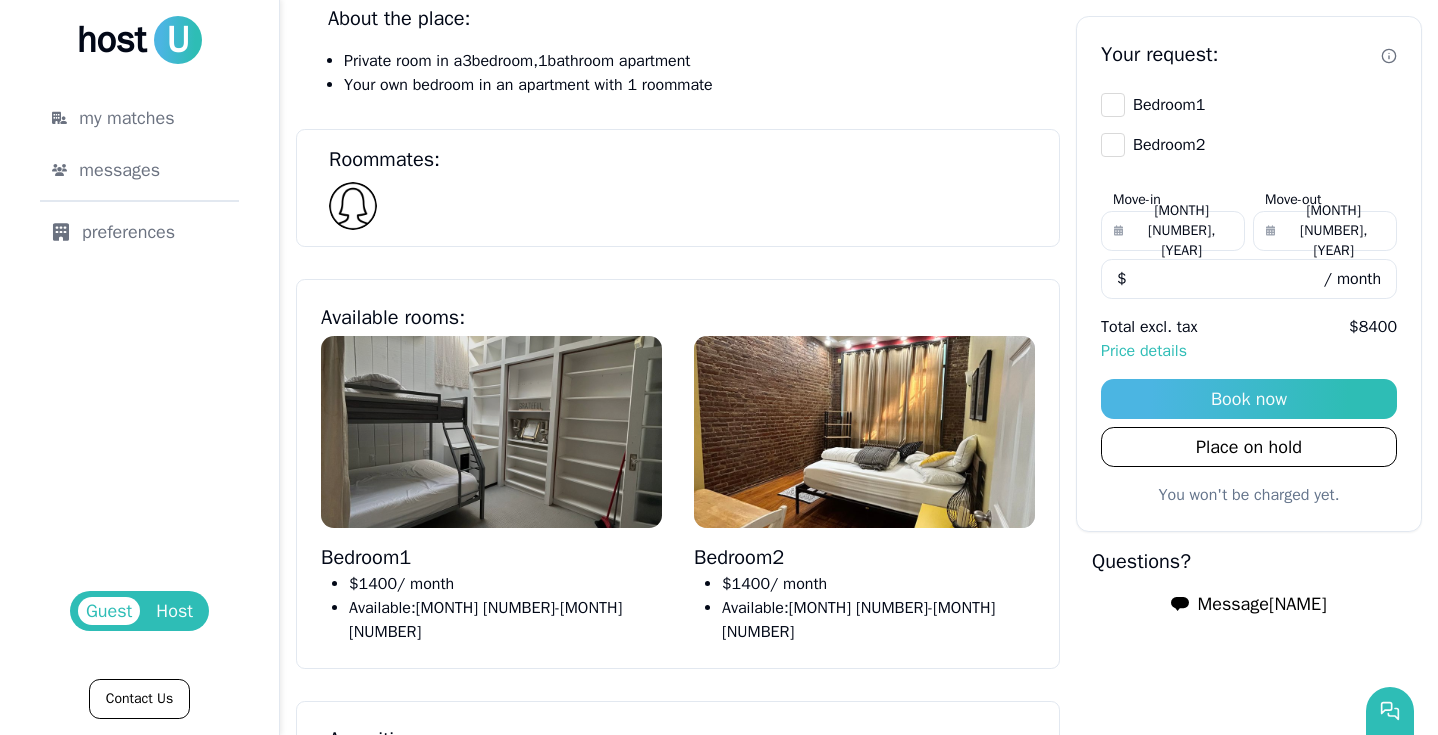 click at bounding box center (491, 432) 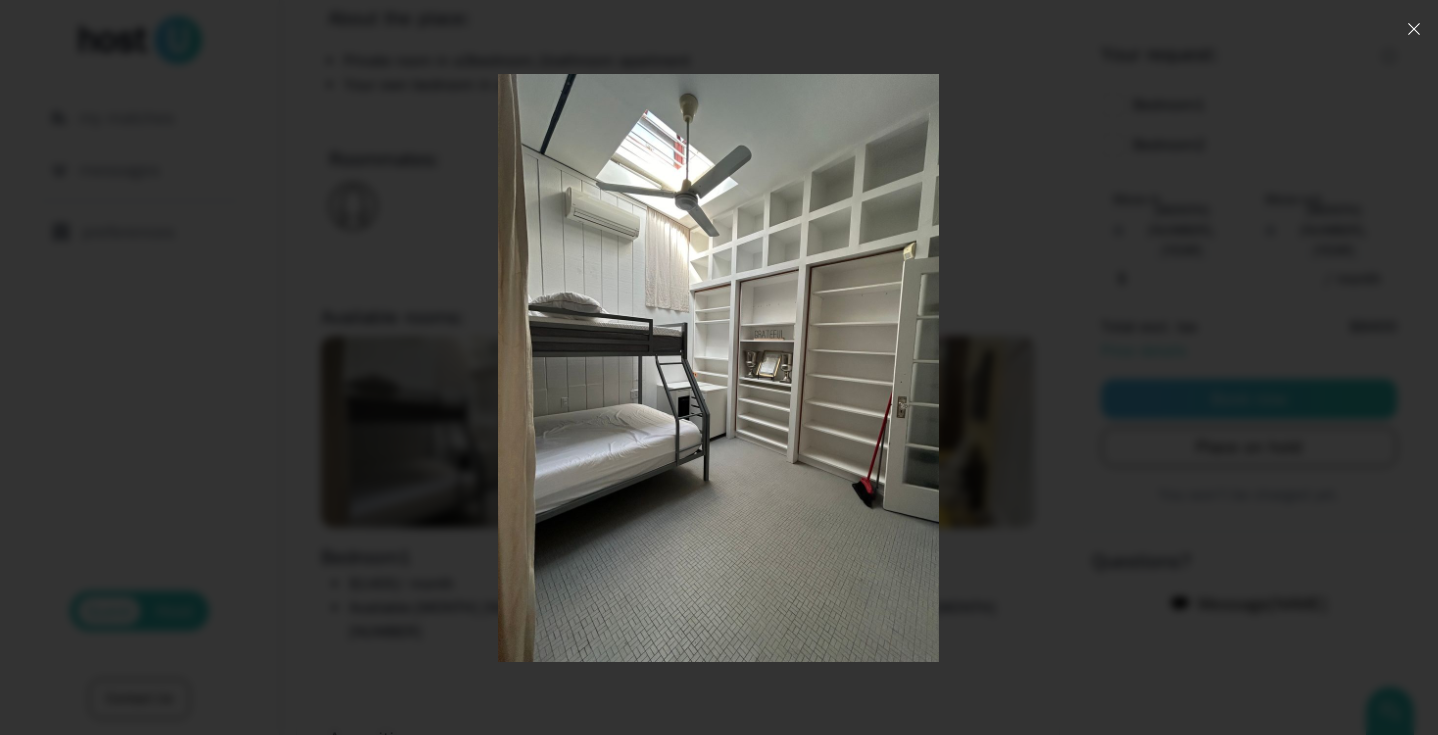 click 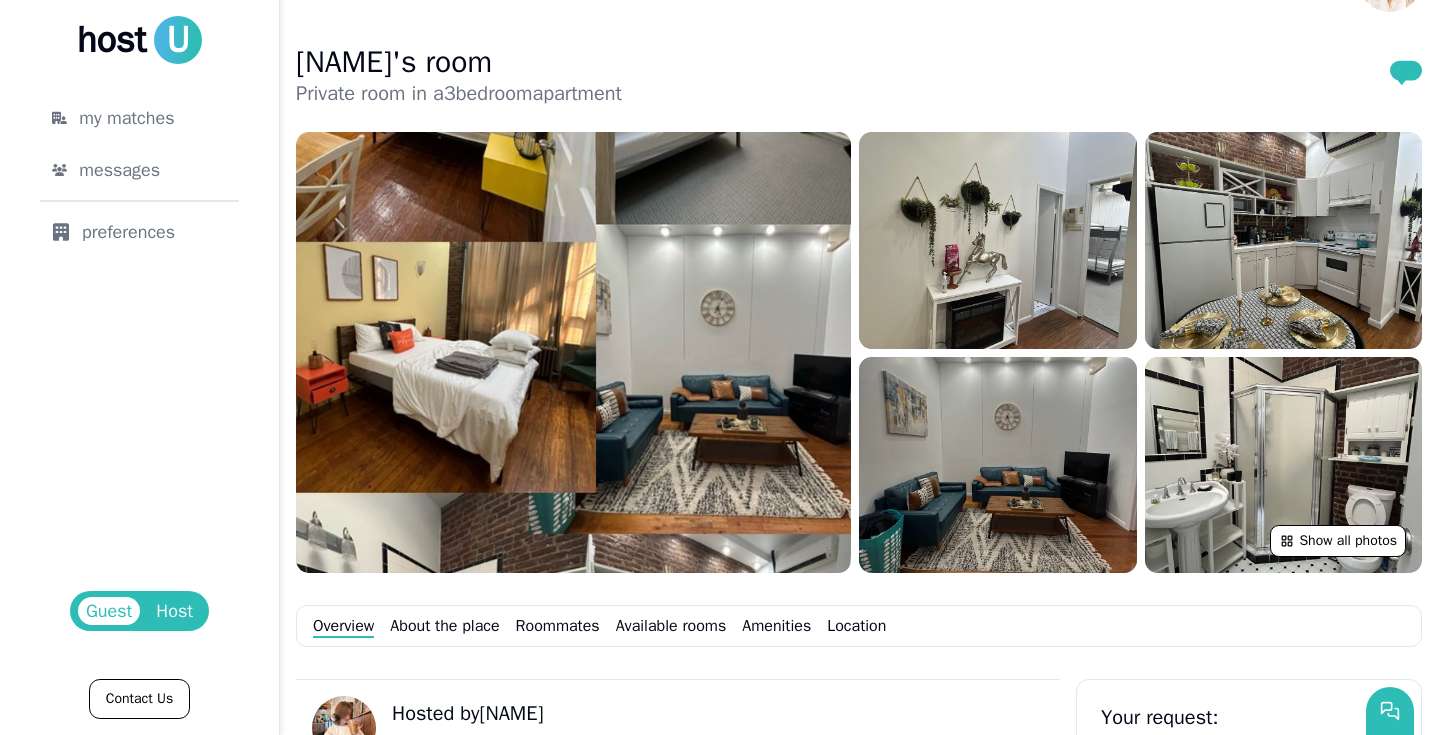 scroll, scrollTop: 0, scrollLeft: 0, axis: both 